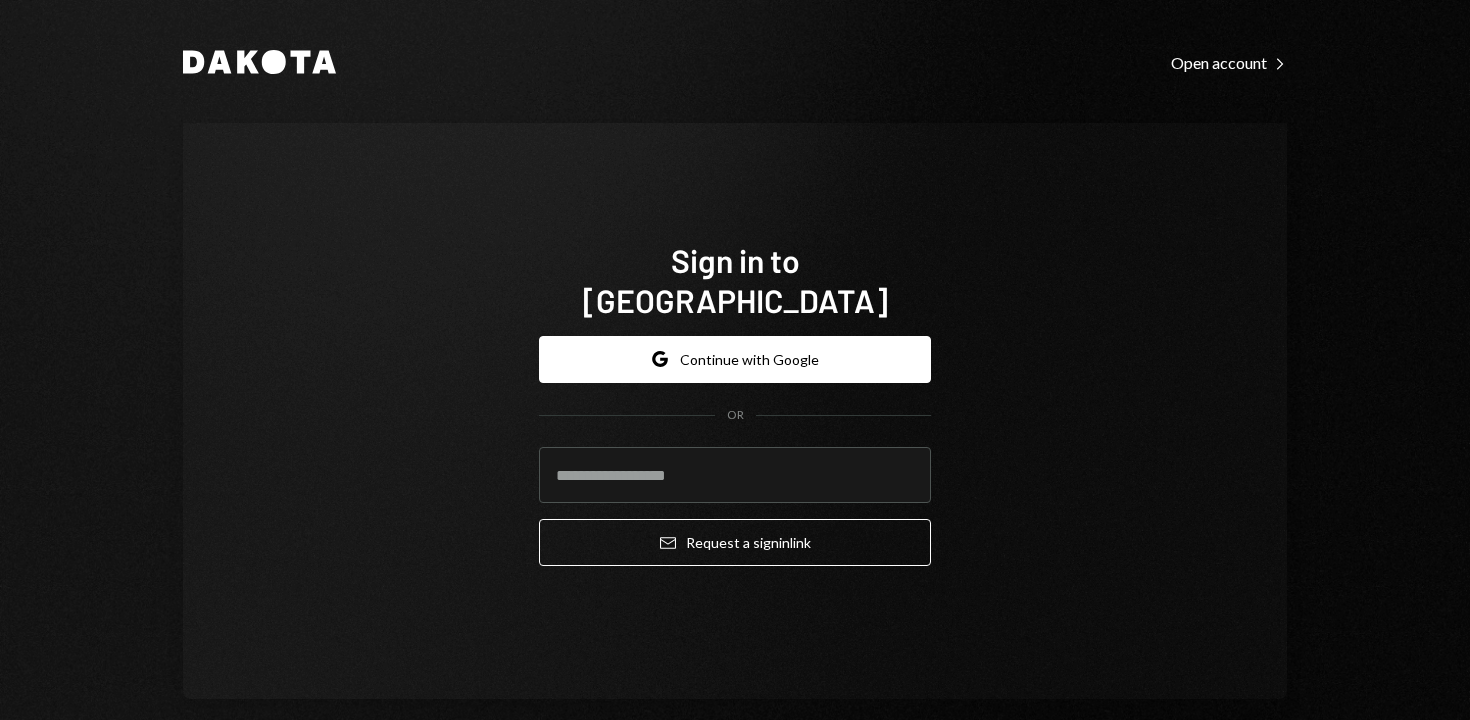 scroll, scrollTop: 0, scrollLeft: 0, axis: both 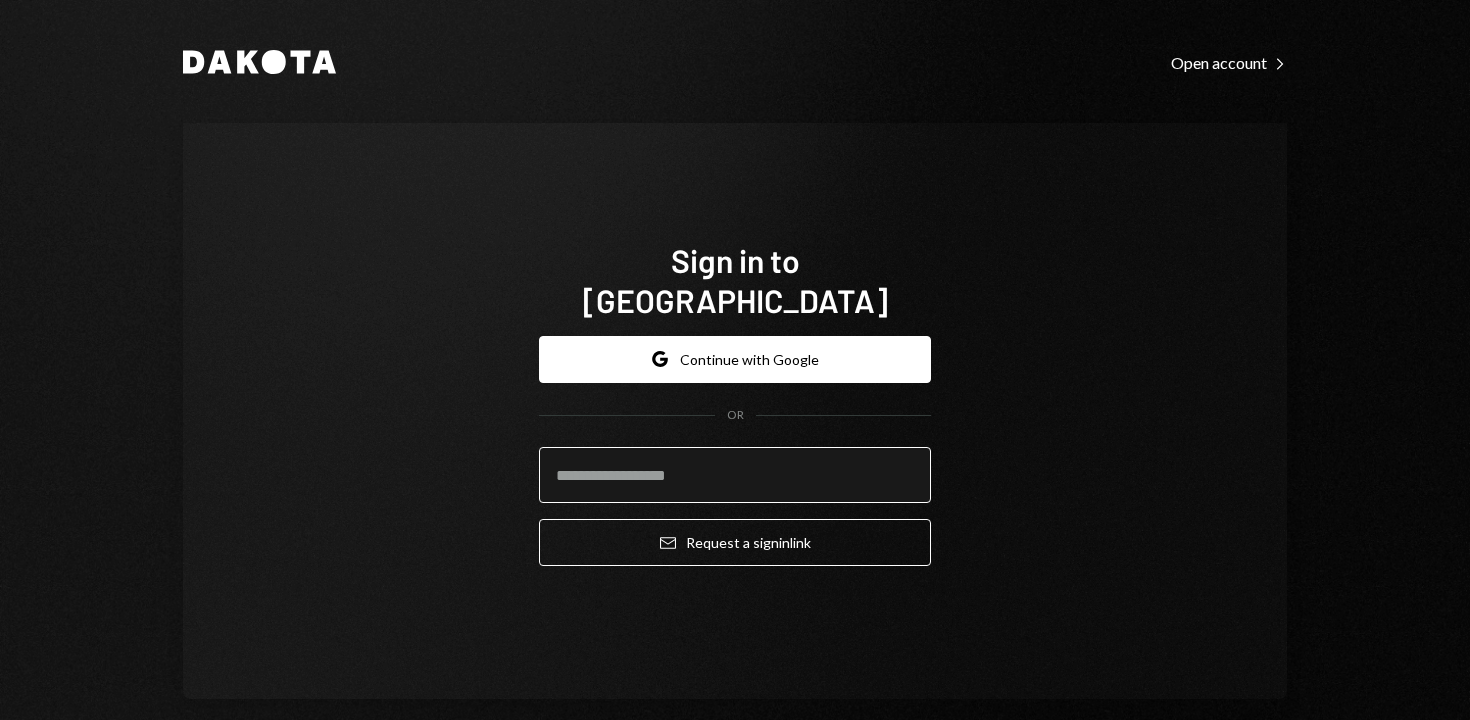 click at bounding box center (735, 475) 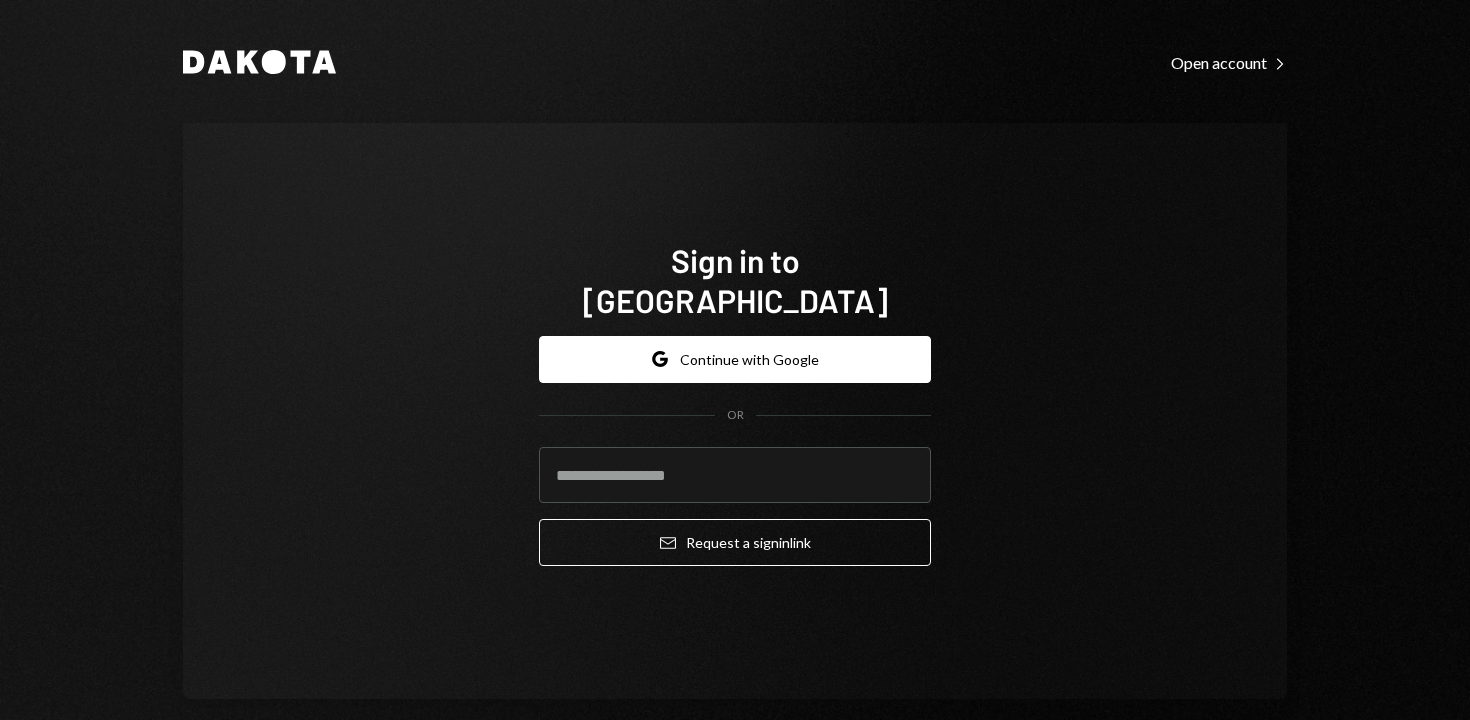 click on "Sign in to Dakota Google  Continue with Google OR Email Request a sign  in  link" at bounding box center (735, 411) 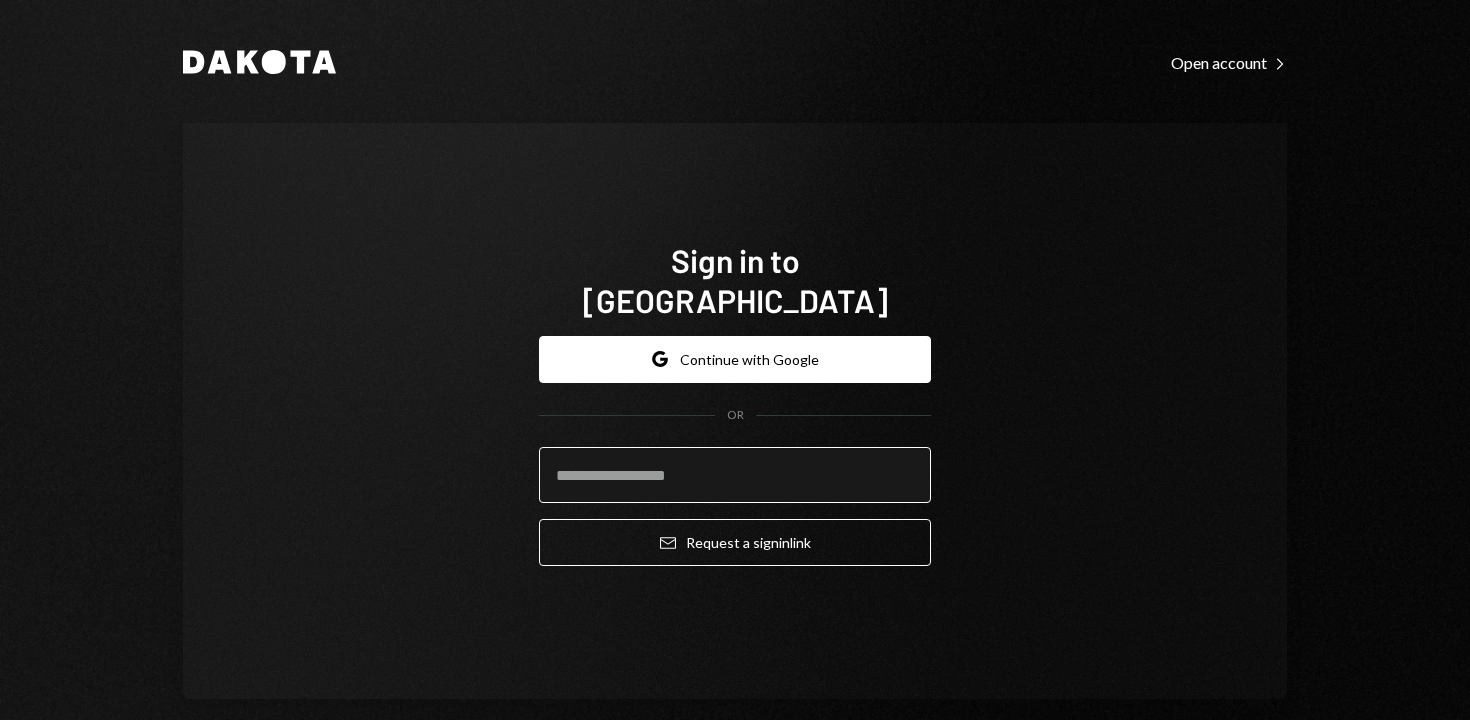 click at bounding box center (735, 475) 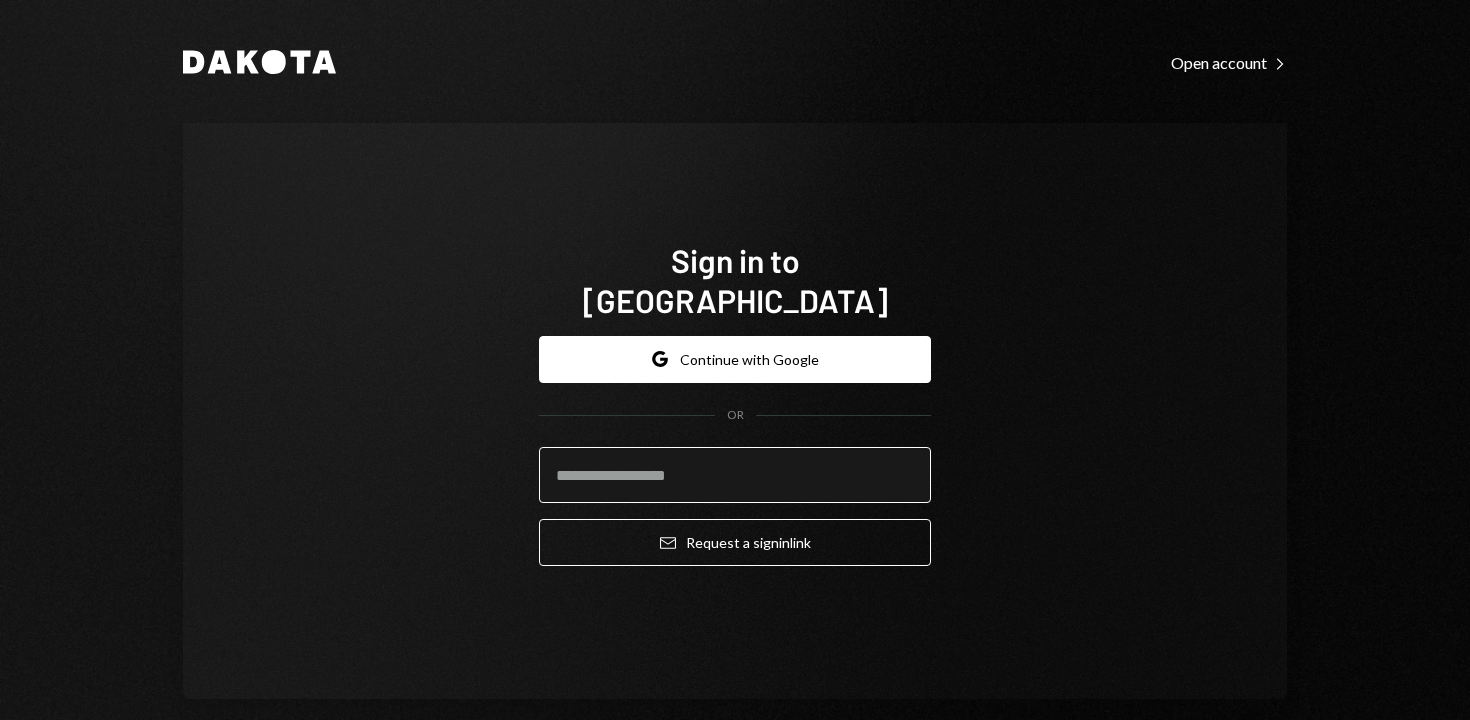 drag, startPoint x: 570, startPoint y: 429, endPoint x: 607, endPoint y: 473, distance: 57.48913 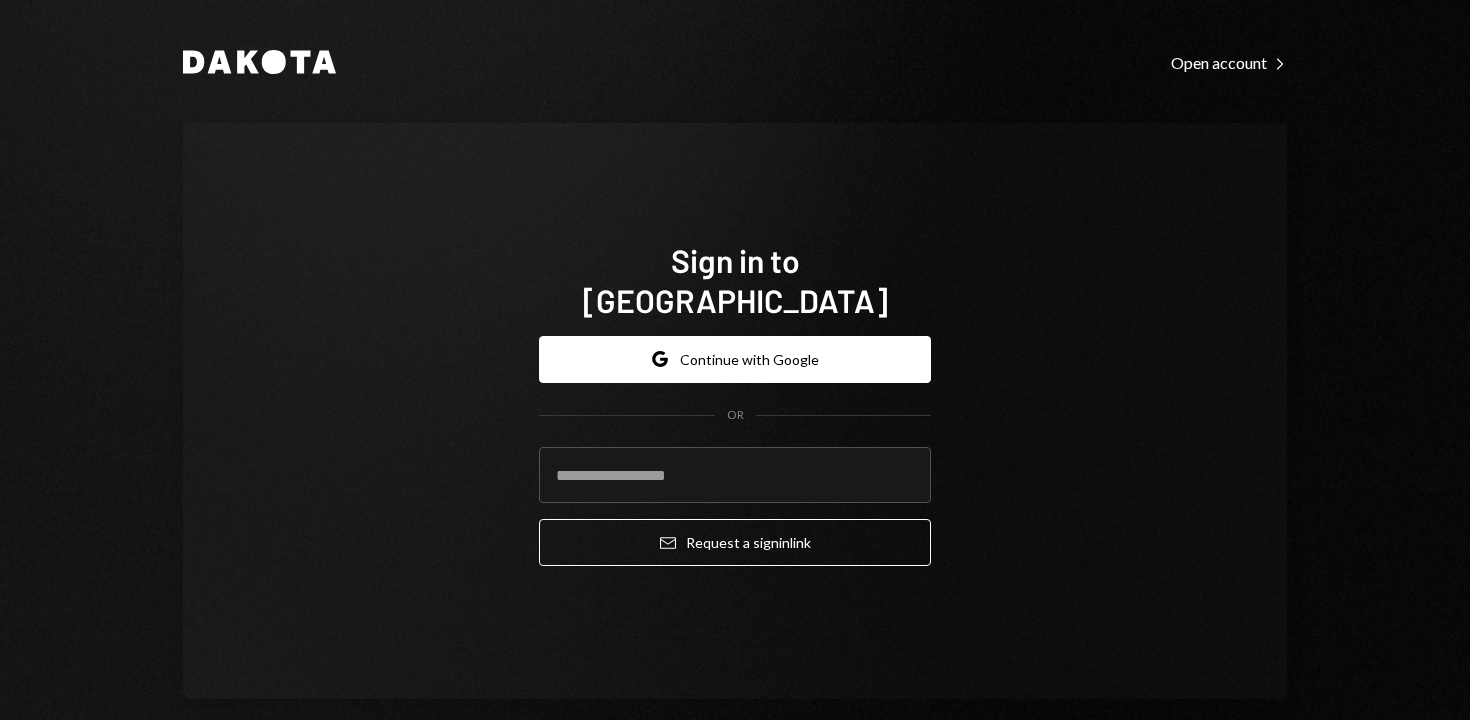 type on "**********" 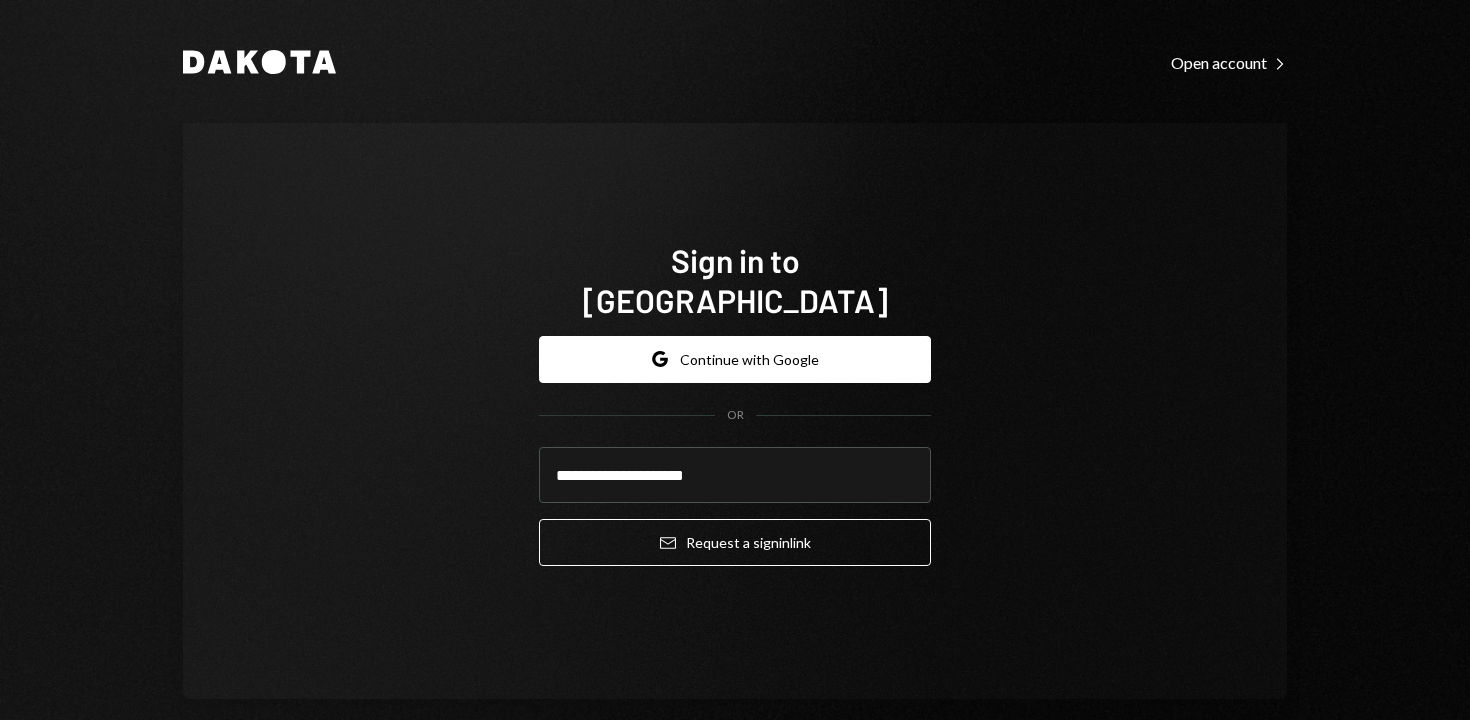 click on "**********" at bounding box center [735, 411] 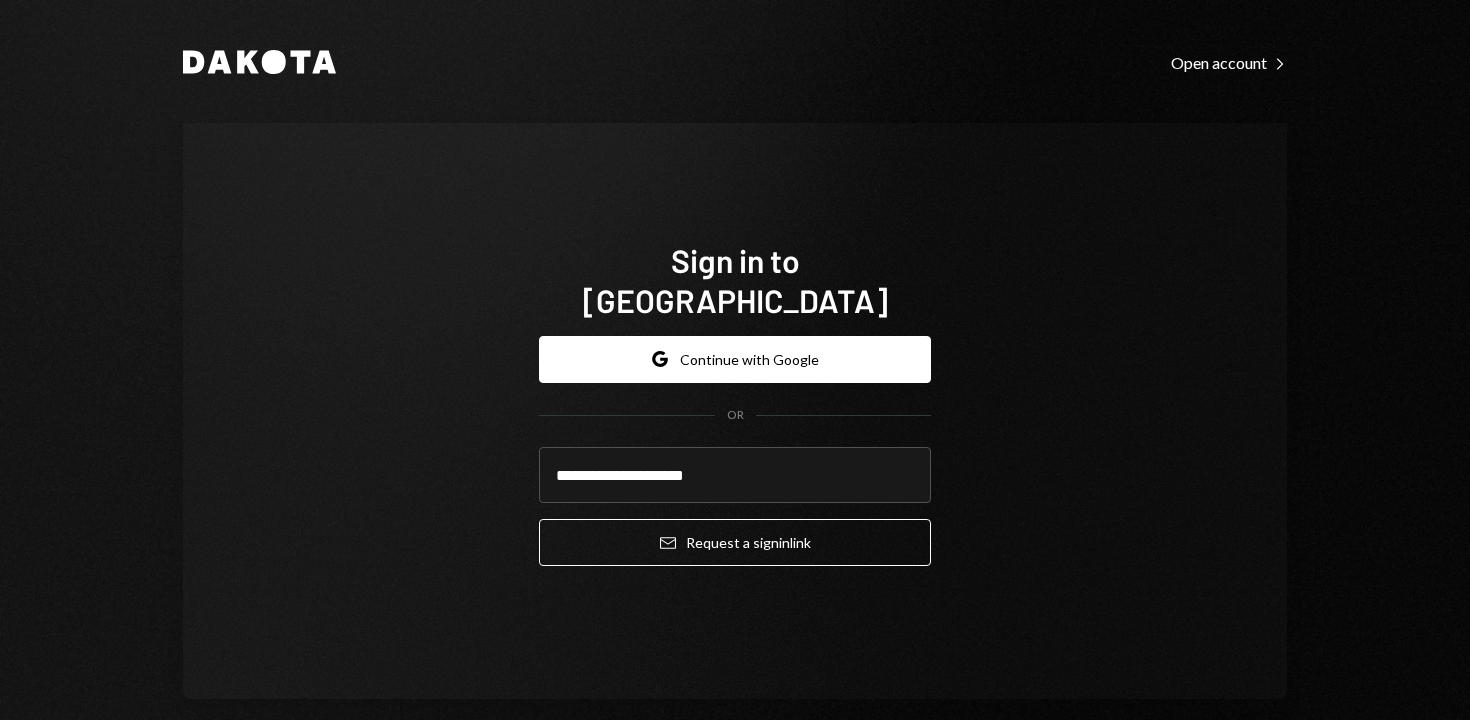 drag, startPoint x: 572, startPoint y: 457, endPoint x: 400, endPoint y: 452, distance: 172.07266 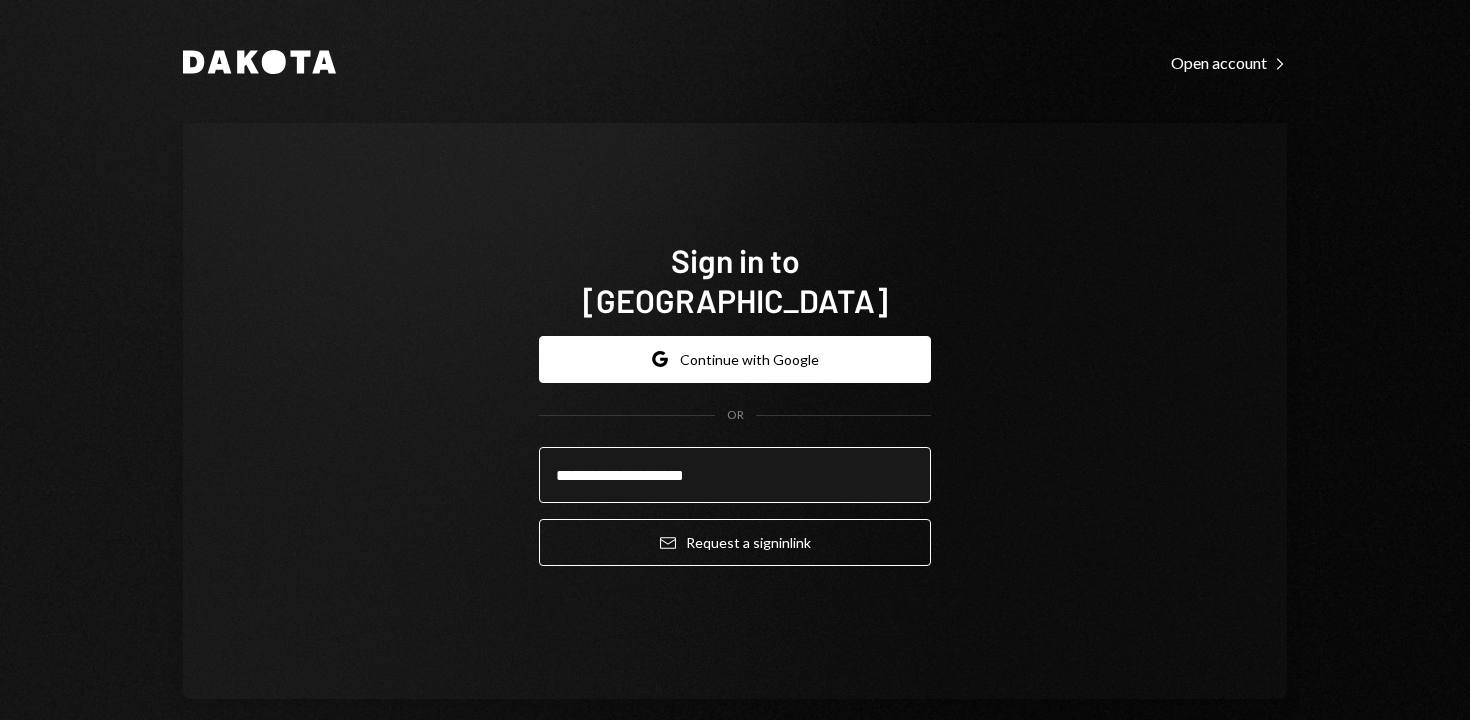 click on "**********" at bounding box center (735, 475) 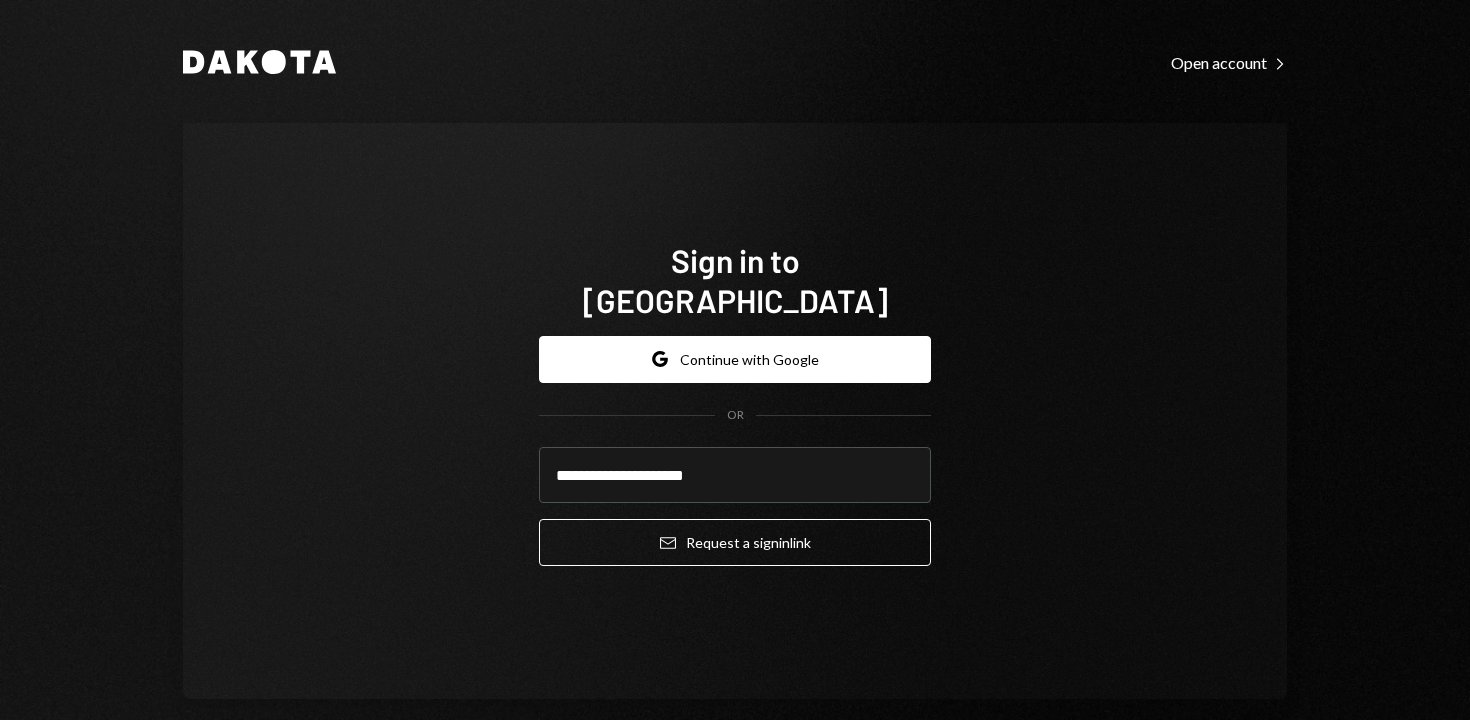 drag, startPoint x: 749, startPoint y: 463, endPoint x: 391, endPoint y: 449, distance: 358.27365 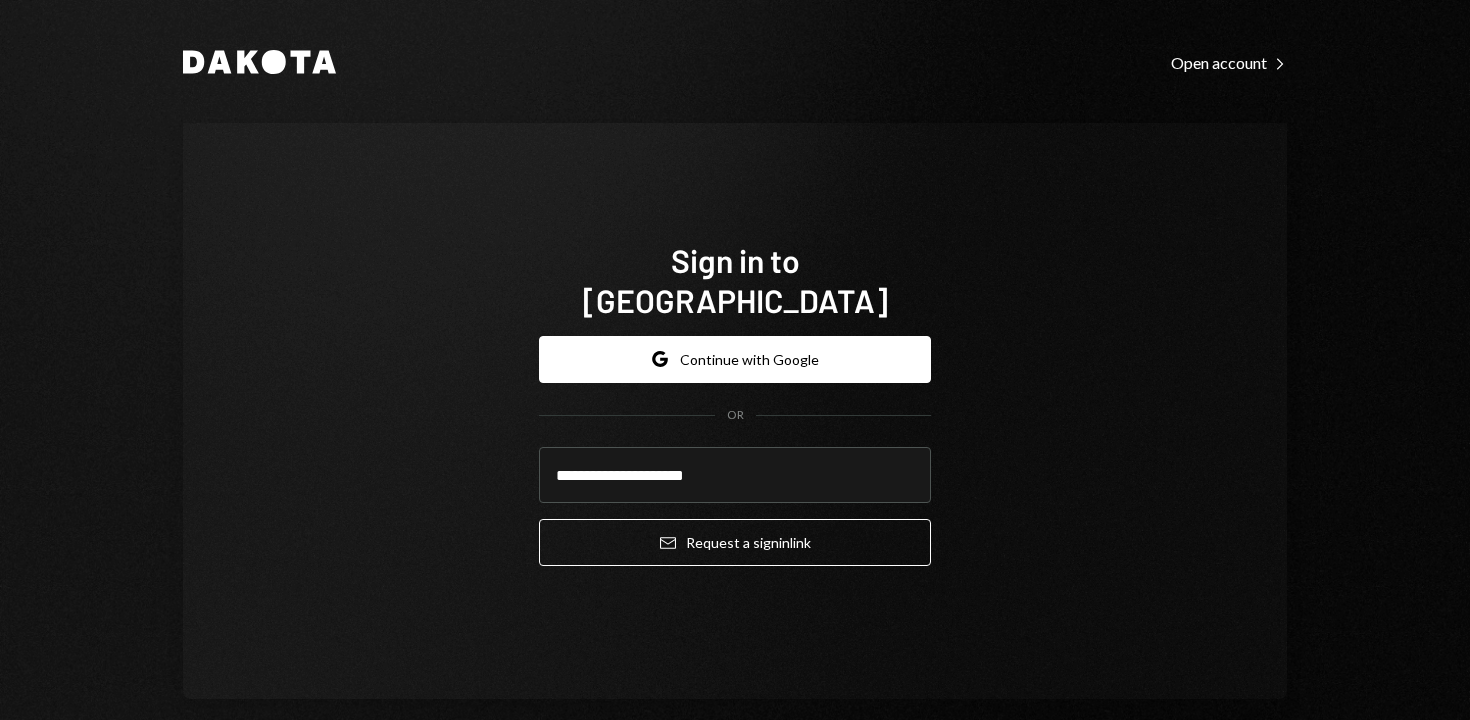 click on "**********" at bounding box center [735, 411] 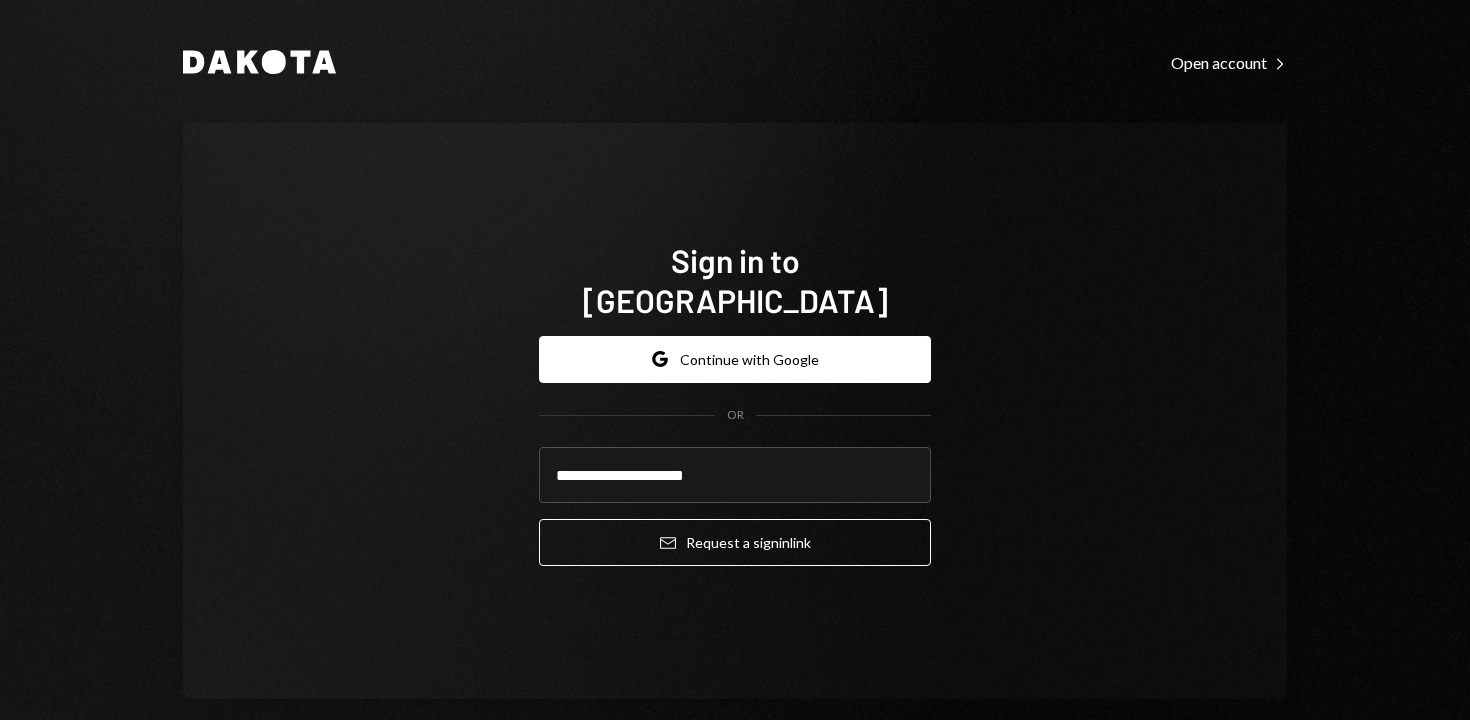 drag, startPoint x: 768, startPoint y: 456, endPoint x: 380, endPoint y: 442, distance: 388.2525 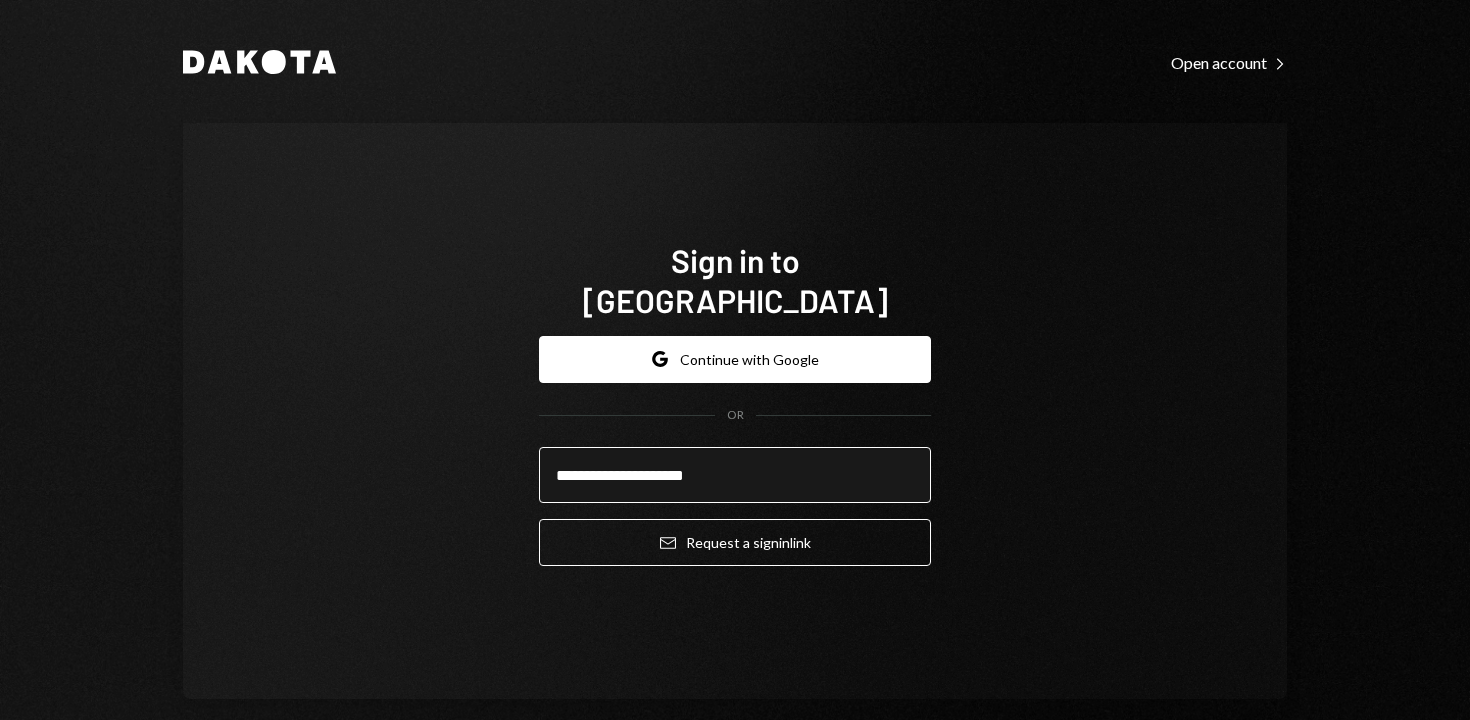 click on "**********" at bounding box center (735, 475) 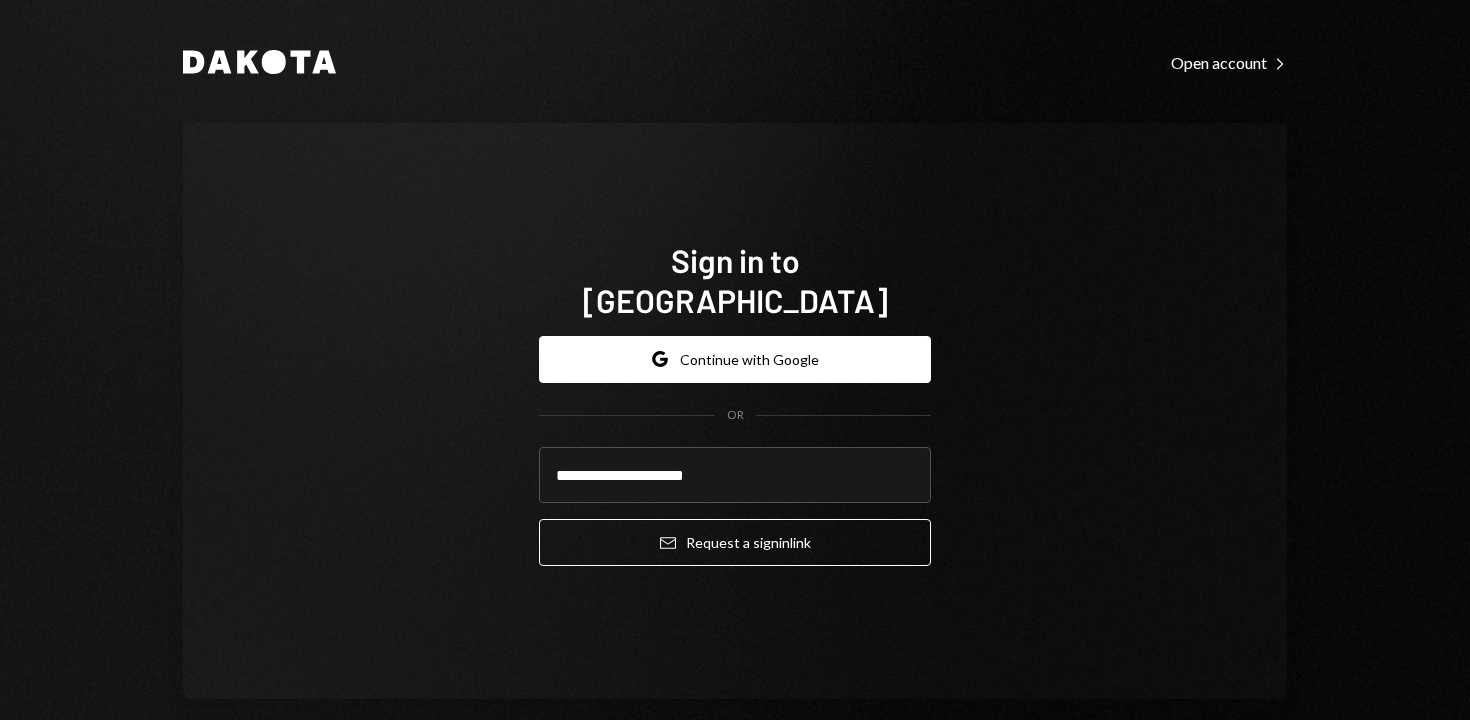click on "**********" at bounding box center [735, 411] 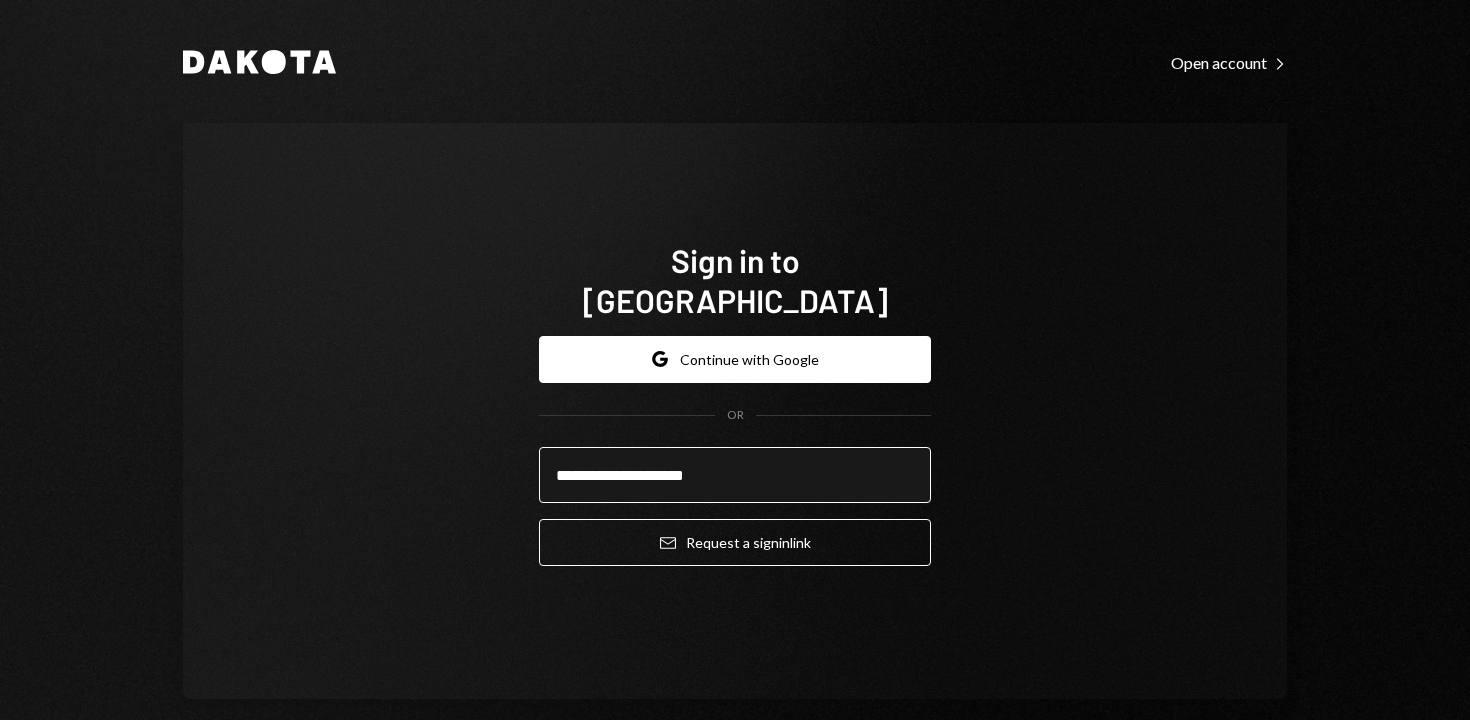 click on "**********" at bounding box center [735, 475] 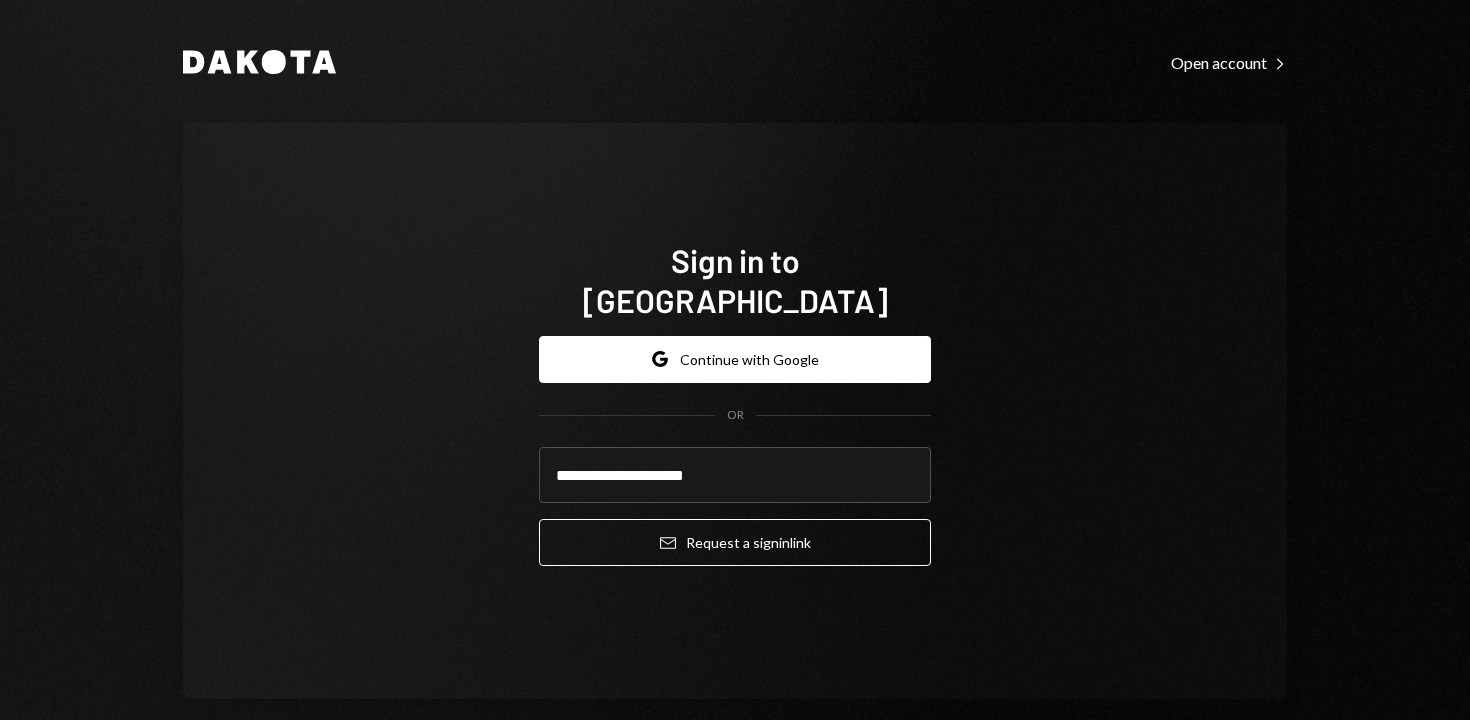 drag, startPoint x: 771, startPoint y: 465, endPoint x: 405, endPoint y: 448, distance: 366.3946 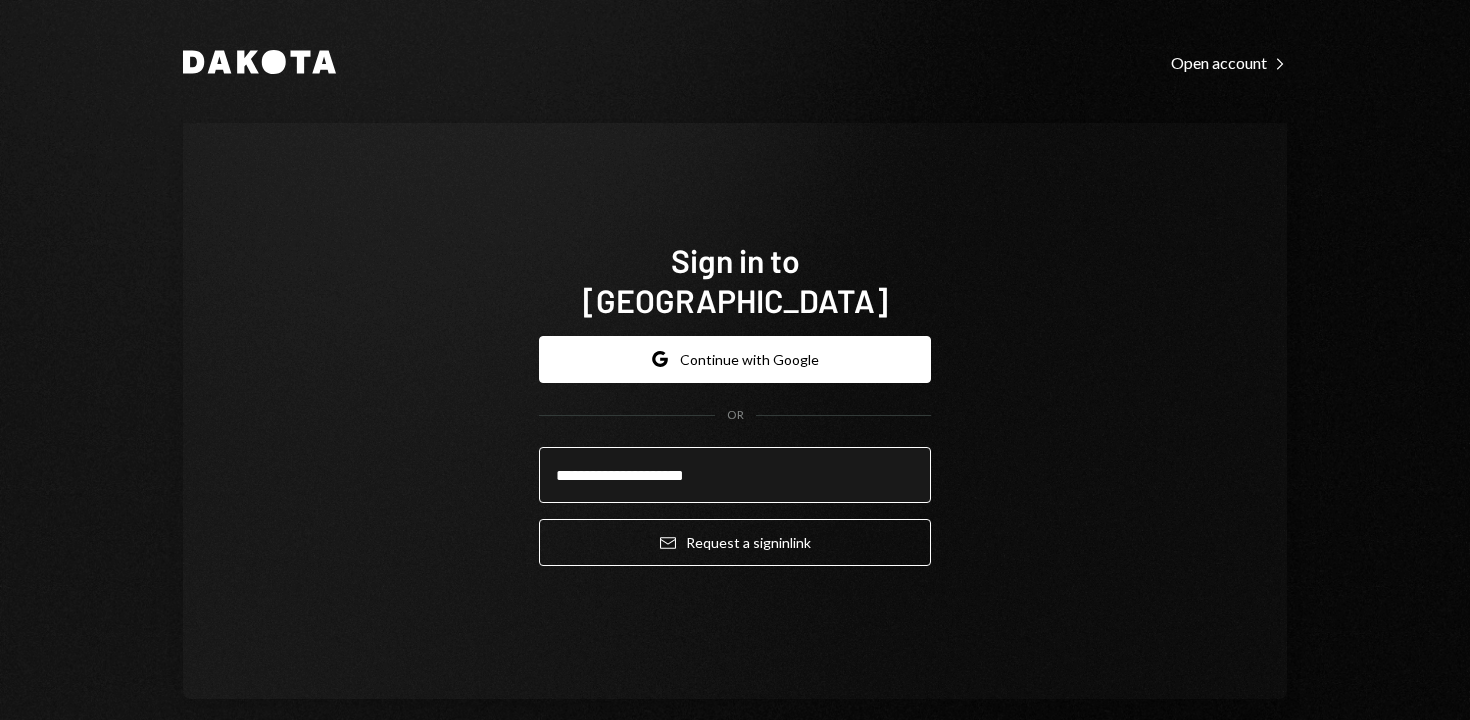 click on "**********" at bounding box center (735, 475) 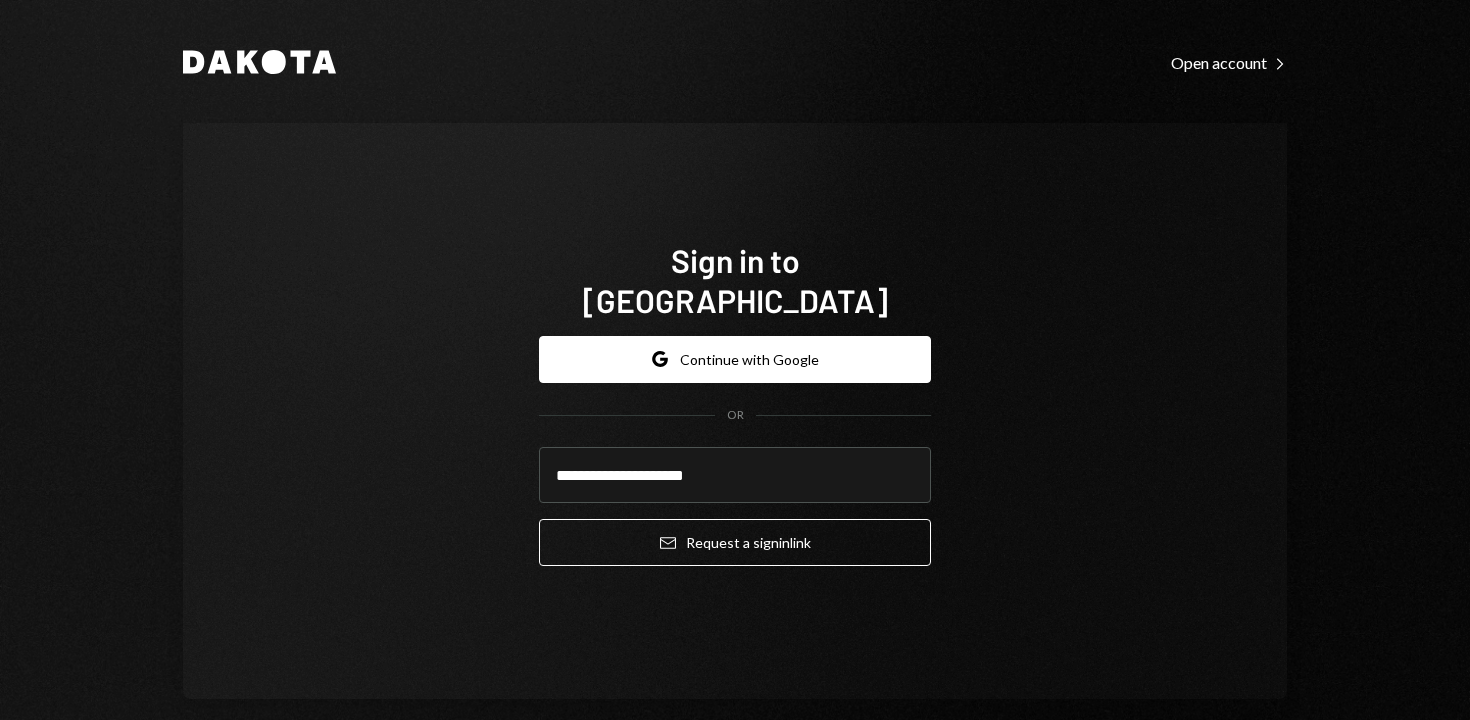 drag, startPoint x: 765, startPoint y: 473, endPoint x: 383, endPoint y: 449, distance: 382.75317 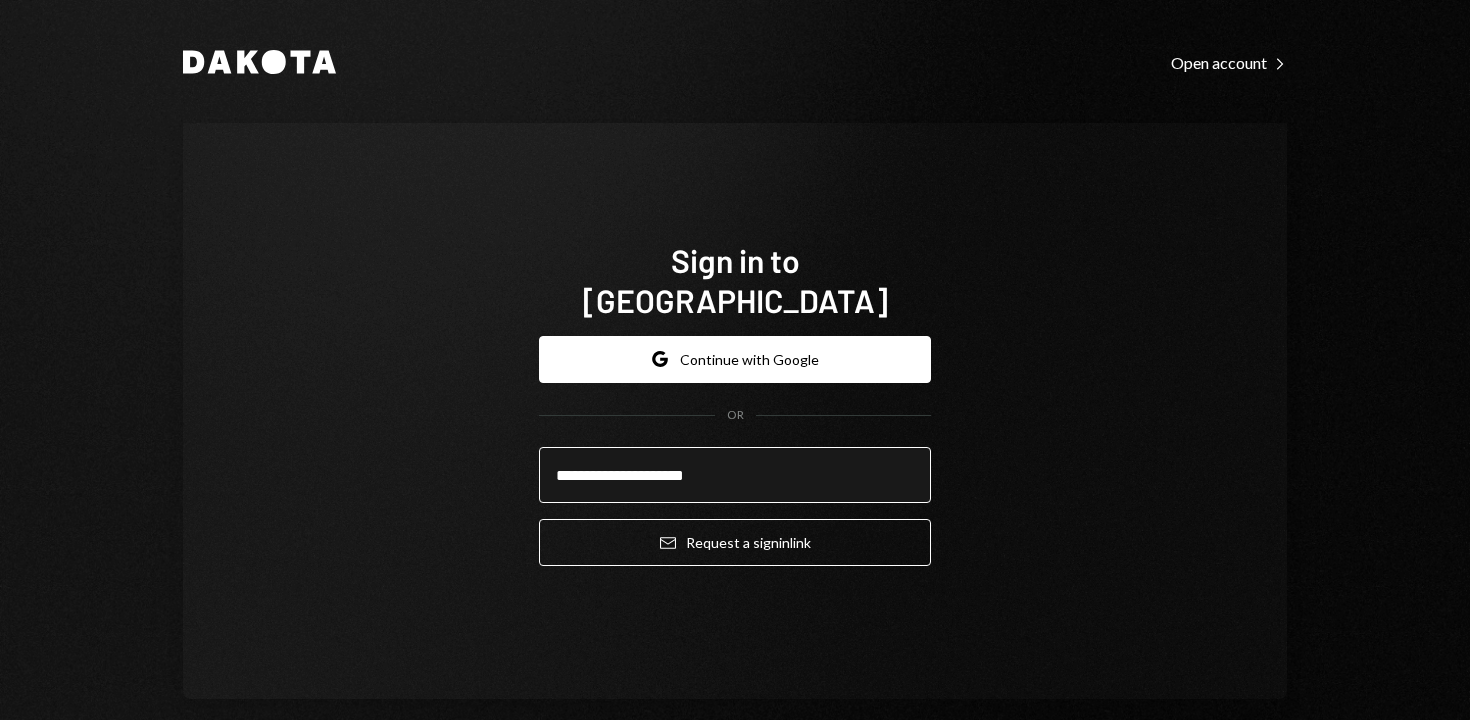 click on "**********" at bounding box center [735, 475] 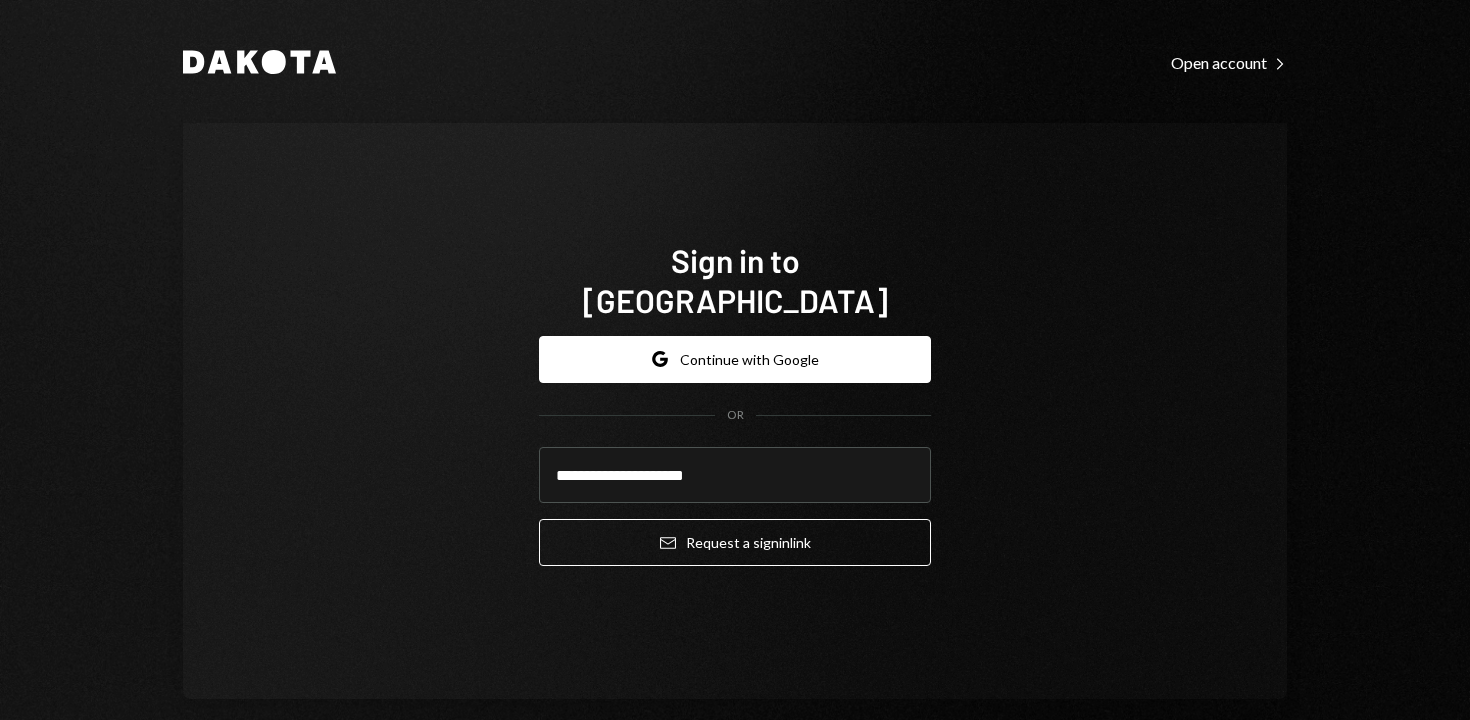 drag, startPoint x: 751, startPoint y: 460, endPoint x: 461, endPoint y: 447, distance: 290.29123 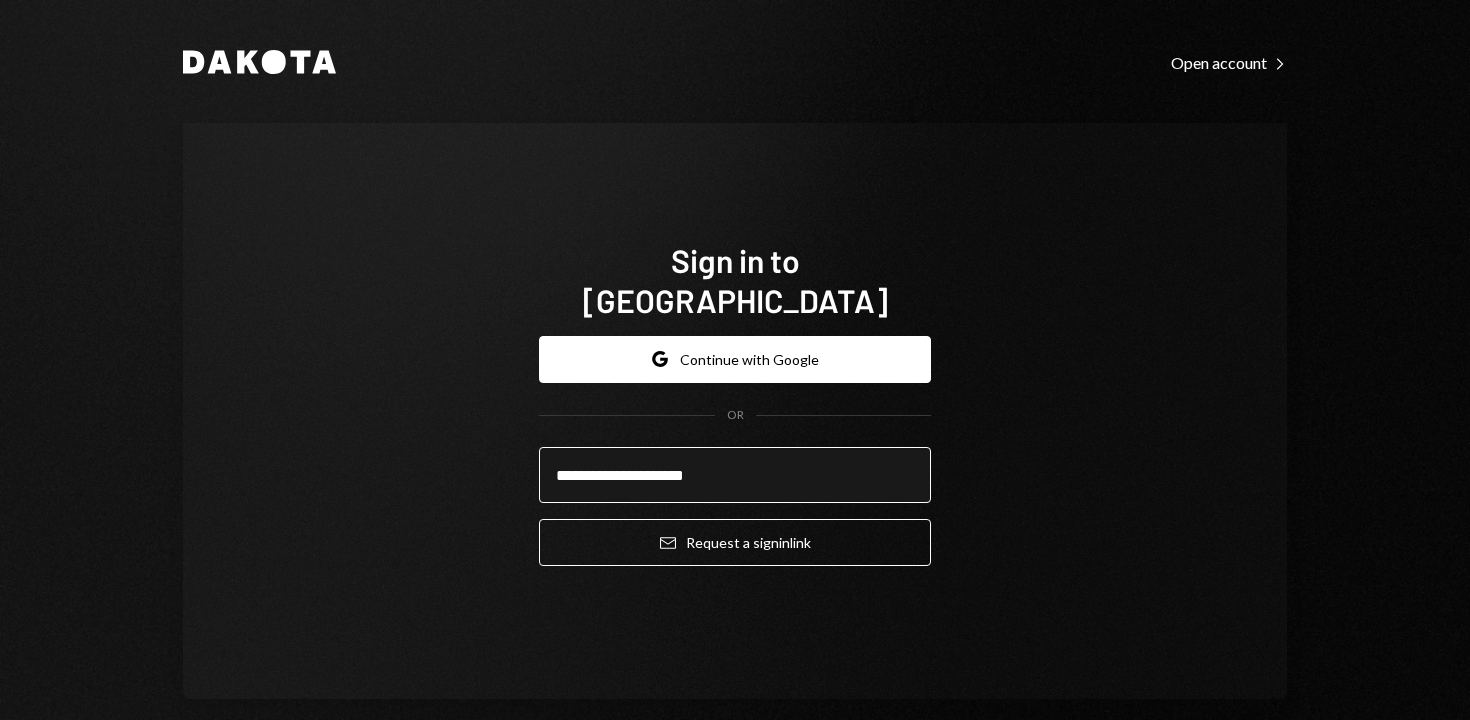 drag, startPoint x: 802, startPoint y: 466, endPoint x: 852, endPoint y: 467, distance: 50.01 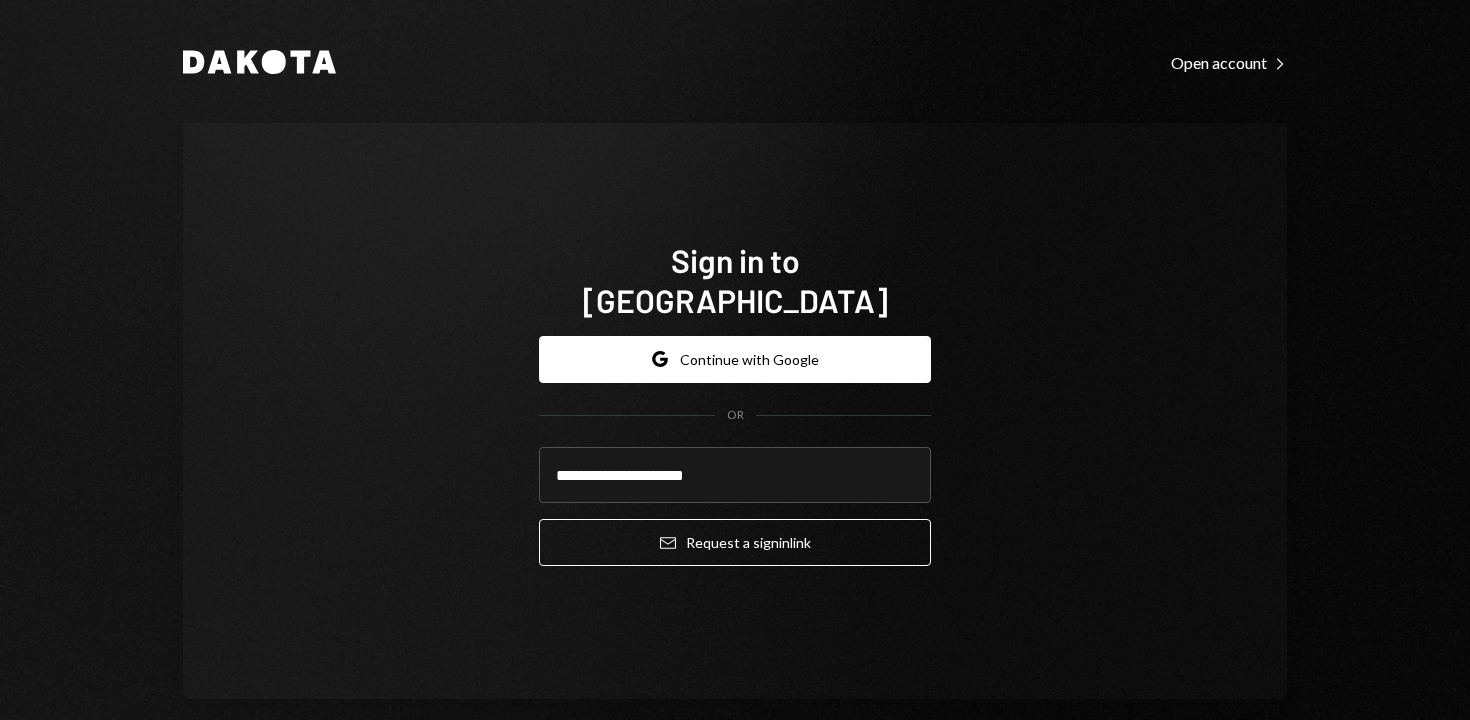 drag, startPoint x: 673, startPoint y: 454, endPoint x: 443, endPoint y: 439, distance: 230.48862 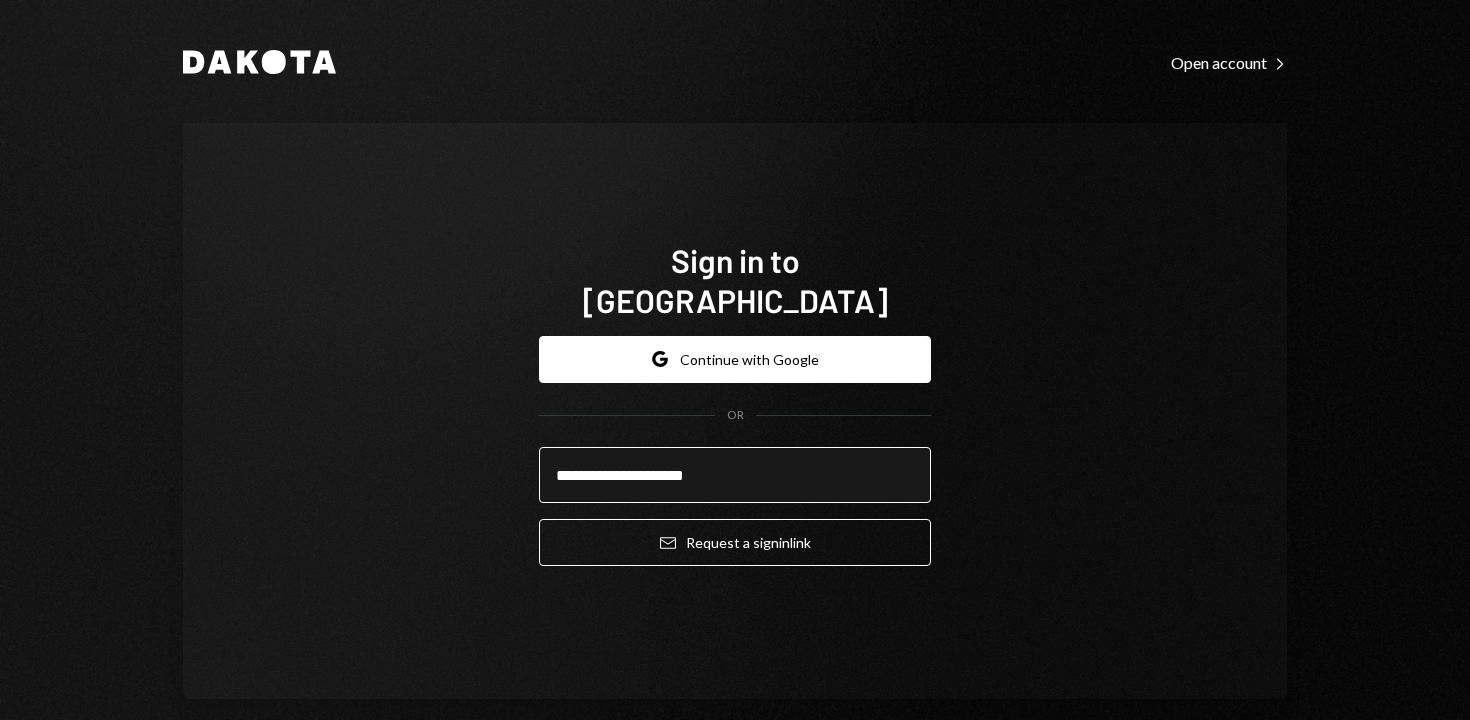 click on "**********" at bounding box center [735, 475] 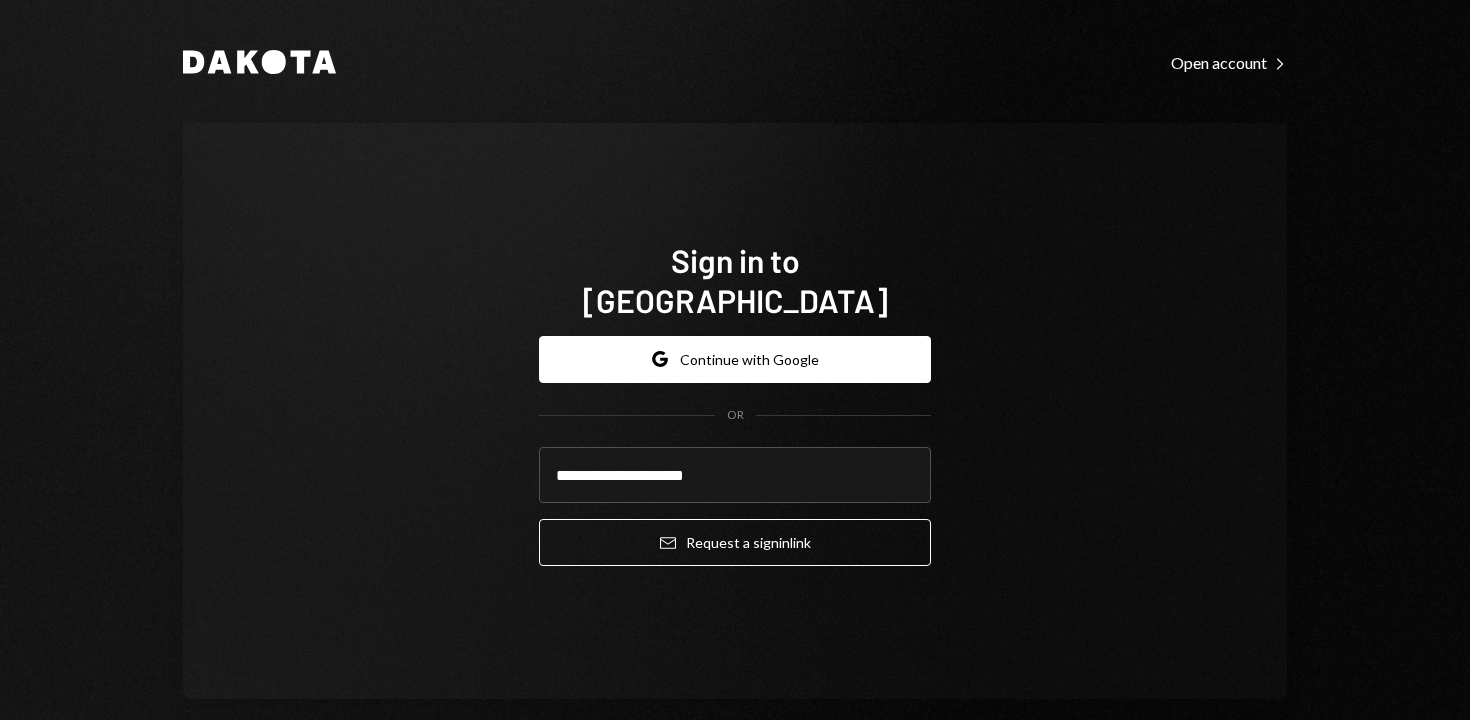 drag, startPoint x: 810, startPoint y: 480, endPoint x: 396, endPoint y: 446, distance: 415.3938 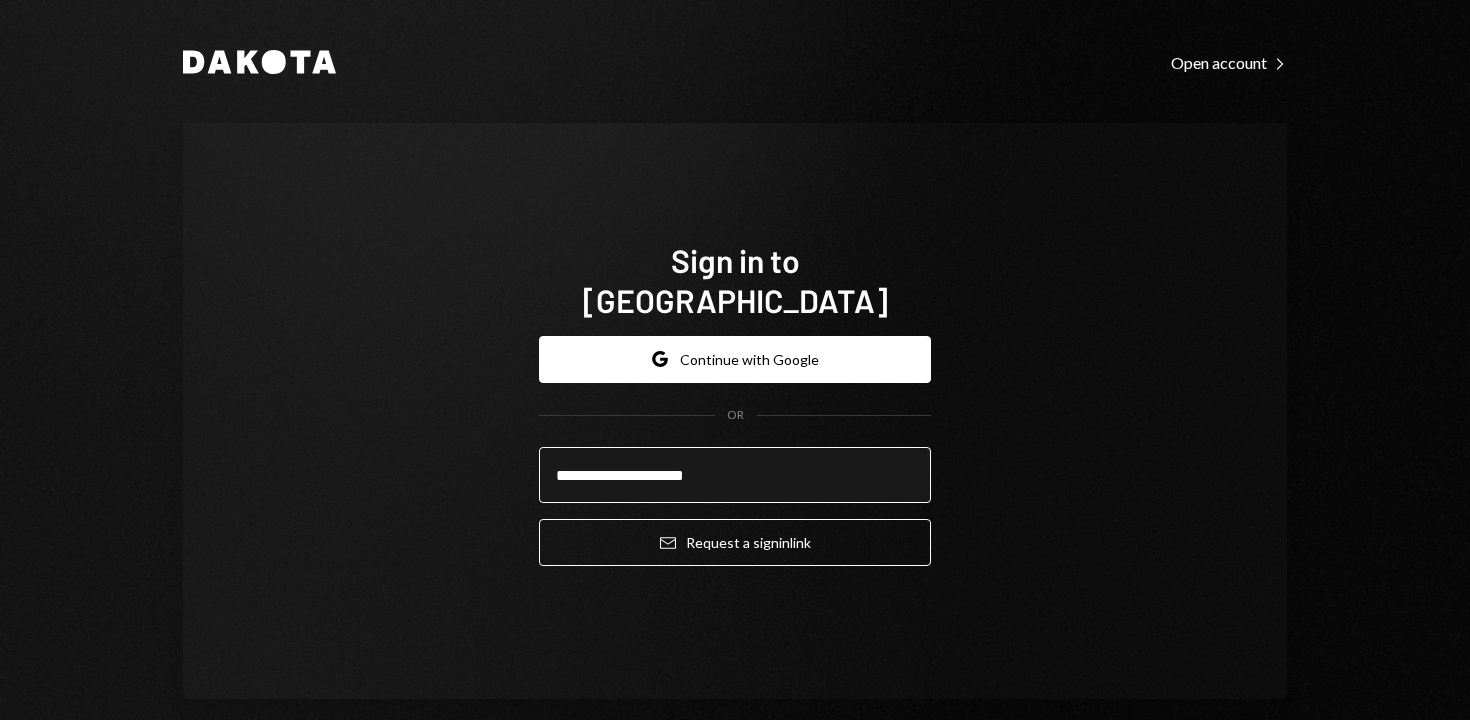 click on "**********" at bounding box center [735, 475] 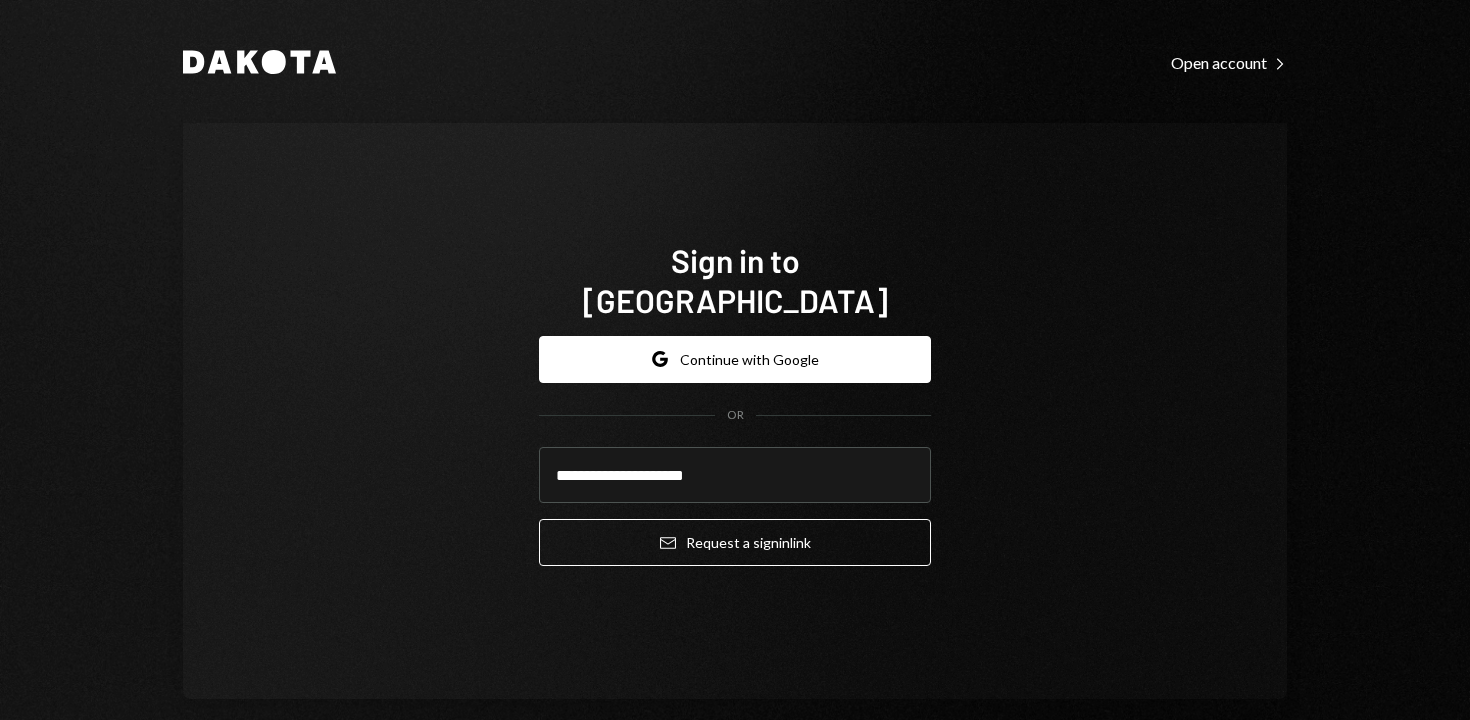 click on "**********" at bounding box center (735, 411) 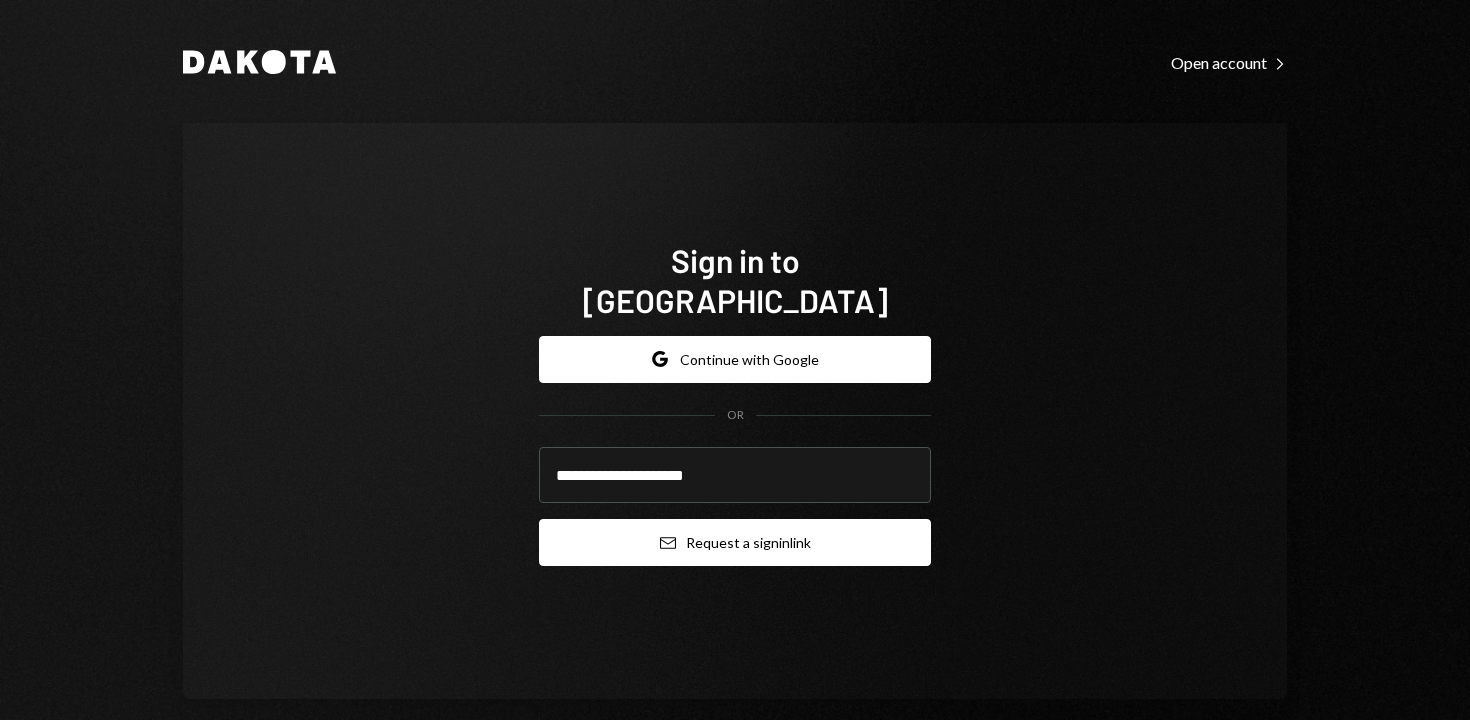 click on "Email Request a sign  in  link" at bounding box center (735, 542) 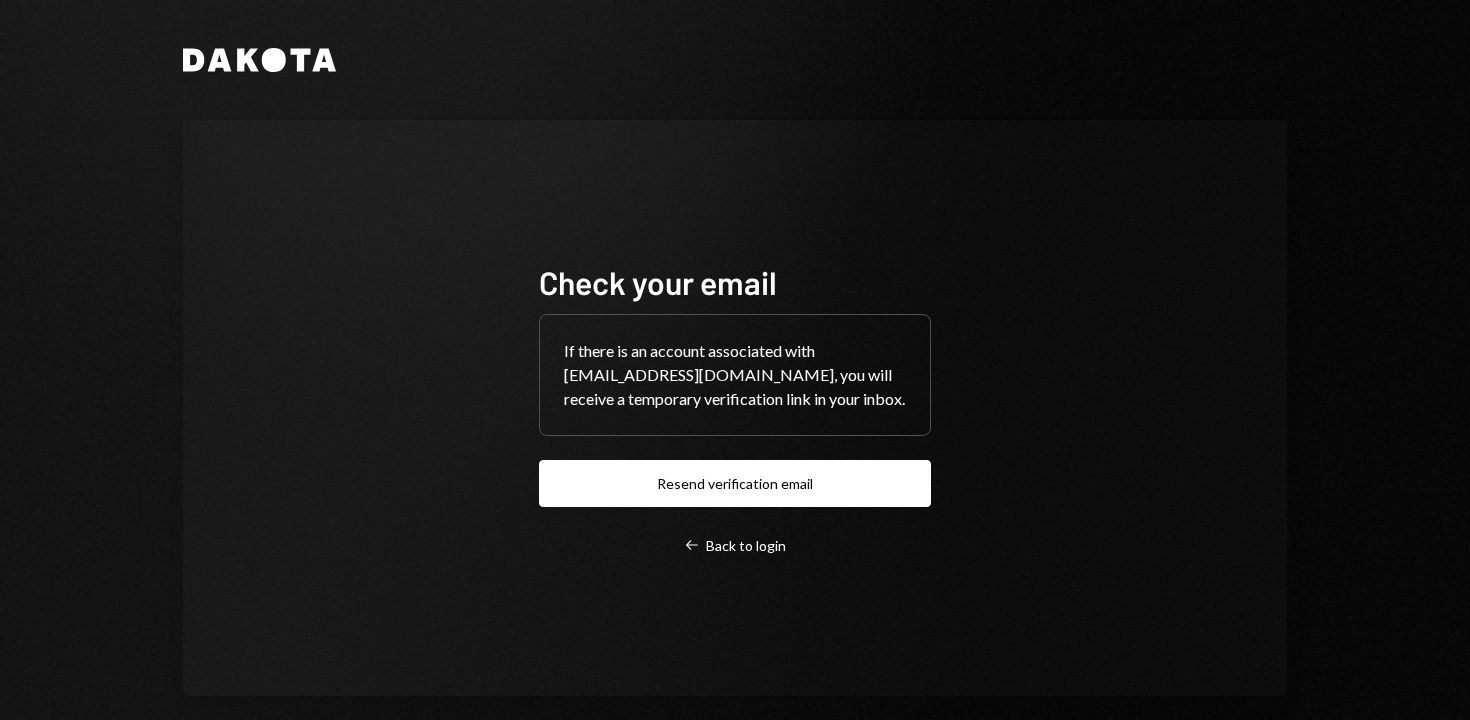 drag, startPoint x: 347, startPoint y: 55, endPoint x: 477, endPoint y: 192, distance: 188.86238 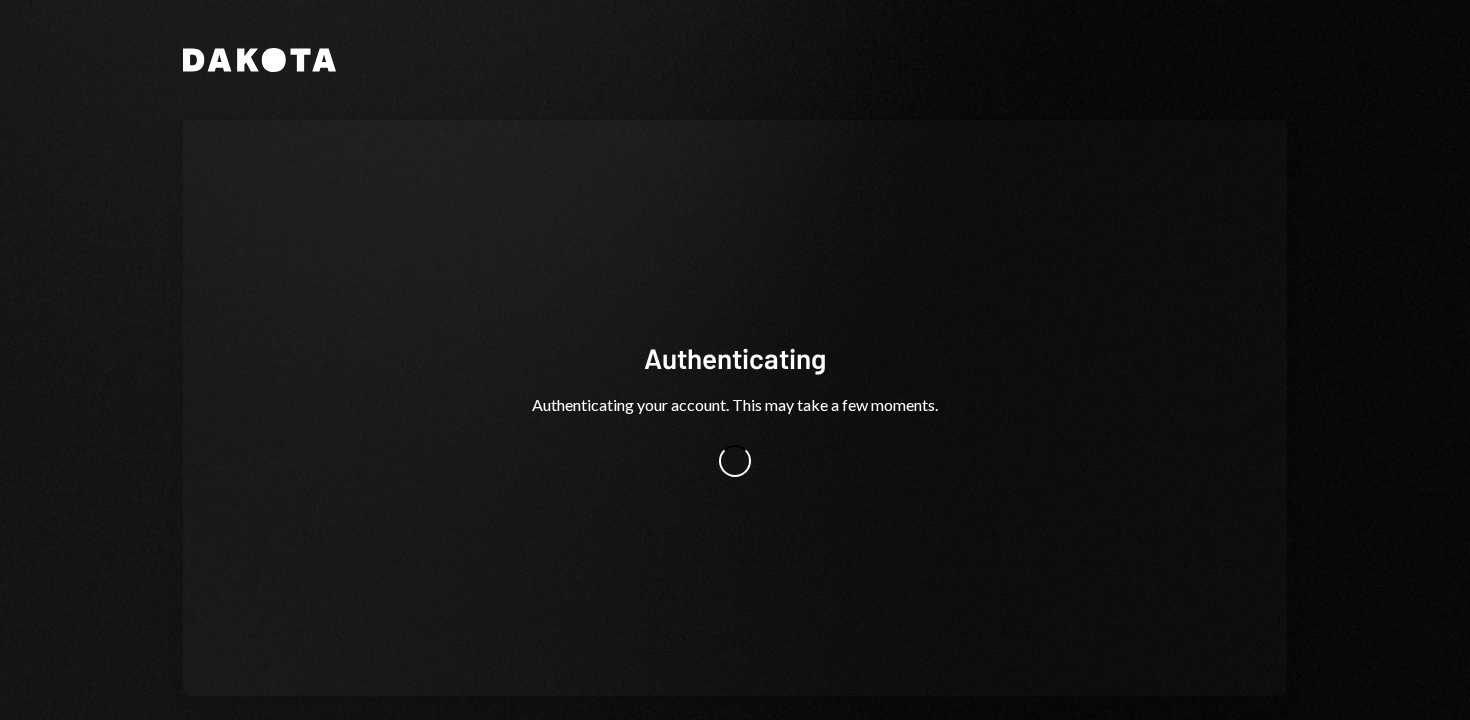 scroll, scrollTop: 0, scrollLeft: 0, axis: both 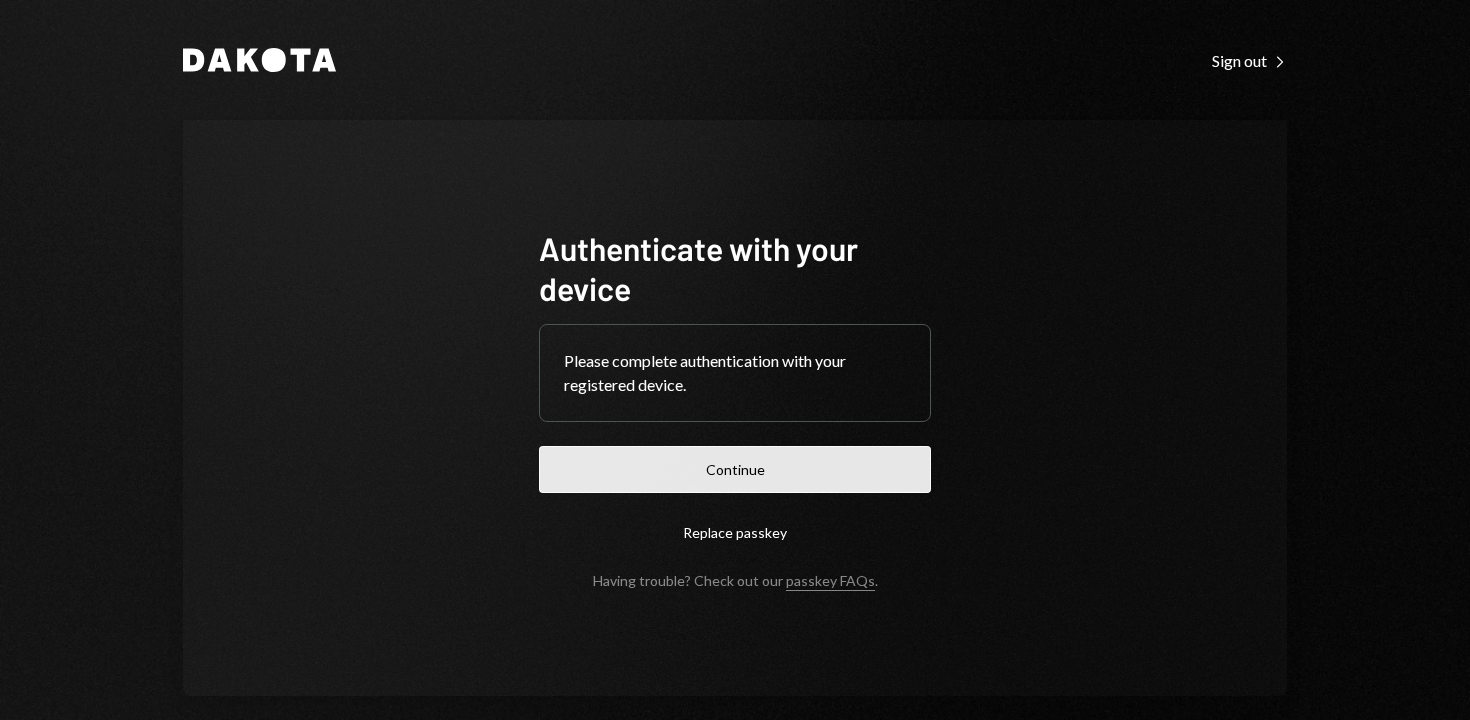 click on "Continue" at bounding box center (735, 469) 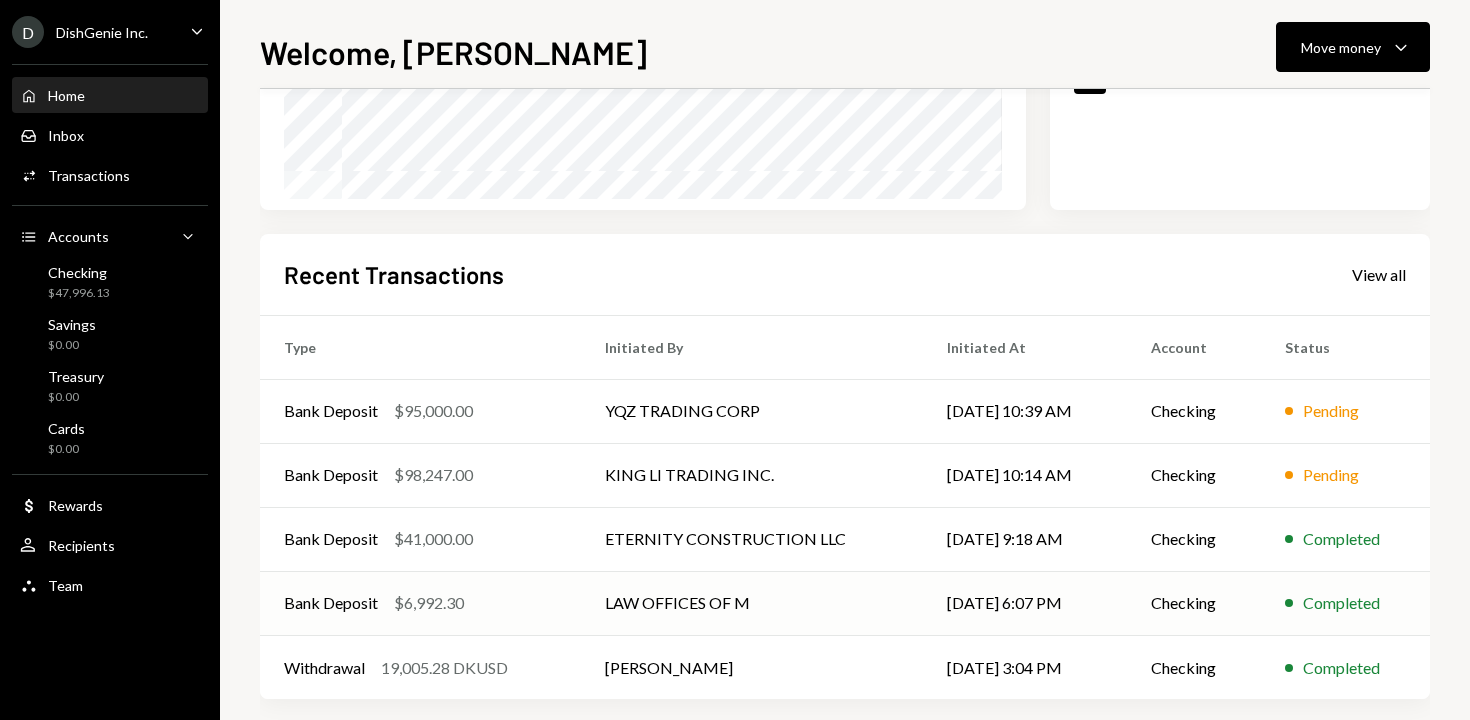 scroll, scrollTop: 390, scrollLeft: 0, axis: vertical 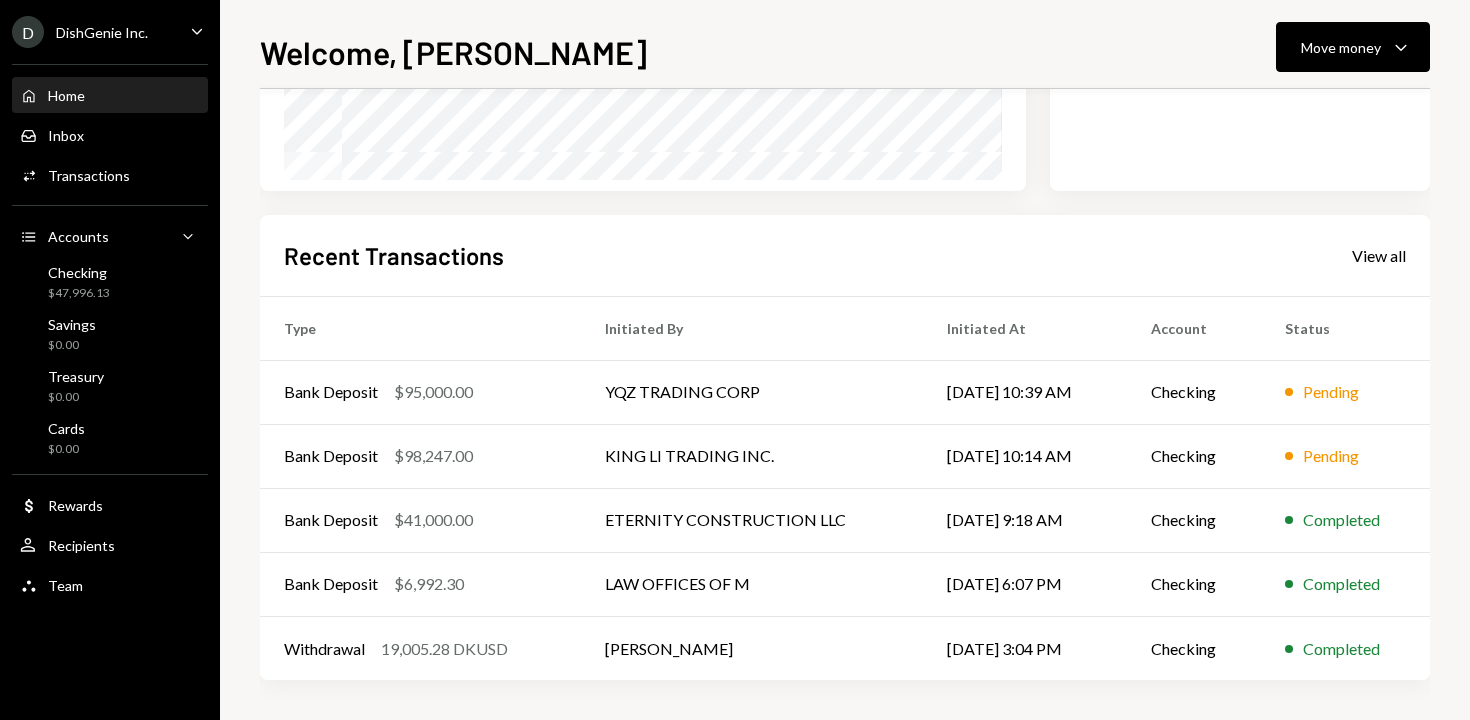 click on "Recent Transactions View all Type Initiated By Initiated At Account Status Bank Deposit $95,000.00 YQZ TRADING CORP [DATE] 10:39 AM Checking Pending Bank Deposit $98,247.00 KING LI TRADING INC. [DATE] 10:14 AM Checking Pending Bank Deposit $41,000.00 ETERNITY CONSTRUCTION LLC [DATE] 9:18 AM Checking Completed Bank Deposit $6,992.30 LAW OFFICES OF M [DATE] 6:07 PM Checking Completed Withdrawal 19,005.28  DKUSD [PERSON_NAME] [DATE] 3:04 PM Checking Completed" at bounding box center [845, 448] 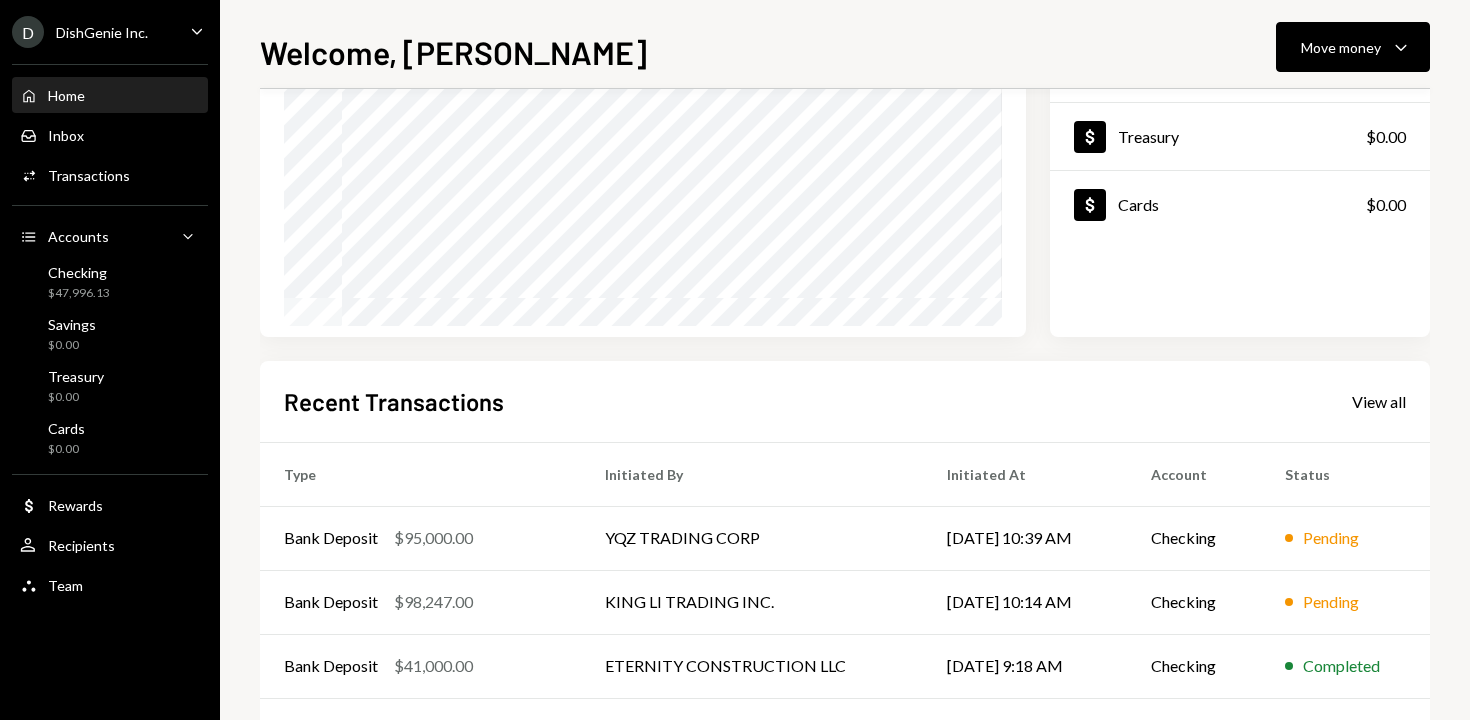 scroll, scrollTop: 0, scrollLeft: 0, axis: both 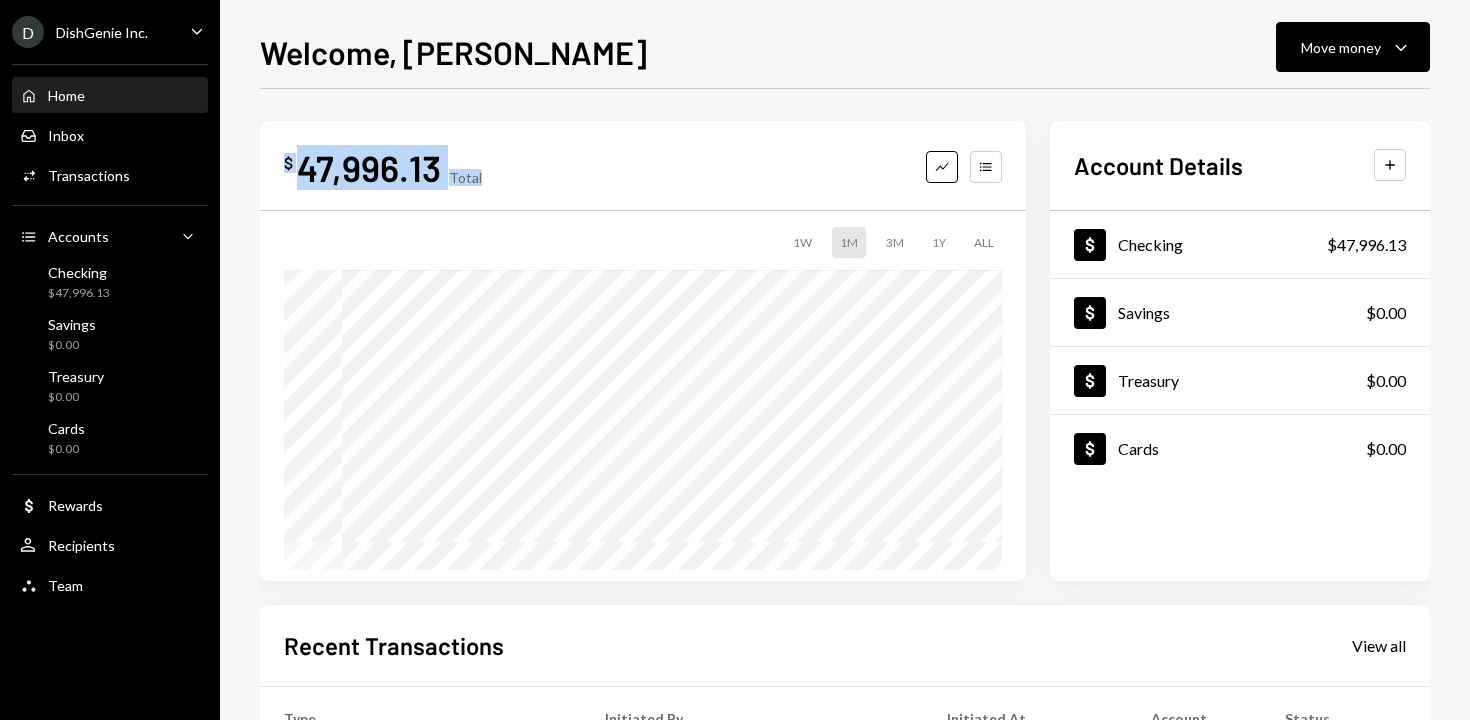 drag, startPoint x: 515, startPoint y: 187, endPoint x: 283, endPoint y: 170, distance: 232.62201 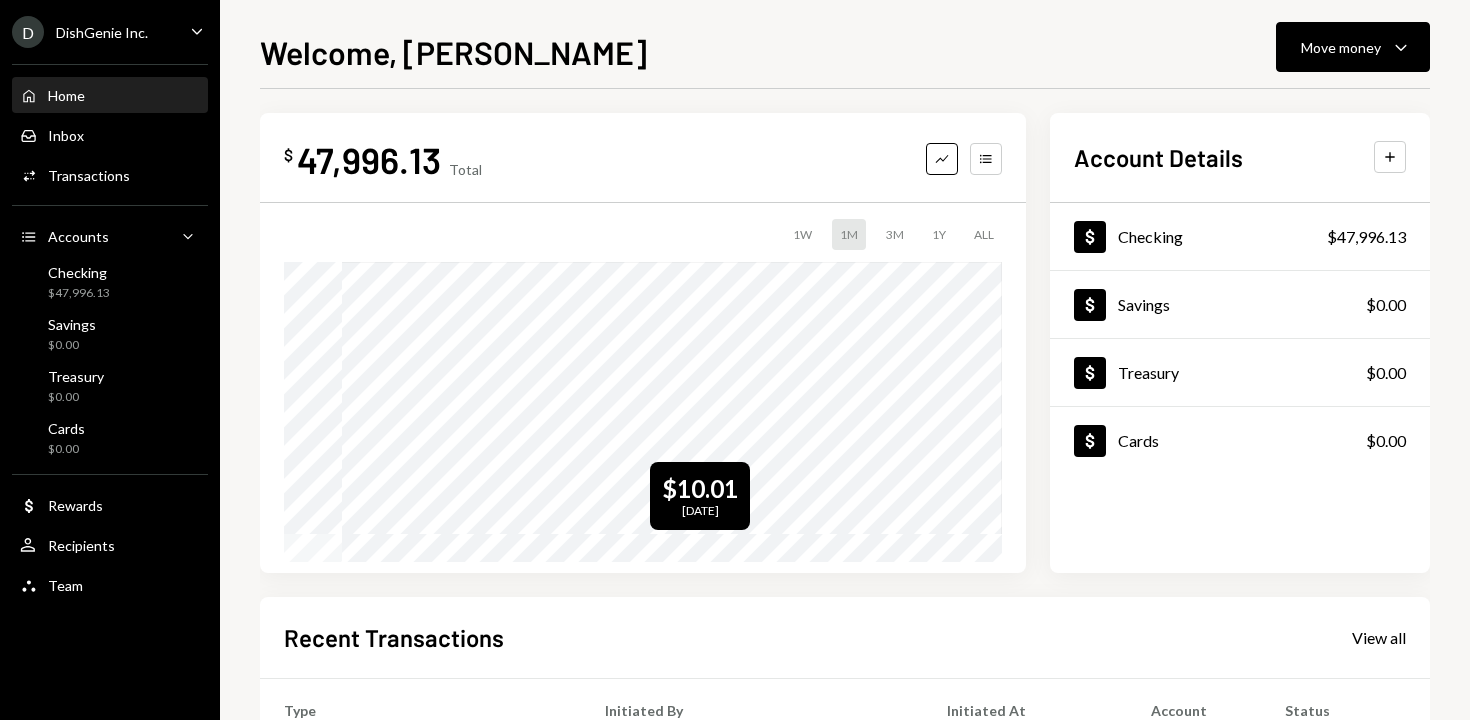 scroll, scrollTop: 0, scrollLeft: 0, axis: both 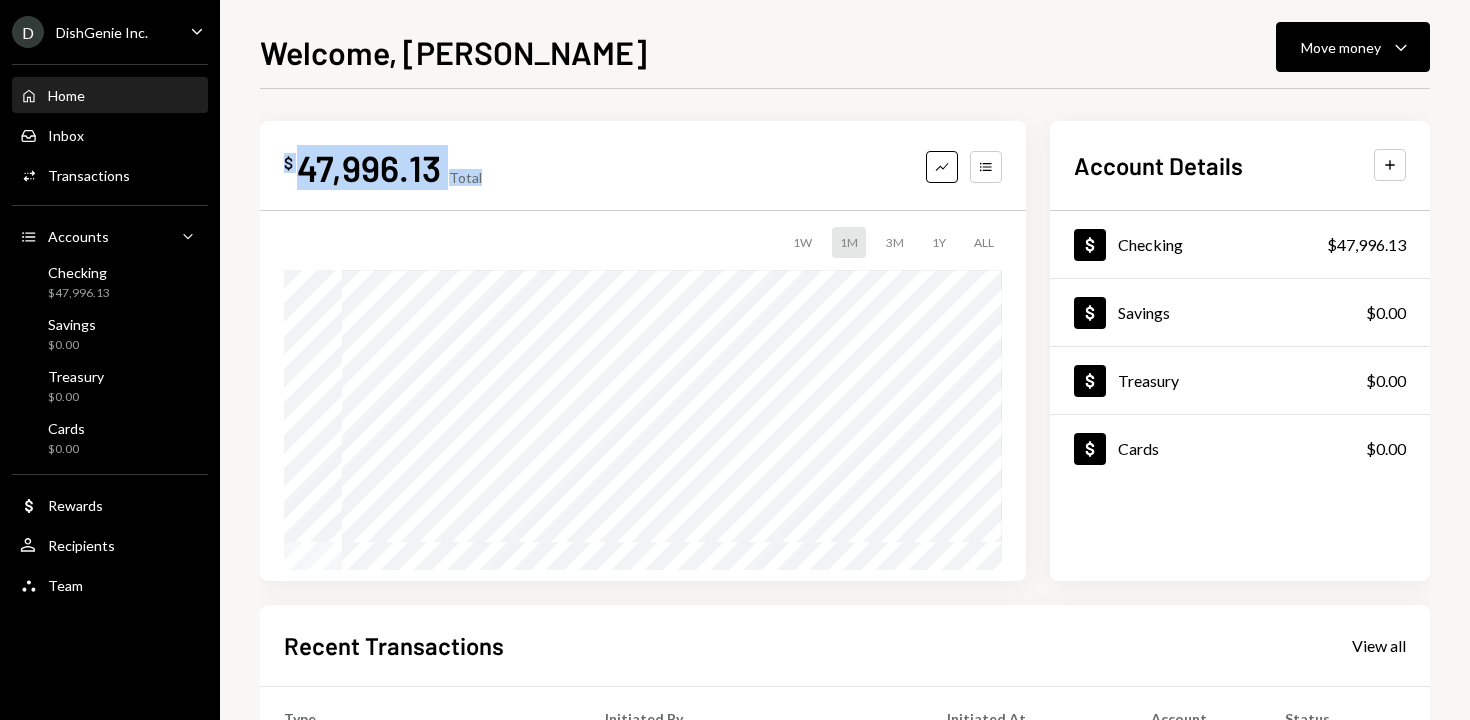 drag, startPoint x: 528, startPoint y: 178, endPoint x: 291, endPoint y: 156, distance: 238.0189 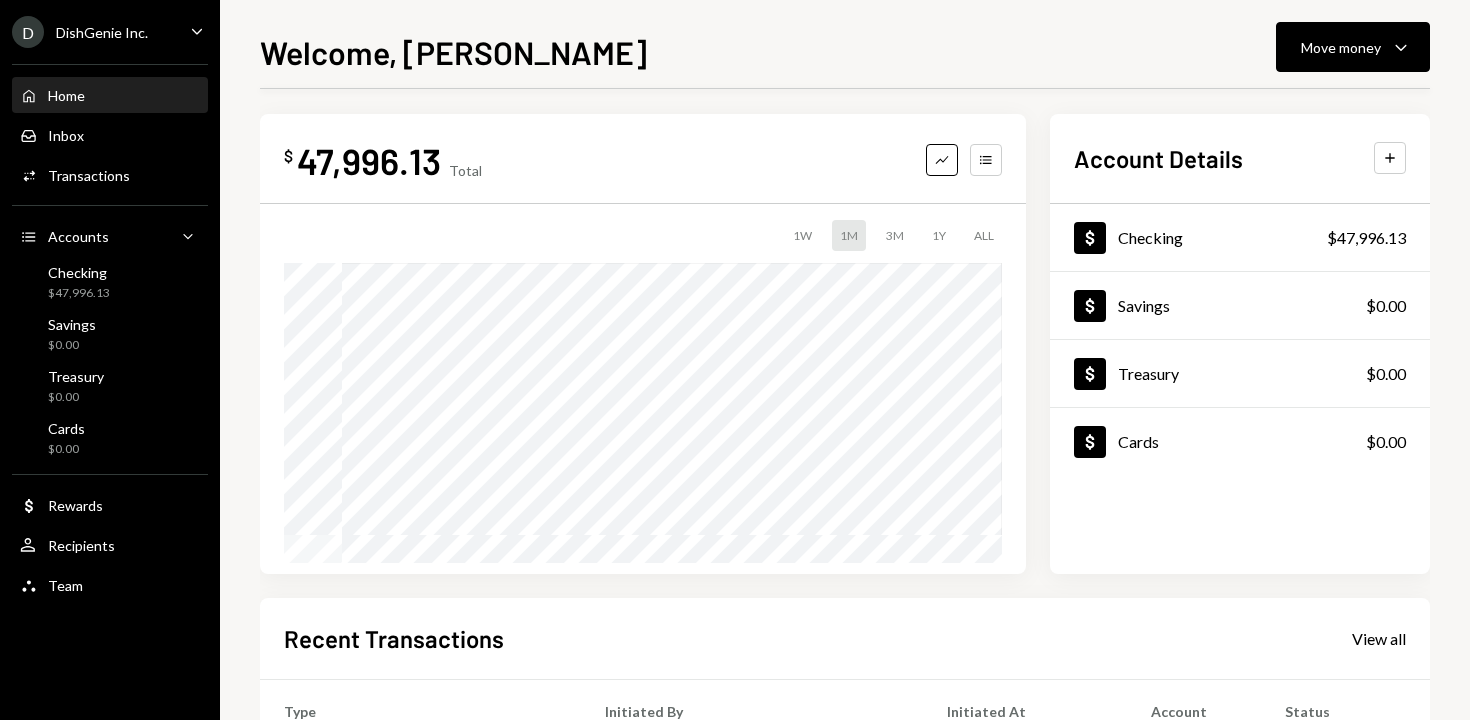 scroll, scrollTop: 0, scrollLeft: 0, axis: both 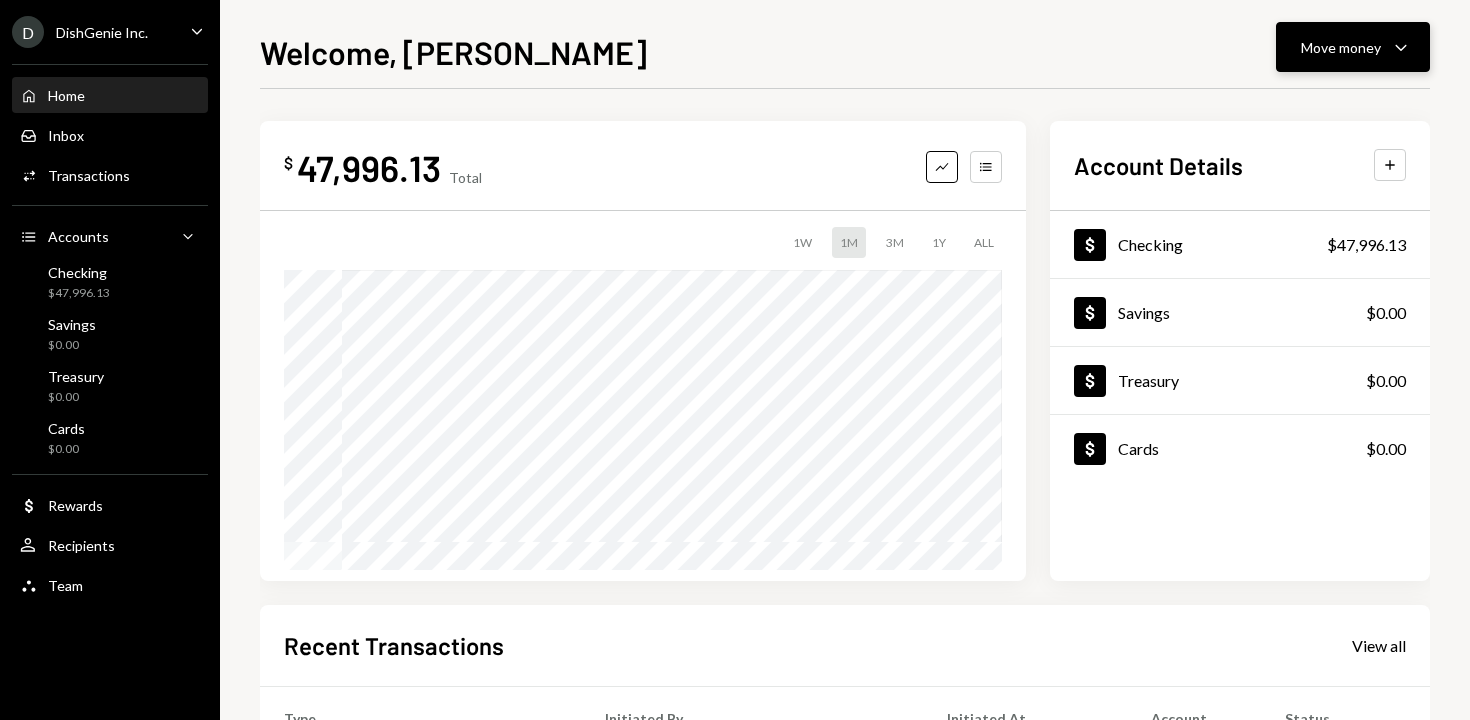 click on "Move money" at bounding box center (1341, 47) 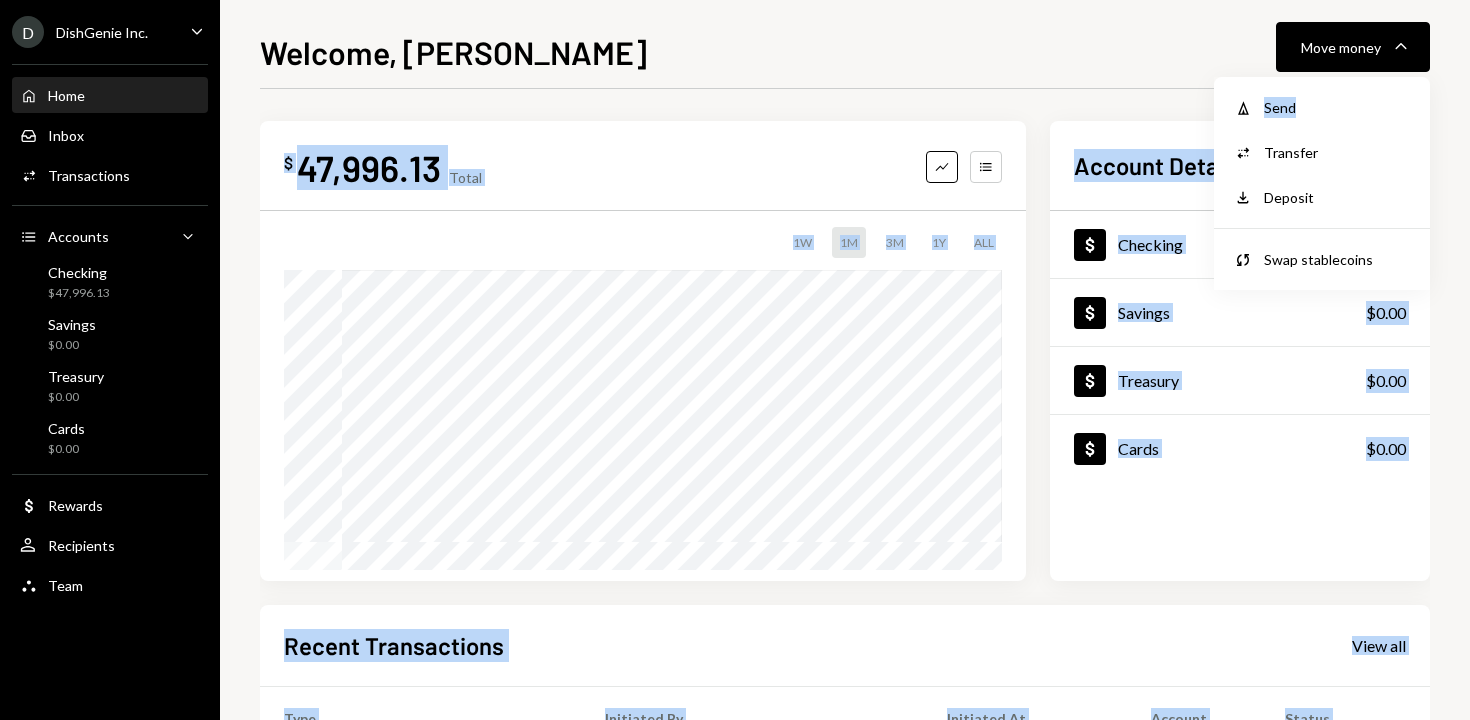 drag, startPoint x: 1326, startPoint y: 100, endPoint x: 742, endPoint y: 114, distance: 584.1678 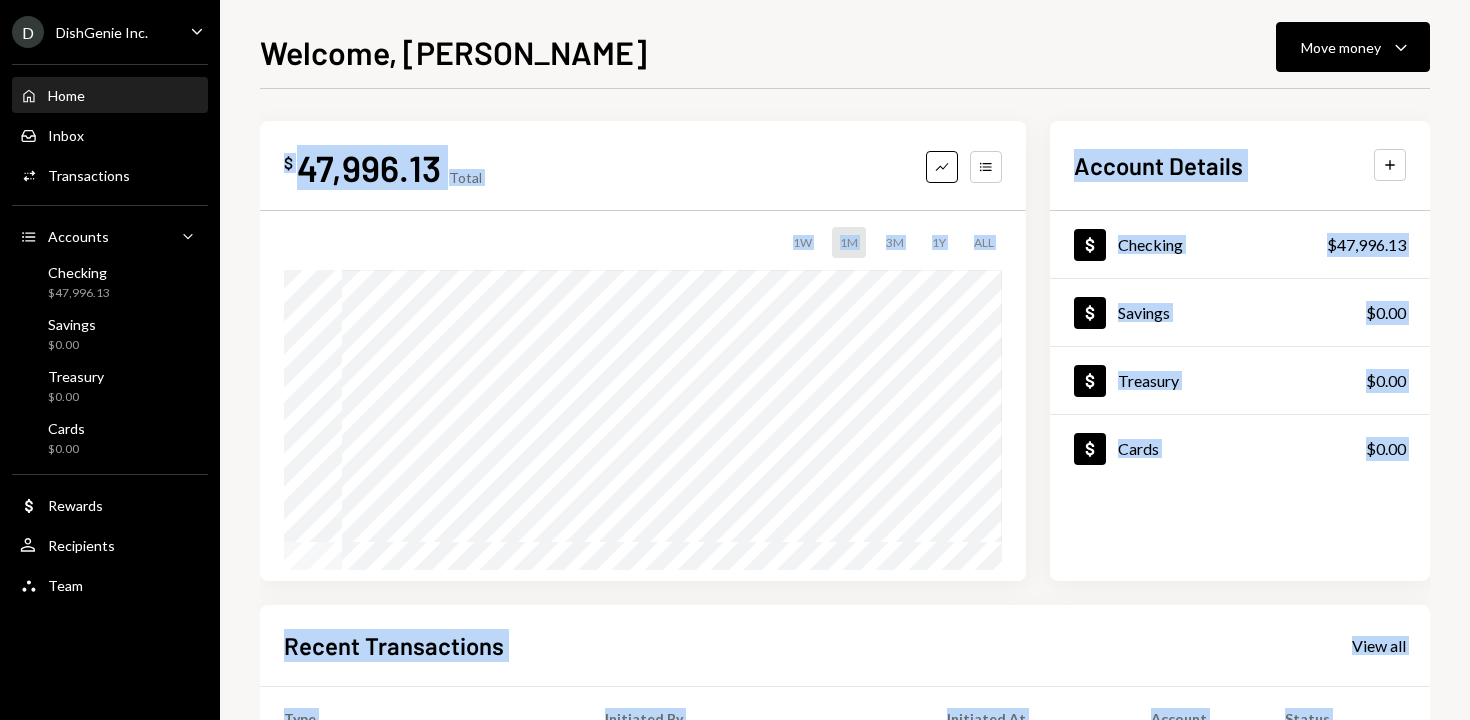 click on "$ 47,996.13 Total Graph Accounts 1W 1M 3M 1Y ALL
$10.01
[DATE]
Account Details Plus Dollar Checking $47,996.13 Dollar Savings $0.00 Dollar Treasury $0.00 Dollar Cards $0.00 Recent Transactions View all Type Initiated By Initiated At Account Status Bank Deposit $95,000.00 YQZ TRADING CORP [DATE] 10:39 AM Checking Pending Bank Deposit $98,247.00 KING LI TRADING INC. [DATE] 10:14 AM Checking Pending Bank Deposit $41,000.00 ETERNITY CONSTRUCTION LLC [DATE] 9:18 AM Checking Completed Bank Deposit $6,992.30 LAW OFFICES OF M [DATE] 6:07 PM Checking Completed Withdrawal 19,005.28  DKUSD [PERSON_NAME] [DATE] 3:04 PM Checking Completed" at bounding box center [845, 600] 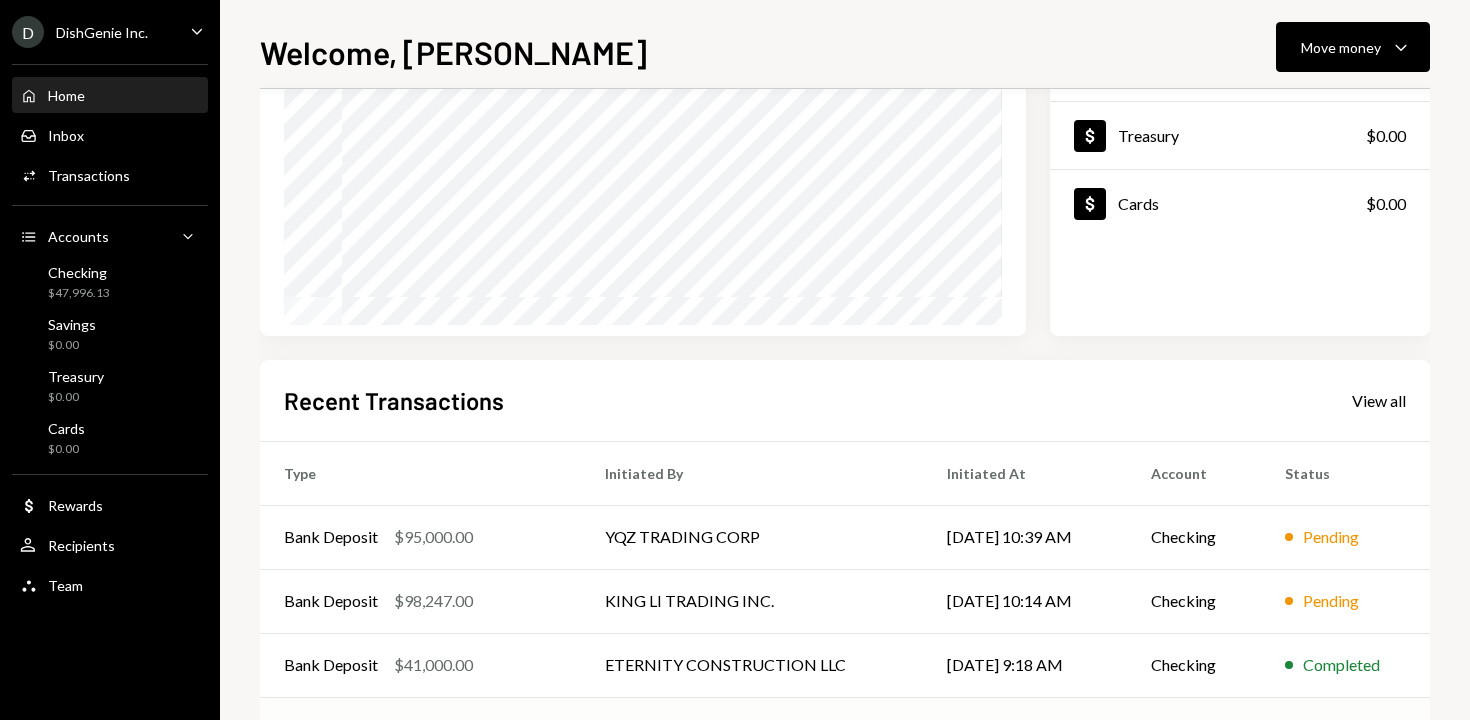 scroll, scrollTop: 0, scrollLeft: 0, axis: both 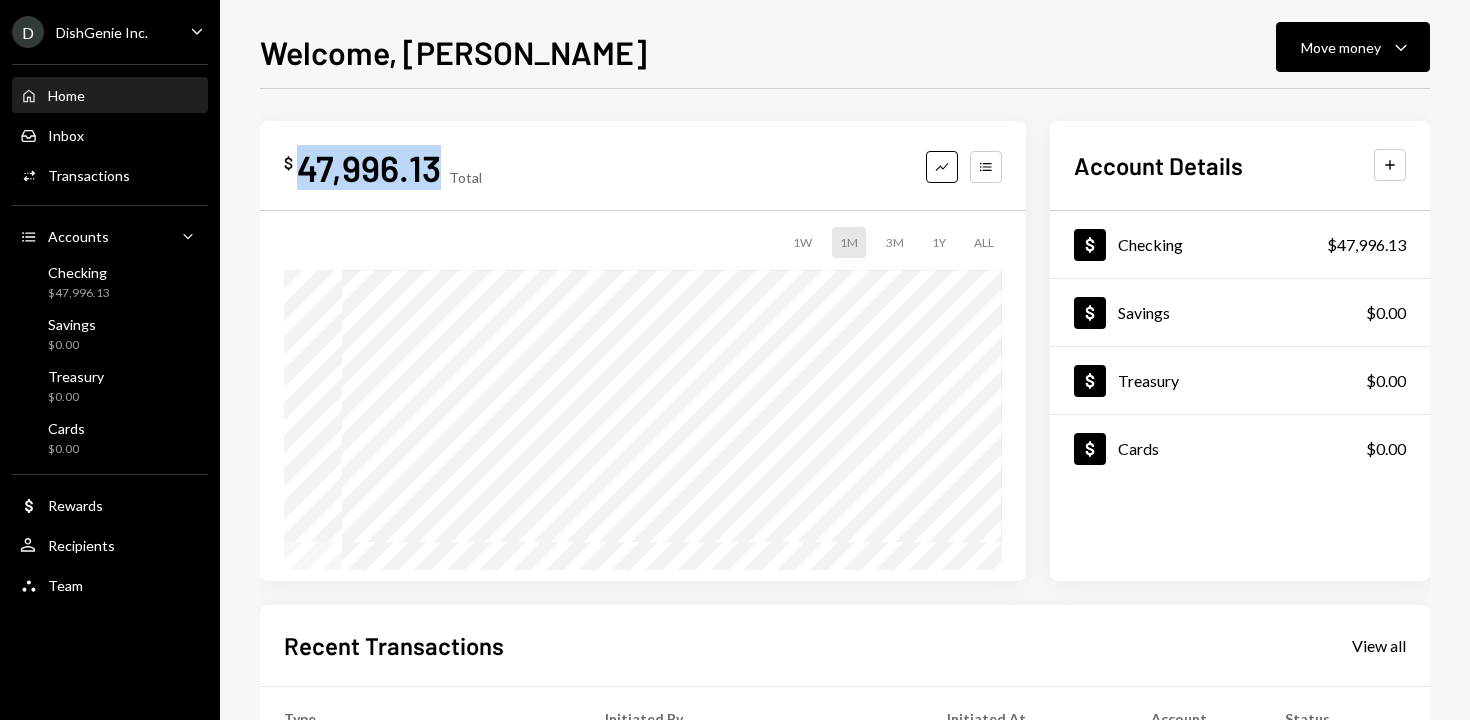 drag, startPoint x: 301, startPoint y: 163, endPoint x: 434, endPoint y: 159, distance: 133.06013 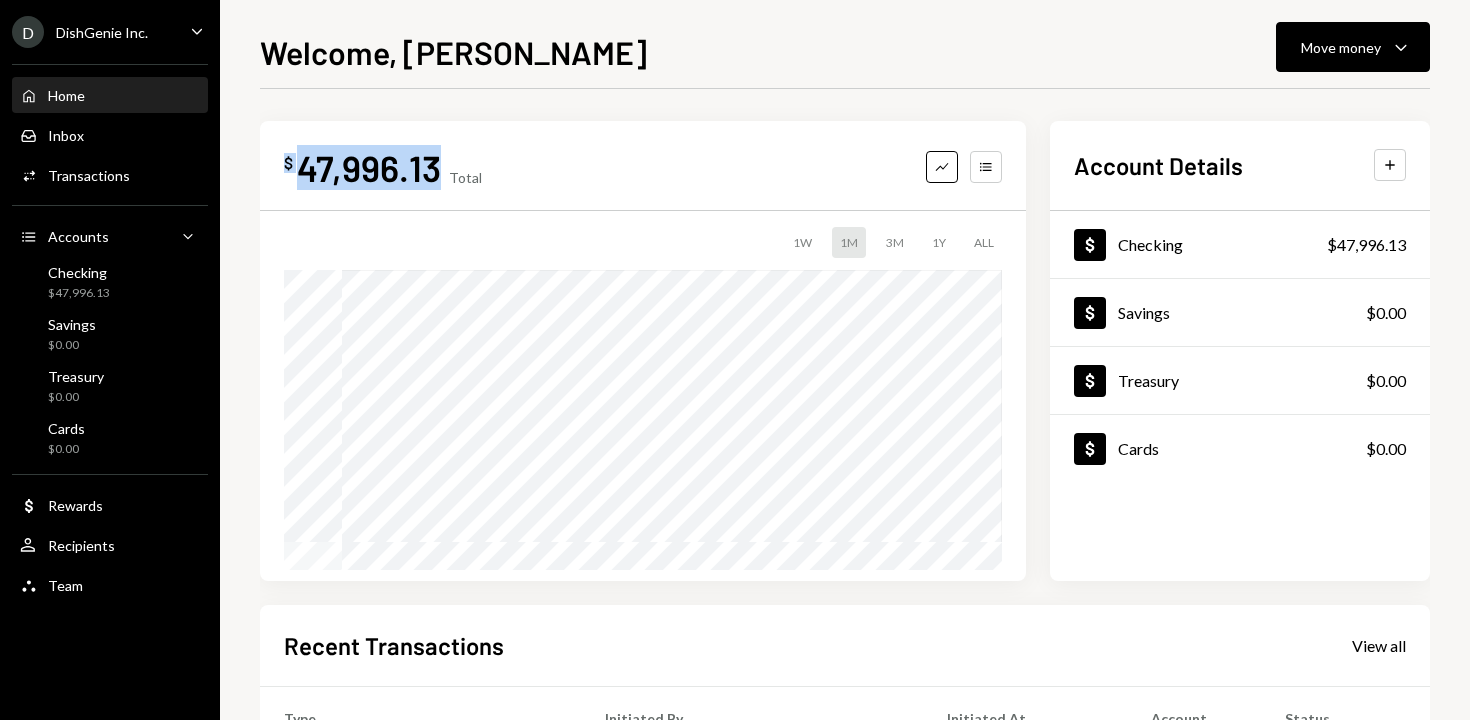 drag, startPoint x: 436, startPoint y: 169, endPoint x: 273, endPoint y: 163, distance: 163.1104 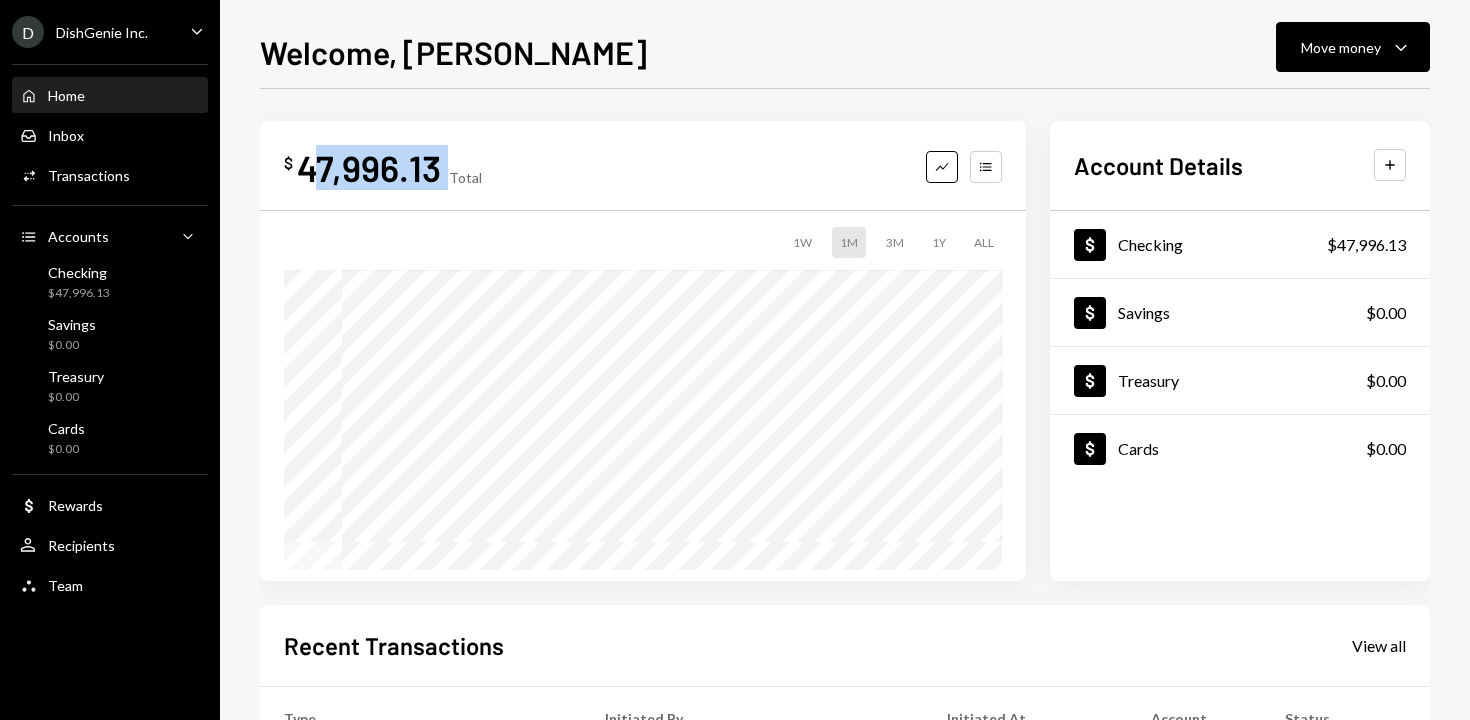 drag, startPoint x: 315, startPoint y: 166, endPoint x: 448, endPoint y: 167, distance: 133.00375 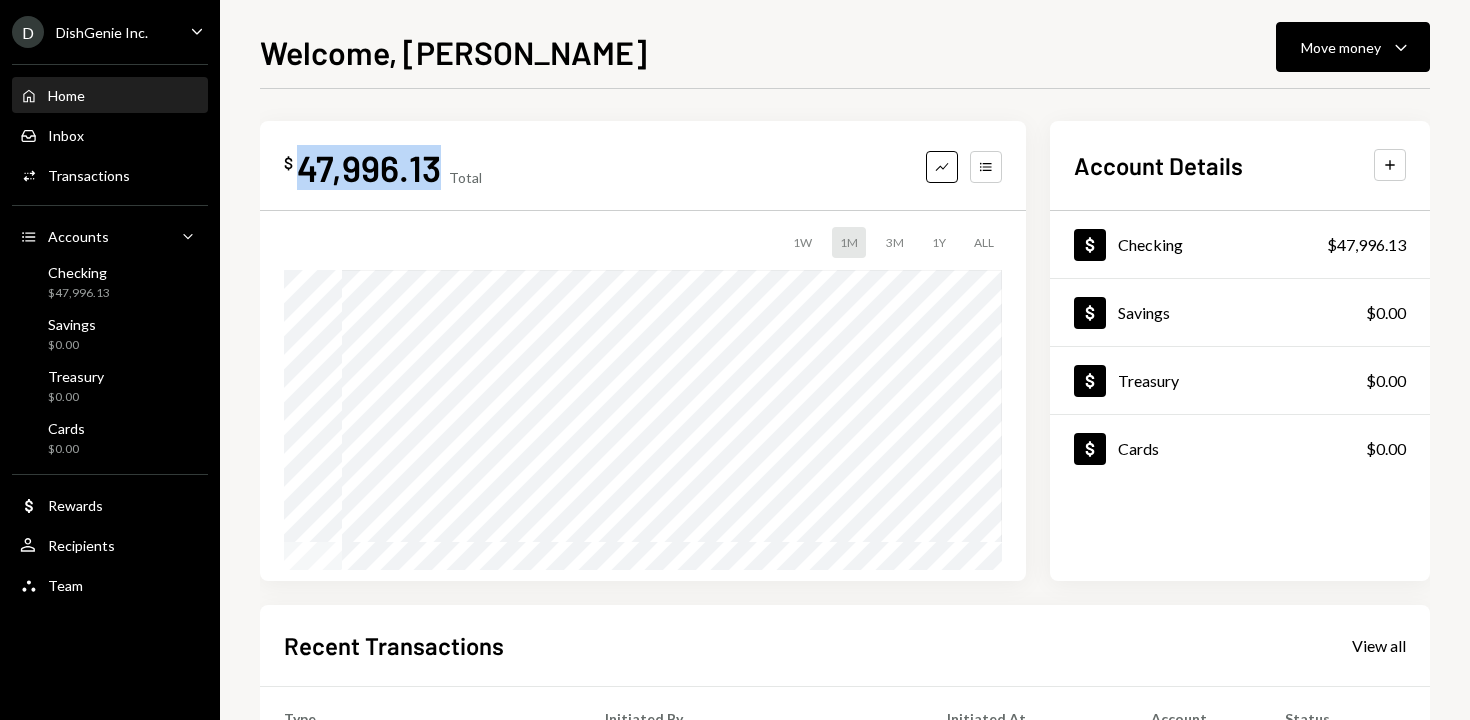 drag, startPoint x: 291, startPoint y: 167, endPoint x: 442, endPoint y: 166, distance: 151.00331 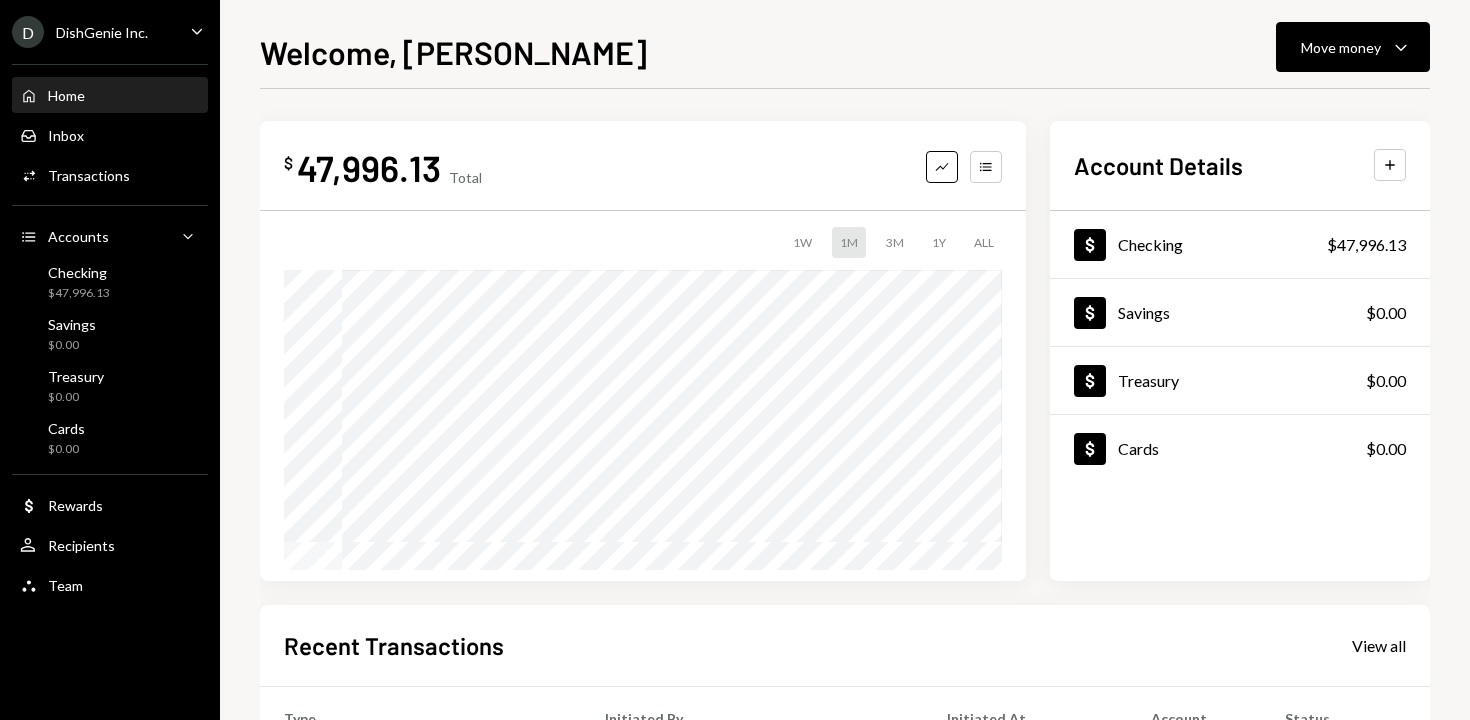click on "47,996.13" at bounding box center [369, 167] 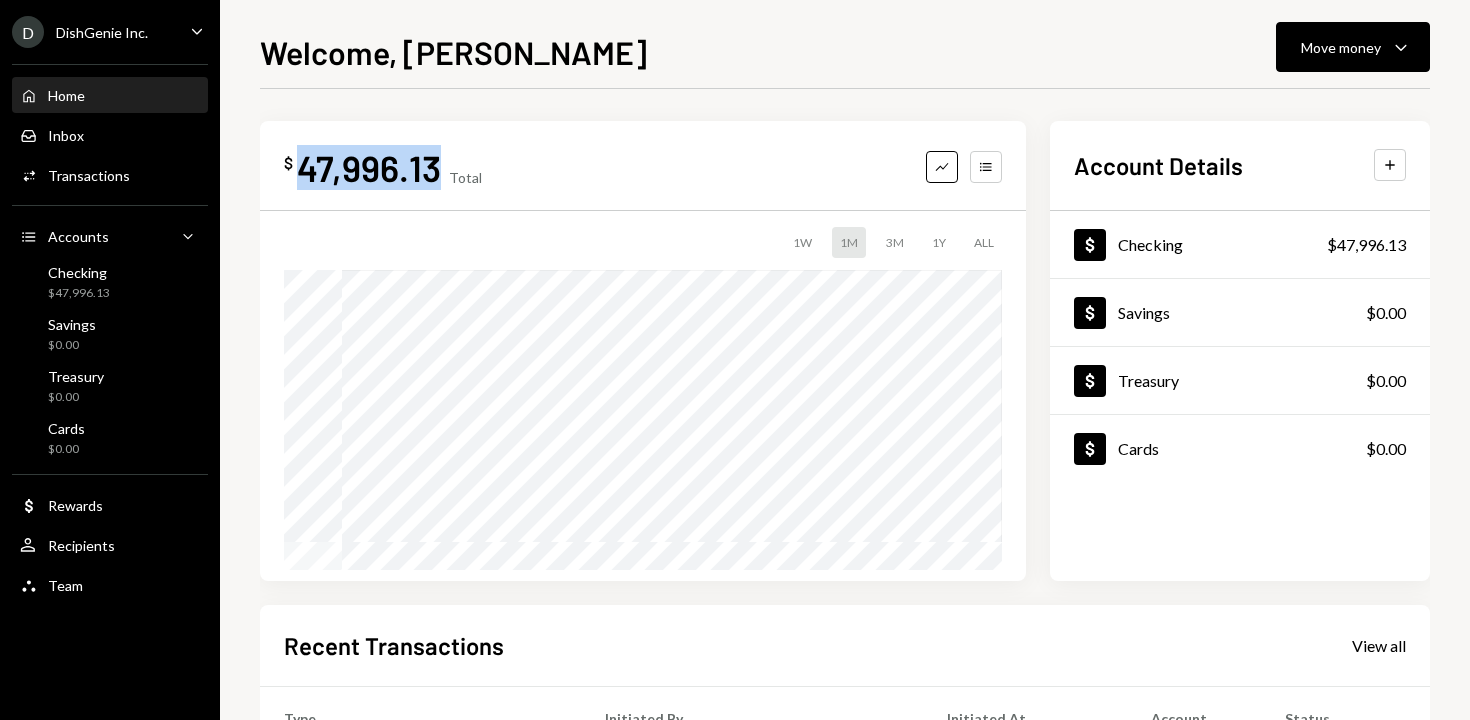 drag, startPoint x: 293, startPoint y: 167, endPoint x: 432, endPoint y: 179, distance: 139.51703 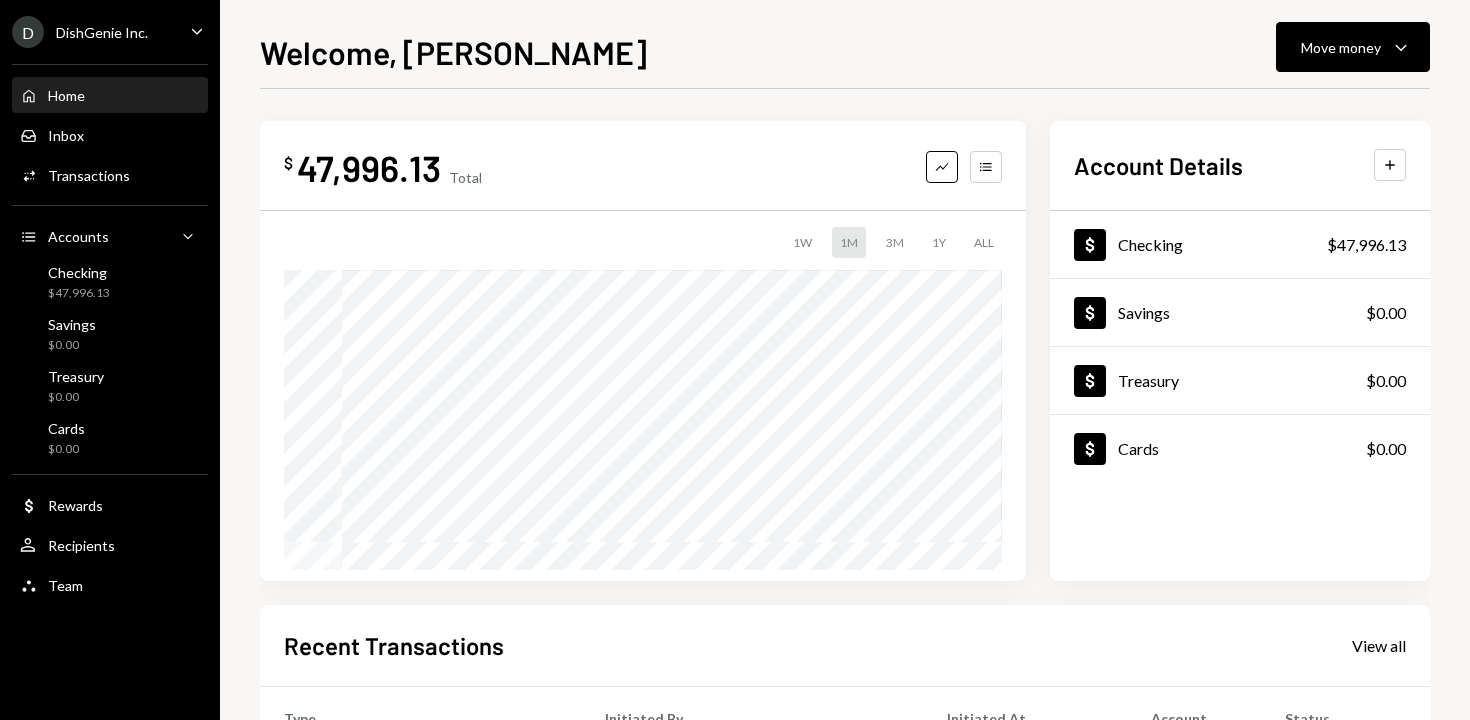 click on "$ 47,996.13 Total Graph Accounts 1W 1M 3M 1Y ALL
$10.01
May 25, 2025" at bounding box center [643, 351] 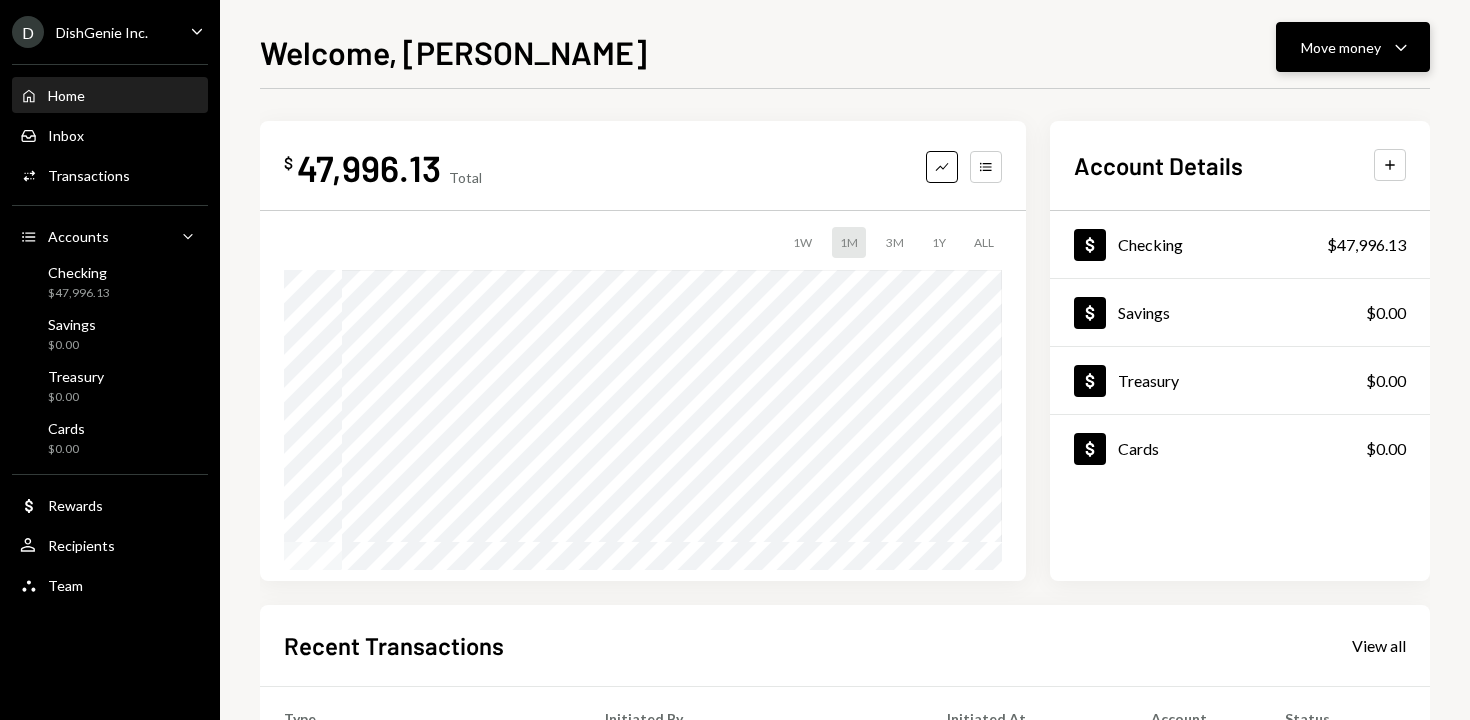 click on "Move money" at bounding box center (1341, 47) 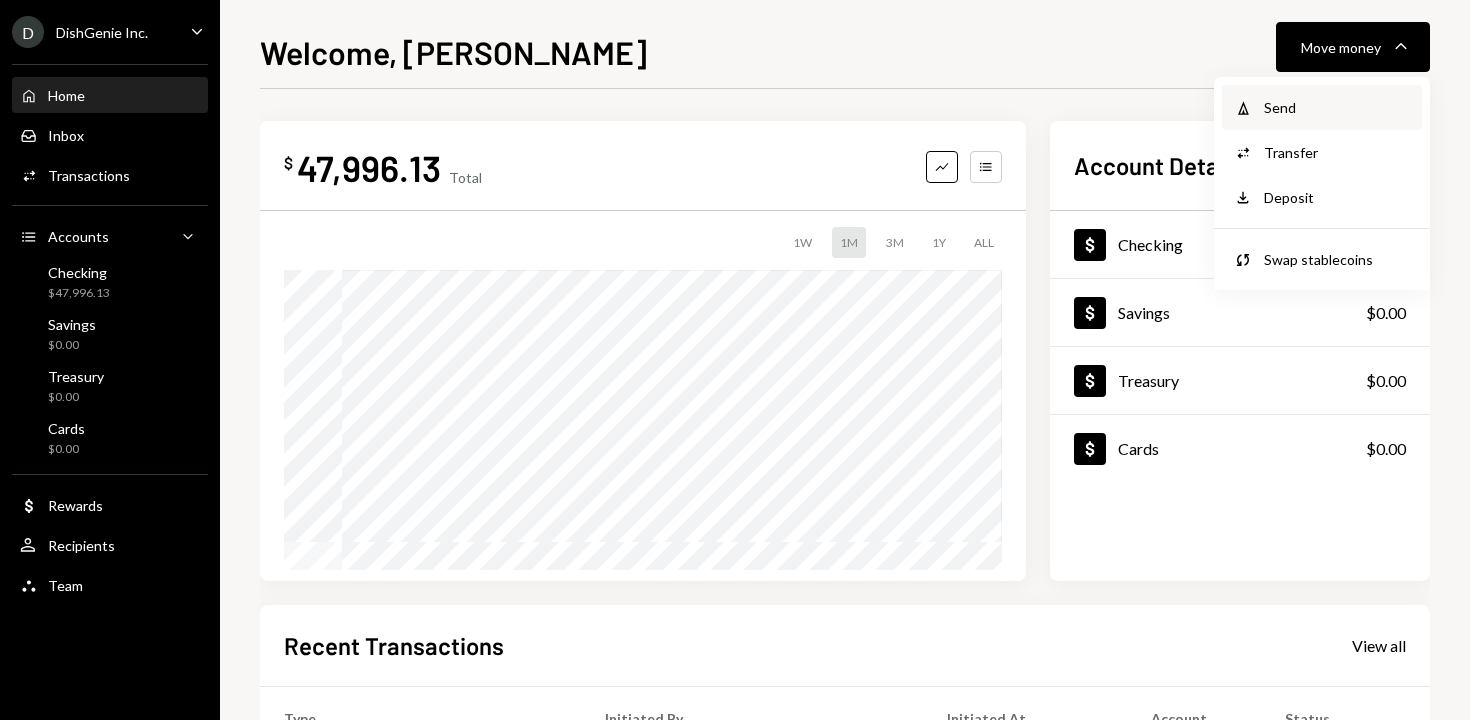 click on "Send" at bounding box center [1337, 107] 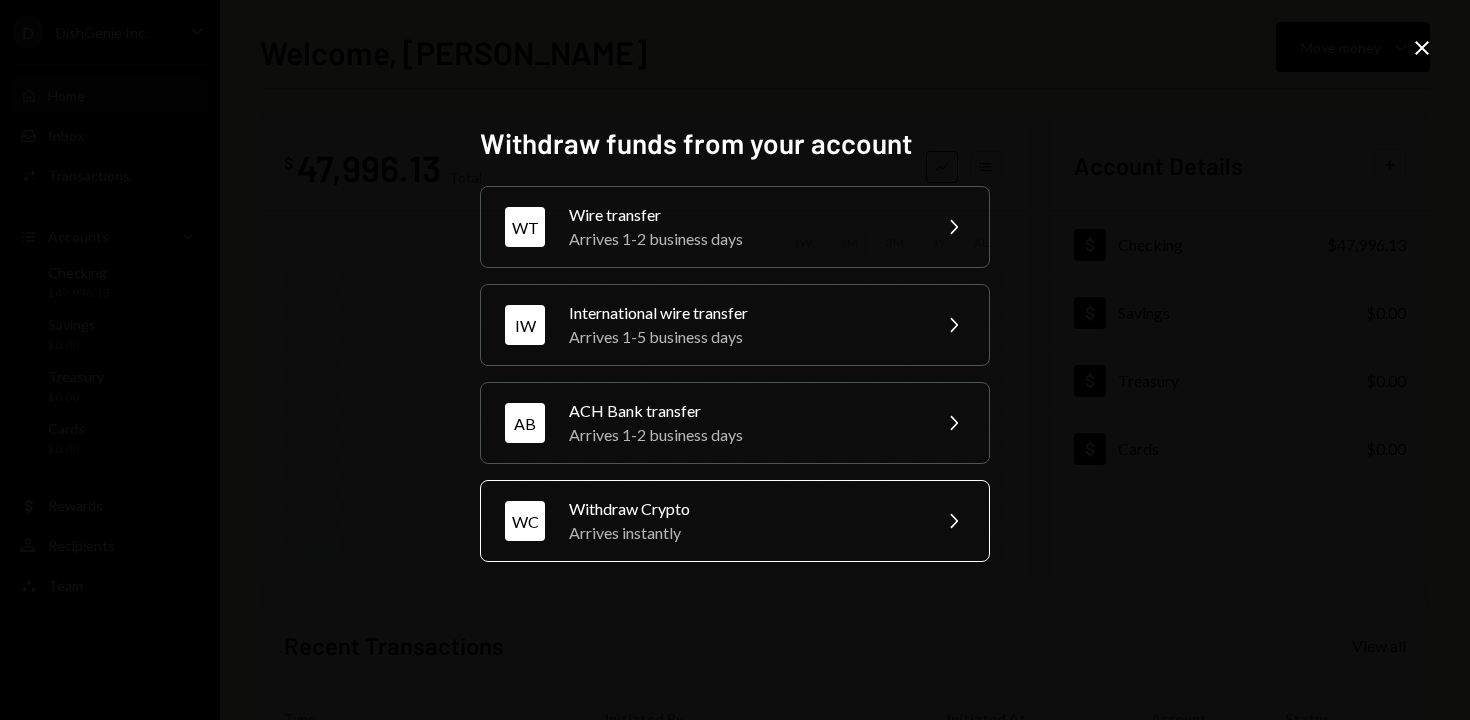 click on "Arrives instantly" at bounding box center [743, 533] 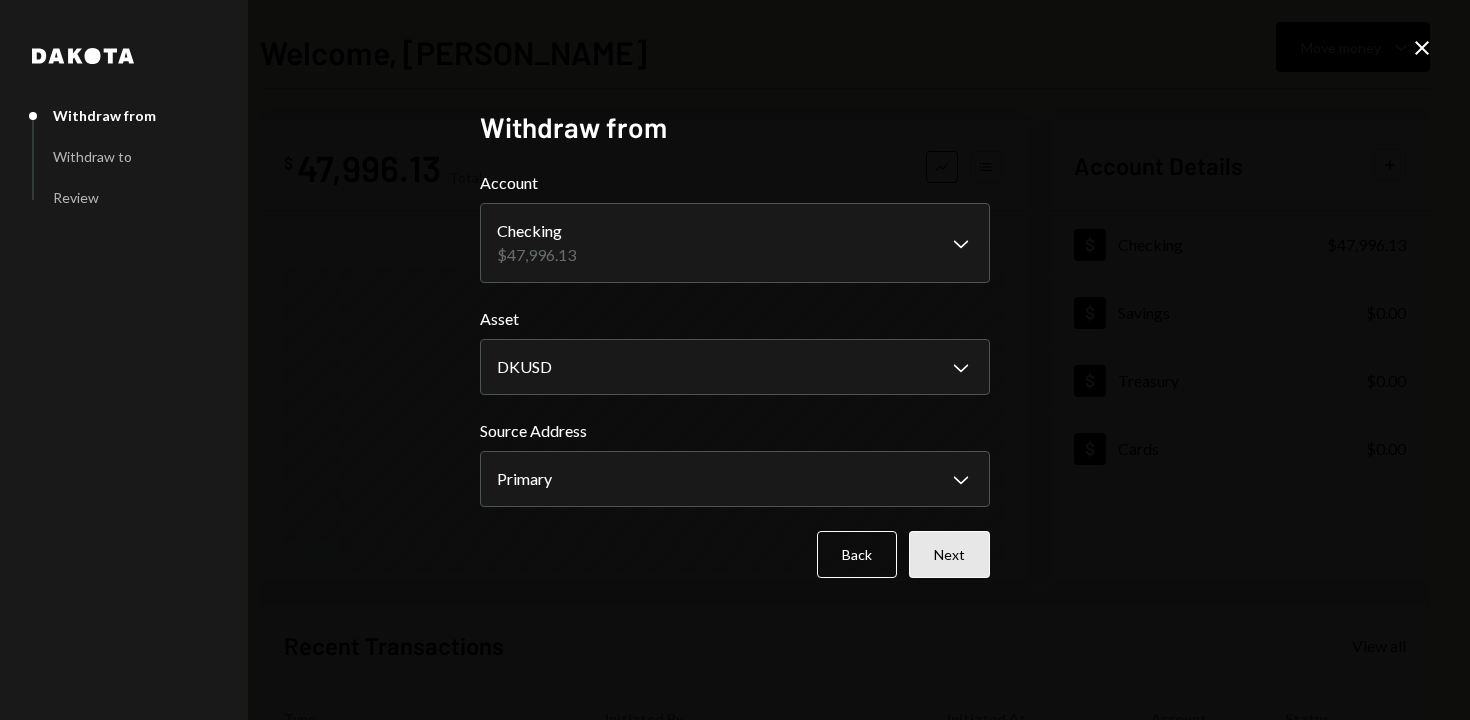 click on "Next" at bounding box center (949, 554) 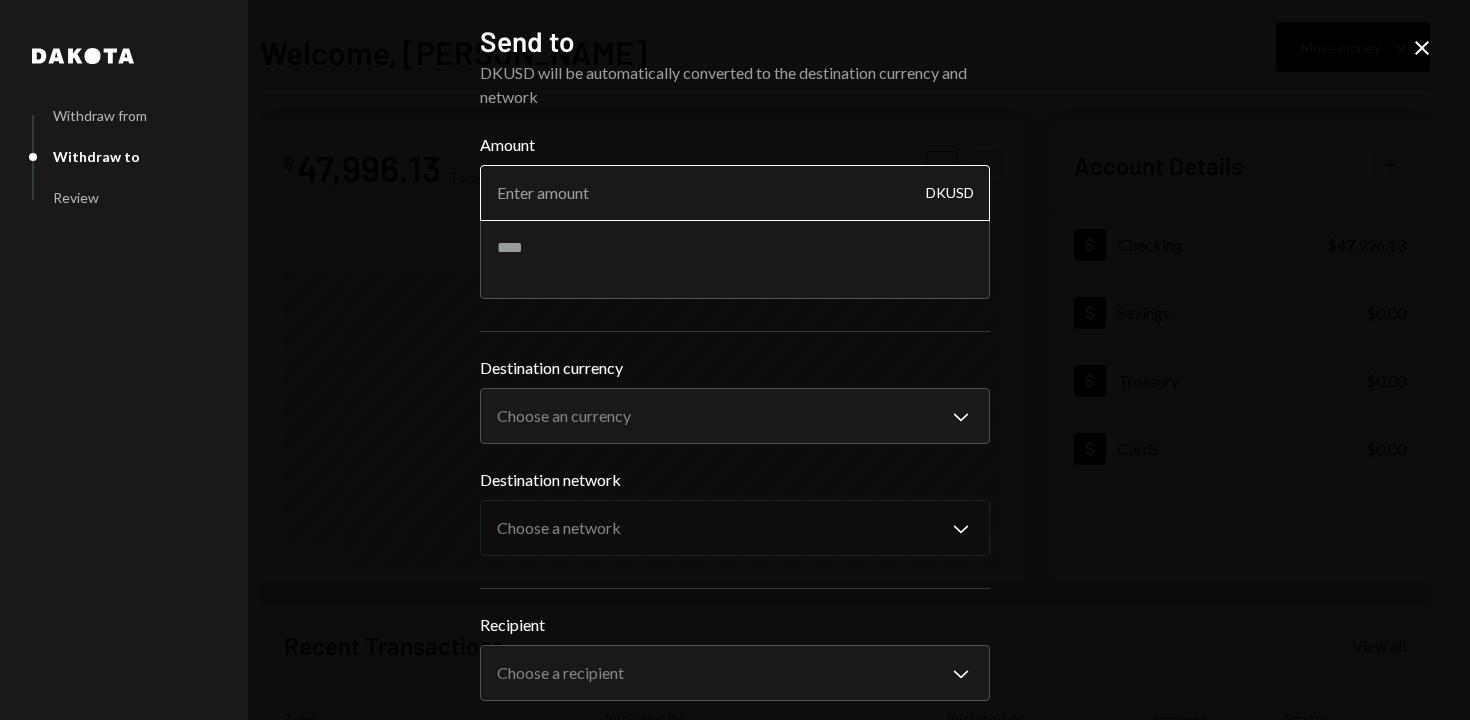 click on "Amount" at bounding box center (735, 193) 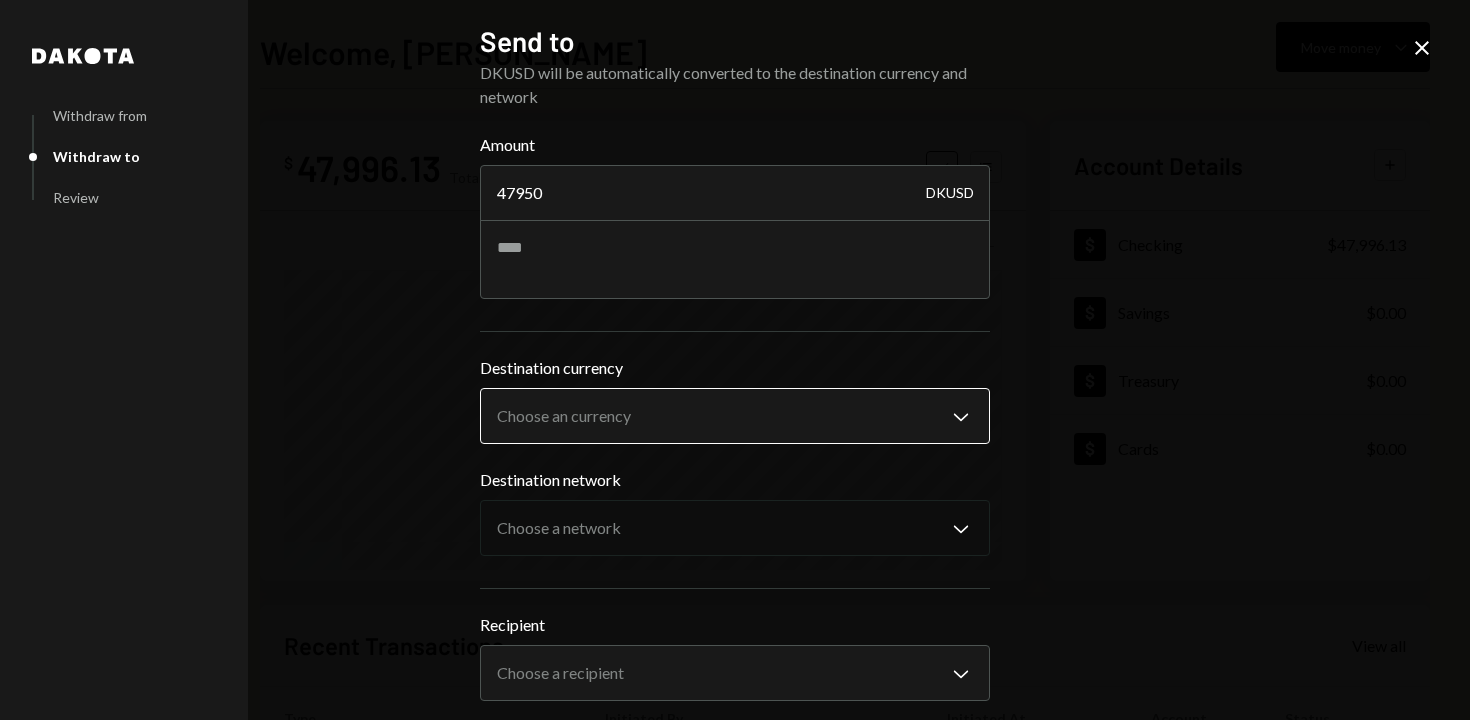 type on "47950" 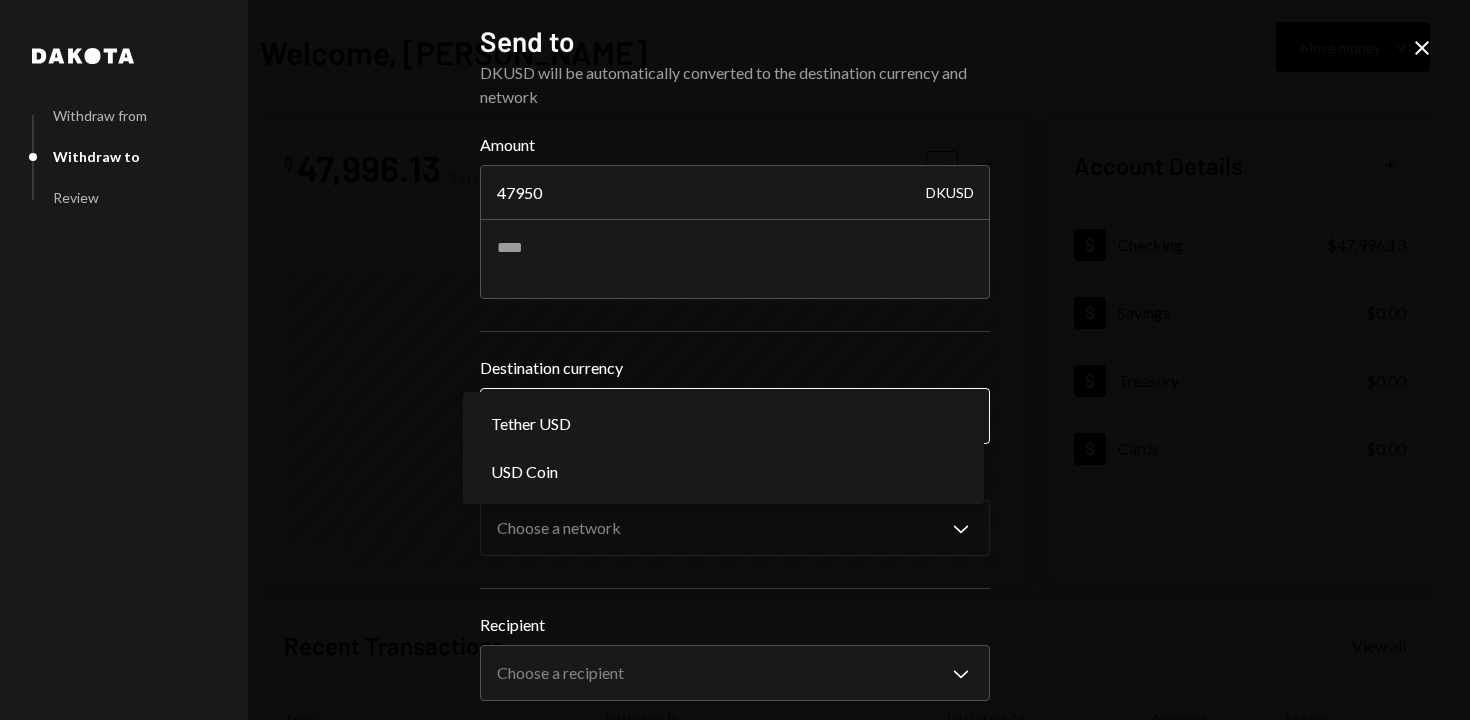 click on "D DishGenie Inc. Caret Down Home Home Inbox Inbox Activities Transactions Accounts Accounts Caret Down Checking $47,996.13 Savings $0.00 Treasury $0.00 Cards $0.00 Dollar Rewards User Recipients Team Team Welcome, Stephanie Move money Caret Down $ 47,996.13 Total Graph Accounts 1W 1M 3M 1Y ALL Account Details Plus Dollar Checking $47,996.13 Dollar Savings $0.00 Dollar Treasury $0.00 Dollar Cards $0.00 Recent Transactions View all Type Initiated By Initiated At Account Status Bank Deposit $95,000.00 YQZ TRADING CORP 07/02/25 10:39 AM Checking Pending Bank Deposit $98,247.00 KING LI TRADING INC. 07/02/25 10:14 AM Checking Pending Bank Deposit $41,000.00 ETERNITY CONSTRUCTION LLC 07/02/25 9:18 AM Checking Completed Bank Deposit $6,992.30 LAW OFFICES OF M 07/01/25 6:07 PM Checking Completed Withdrawal 19,005.28  DKUSD Stephanie Sargon 07/01/25 3:04 PM Checking Completed /dashboard Dakota Withdraw from Withdraw to Review Send to DKUSD will be automatically converted to the destination currency and network Amount" at bounding box center (735, 360) 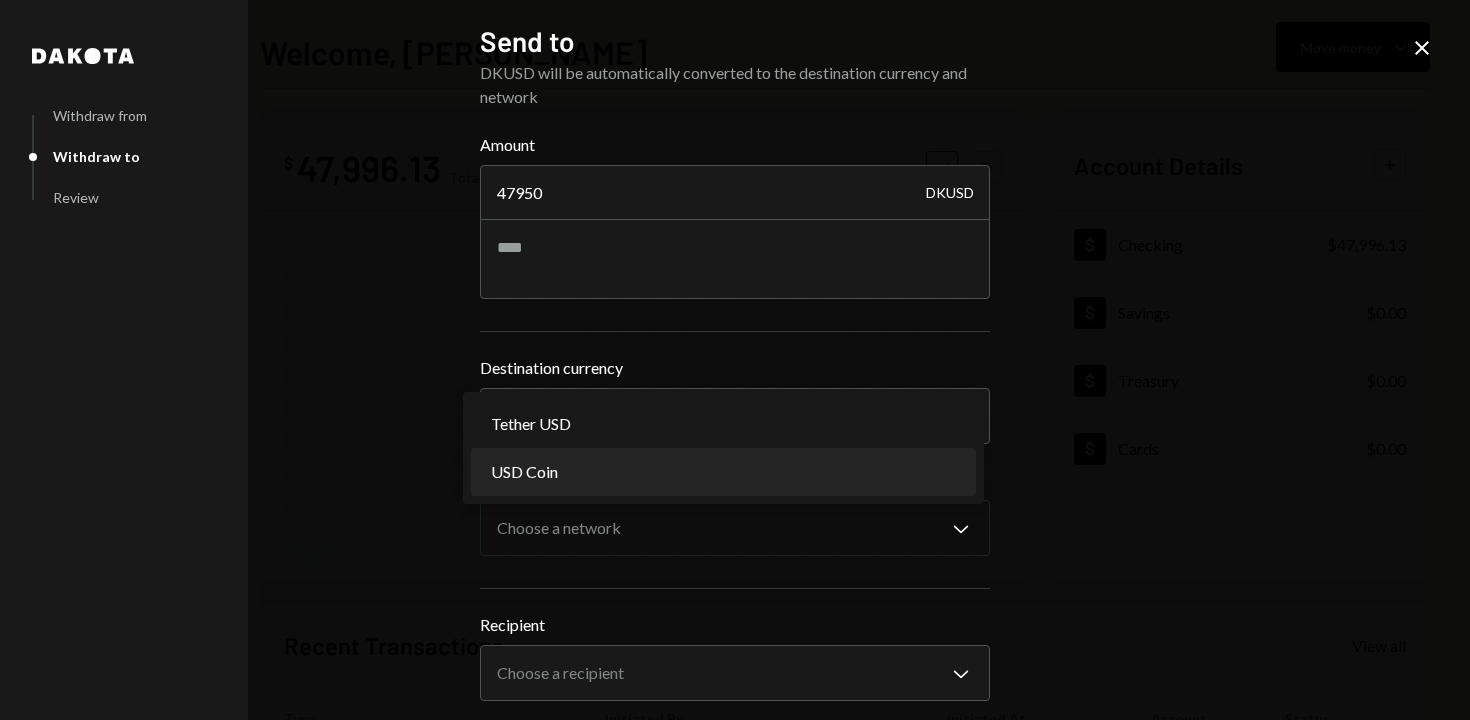 select on "****" 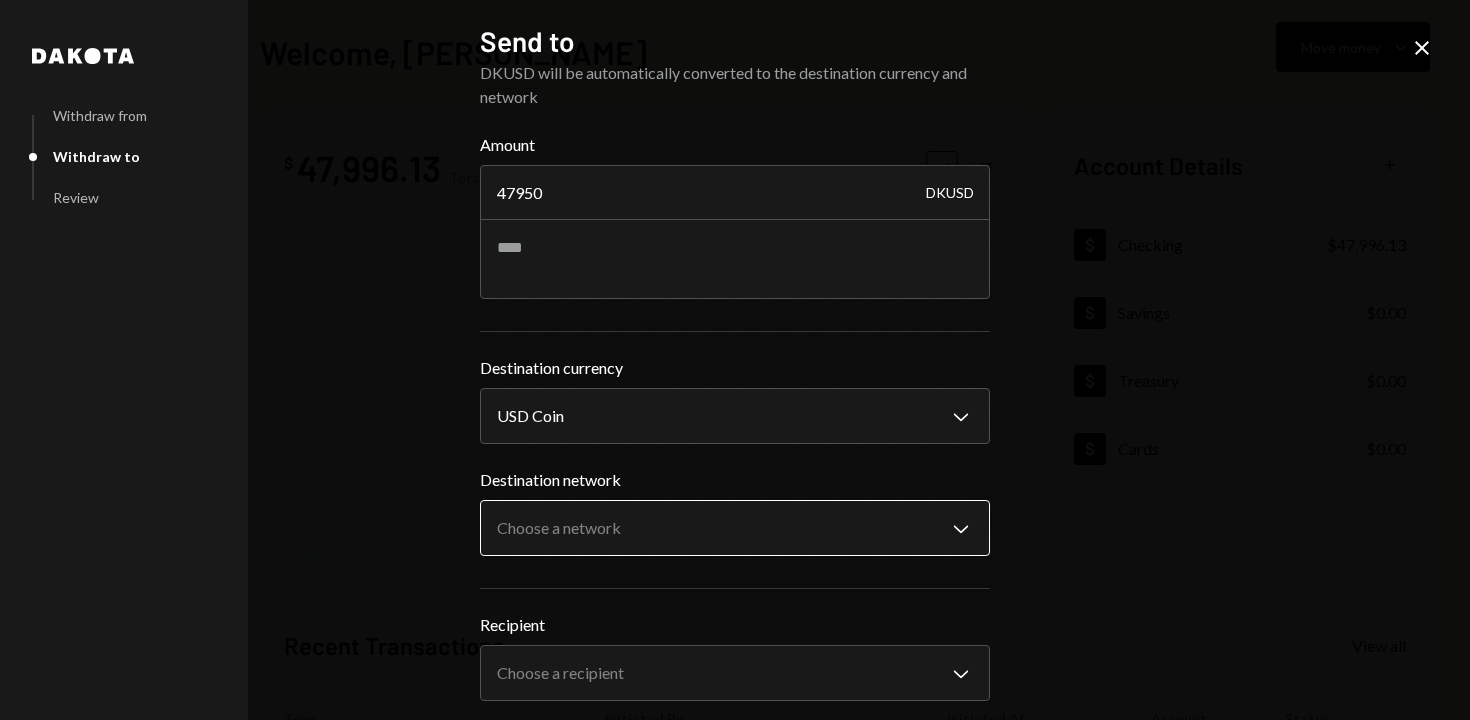 click on "D DishGenie Inc. Caret Down Home Home Inbox Inbox Activities Transactions Accounts Accounts Caret Down Checking $47,996.13 Savings $0.00 Treasury $0.00 Cards $0.00 Dollar Rewards User Recipients Team Team Welcome, Stephanie Move money Caret Down $ 47,996.13 Total Graph Accounts 1W 1M 3M 1Y ALL Account Details Plus Dollar Checking $47,996.13 Dollar Savings $0.00 Dollar Treasury $0.00 Dollar Cards $0.00 Recent Transactions View all Type Initiated By Initiated At Account Status Bank Deposit $95,000.00 YQZ TRADING CORP 07/02/25 10:39 AM Checking Pending Bank Deposit $98,247.00 KING LI TRADING INC. 07/02/25 10:14 AM Checking Pending Bank Deposit $41,000.00 ETERNITY CONSTRUCTION LLC 07/02/25 9:18 AM Checking Completed Bank Deposit $6,992.30 LAW OFFICES OF M 07/01/25 6:07 PM Checking Completed Withdrawal 19,005.28  DKUSD Stephanie Sargon 07/01/25 3:04 PM Checking Completed /dashboard Dakota Withdraw from Withdraw to Review Send to DKUSD will be automatically converted to the destination currency and network Amount" at bounding box center (735, 360) 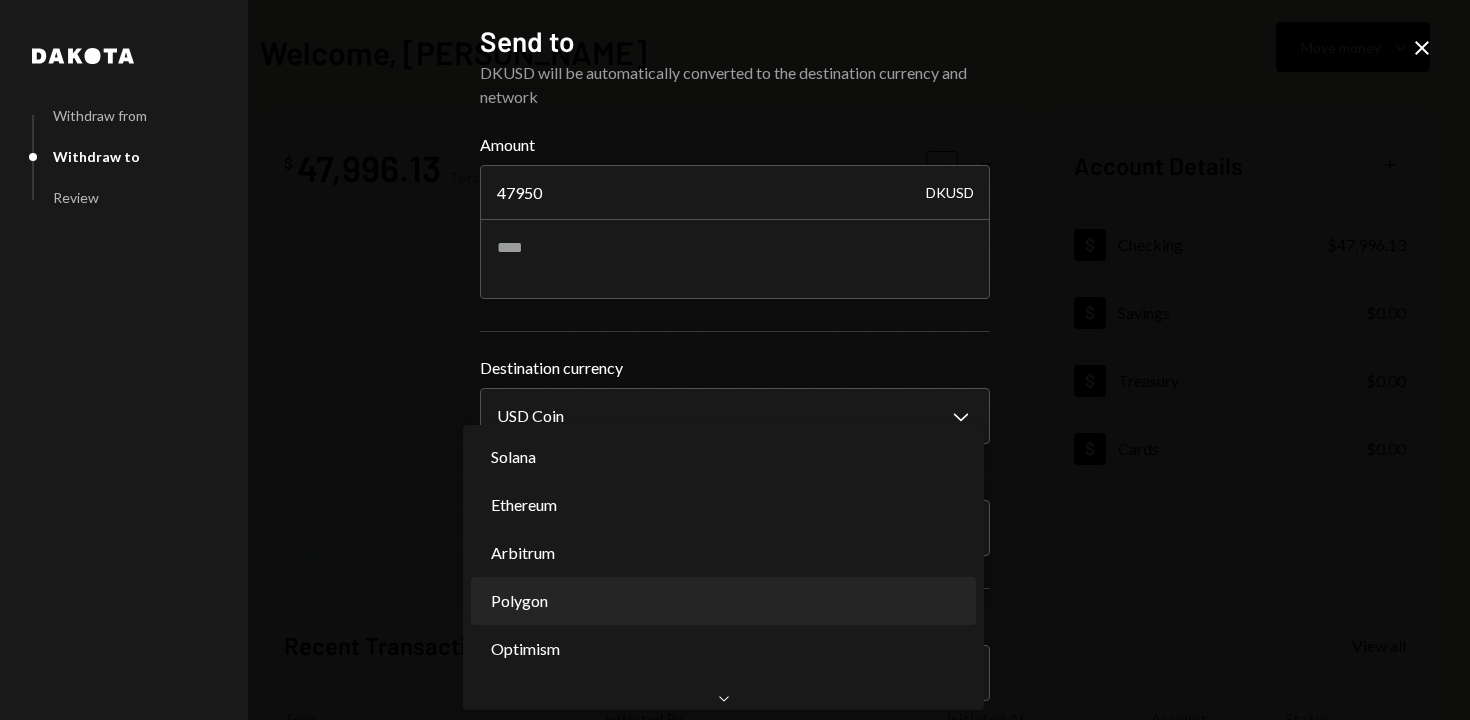 scroll, scrollTop: 0, scrollLeft: 0, axis: both 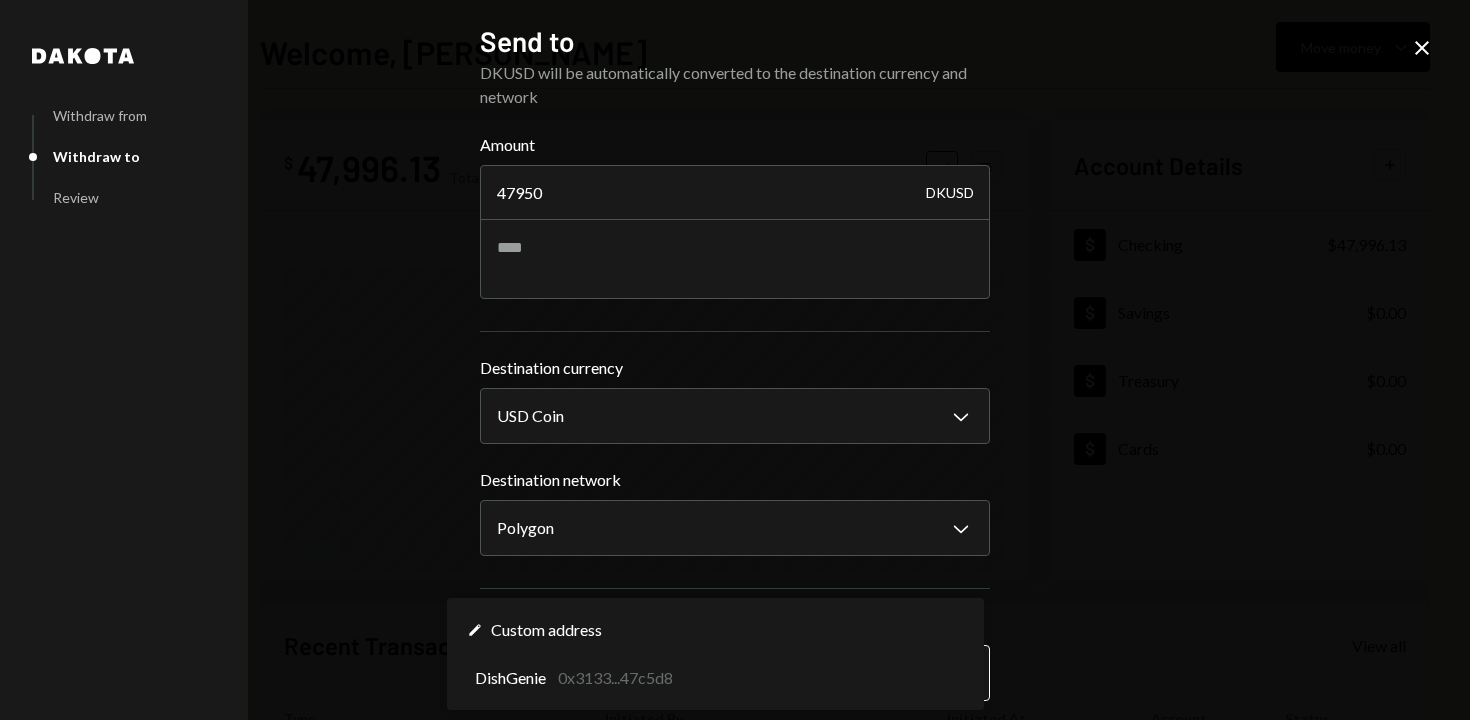 click on "D DishGenie Inc. Caret Down Home Home Inbox Inbox Activities Transactions Accounts Accounts Caret Down Checking $47,996.13 Savings $0.00 Treasury $0.00 Cards $0.00 Dollar Rewards User Recipients Team Team Welcome, Stephanie Move money Caret Down $ 47,996.13 Total Graph Accounts 1W 1M 3M 1Y ALL Account Details Plus Dollar Checking $47,996.13 Dollar Savings $0.00 Dollar Treasury $0.00 Dollar Cards $0.00 Recent Transactions View all Type Initiated By Initiated At Account Status Bank Deposit $95,000.00 YQZ TRADING CORP 07/02/25 10:39 AM Checking Pending Bank Deposit $98,247.00 KING LI TRADING INC. 07/02/25 10:14 AM Checking Pending Bank Deposit $41,000.00 ETERNITY CONSTRUCTION LLC 07/02/25 9:18 AM Checking Completed Bank Deposit $6,992.30 LAW OFFICES OF M 07/01/25 6:07 PM Checking Completed Withdrawal 19,005.28  DKUSD Stephanie Sargon 07/01/25 3:04 PM Checking Completed /dashboard Dakota Withdraw from Withdraw to Review Send to DKUSD will be automatically converted to the destination currency and network Amount" at bounding box center [735, 360] 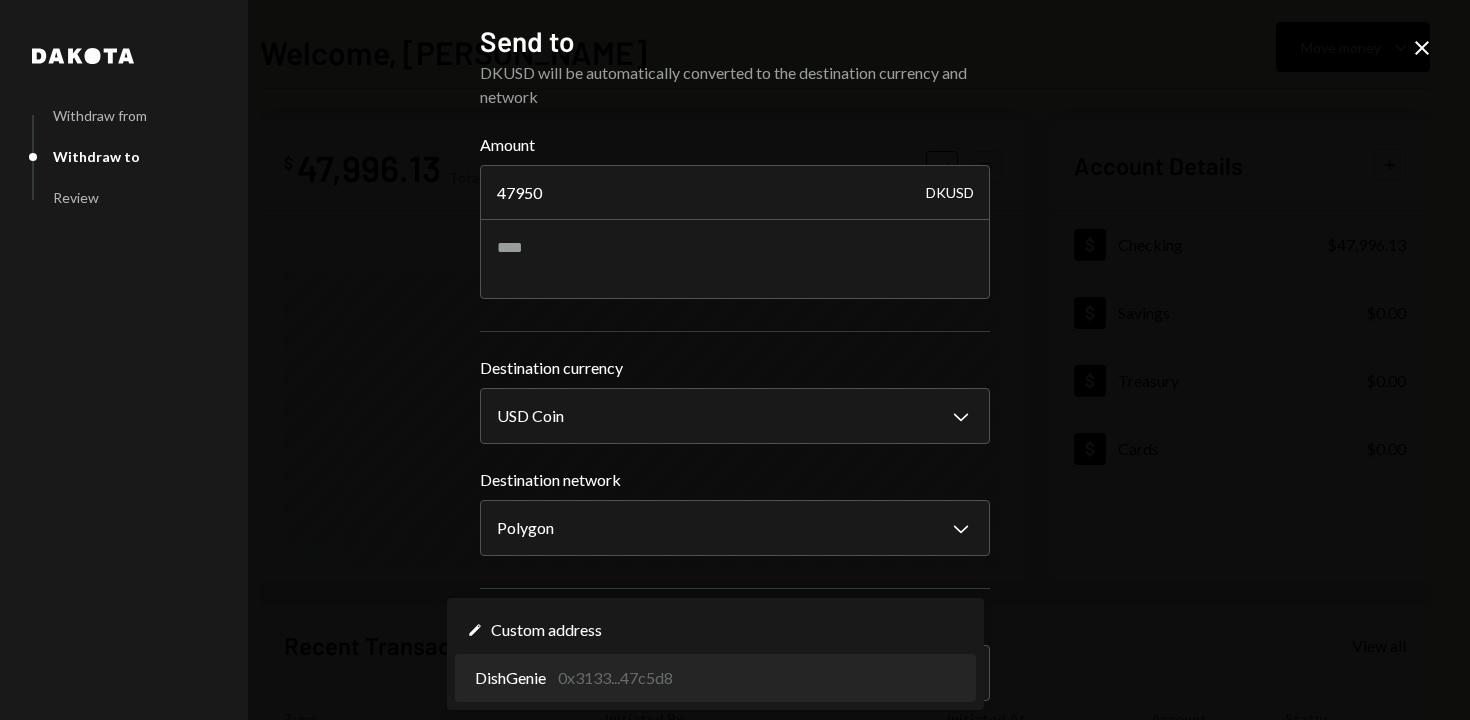 select on "**********" 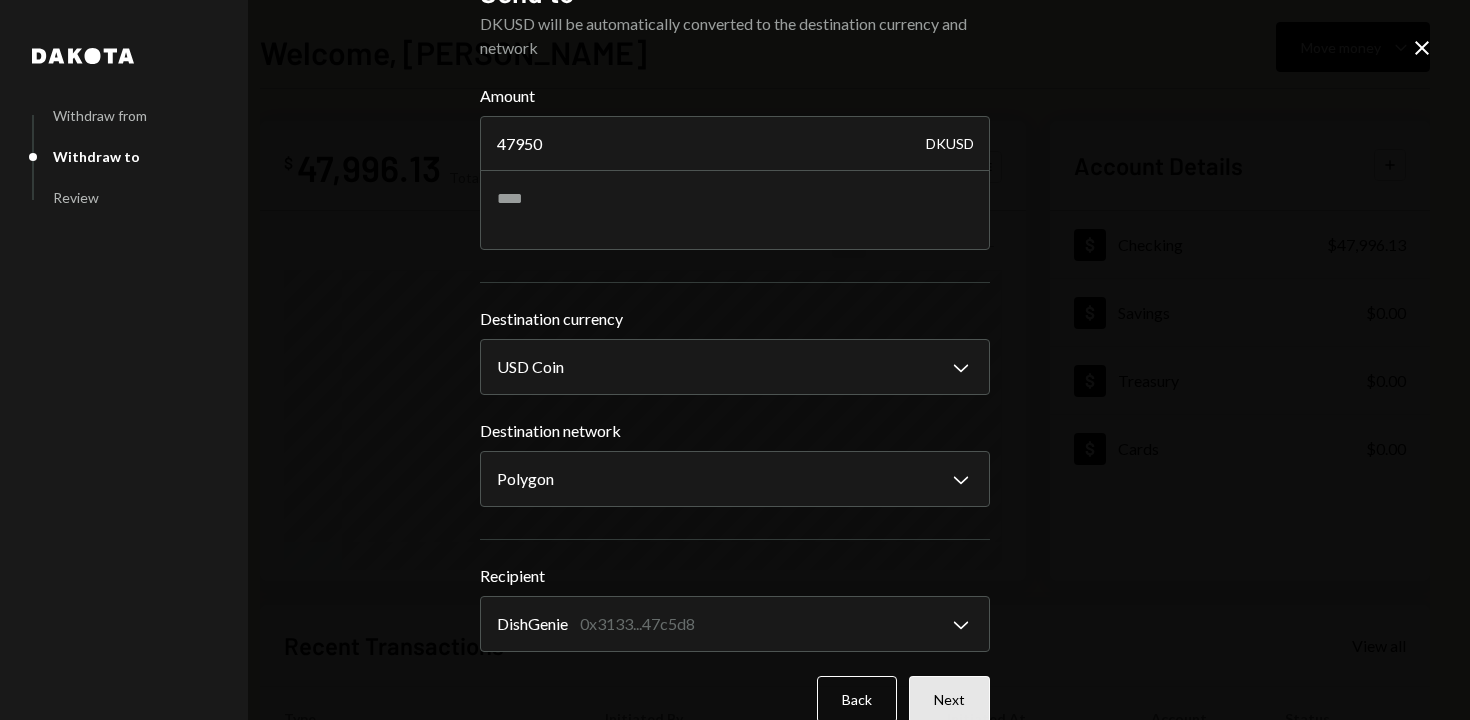 scroll, scrollTop: 51, scrollLeft: 0, axis: vertical 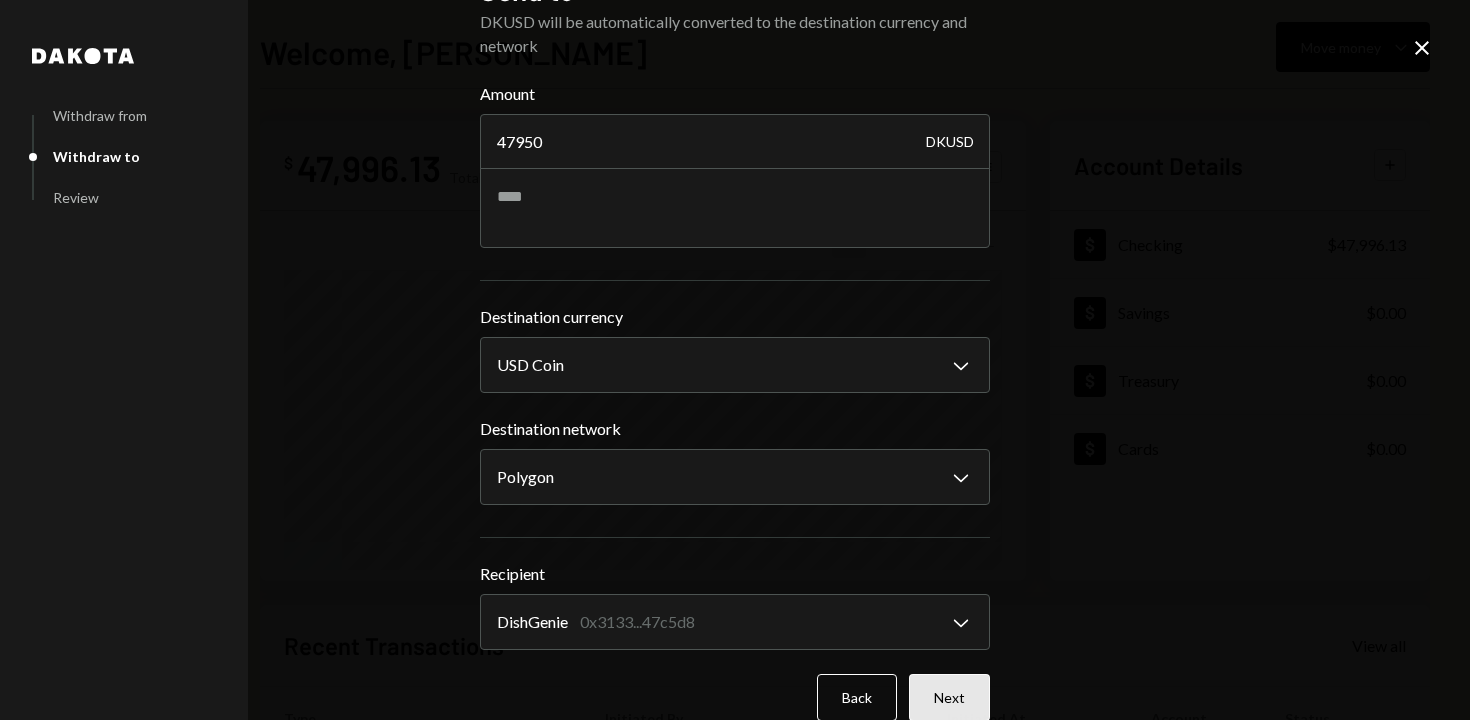 click on "Next" at bounding box center (949, 697) 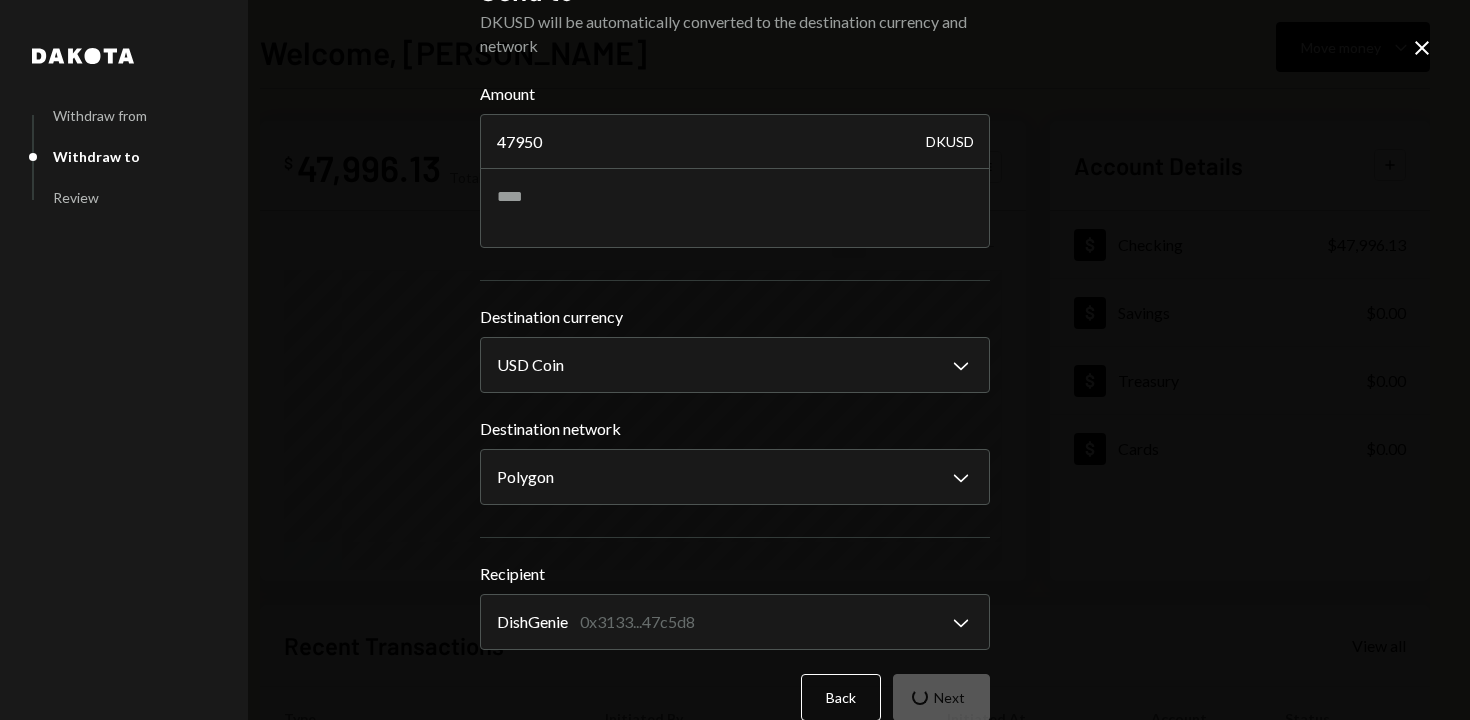 scroll, scrollTop: 0, scrollLeft: 0, axis: both 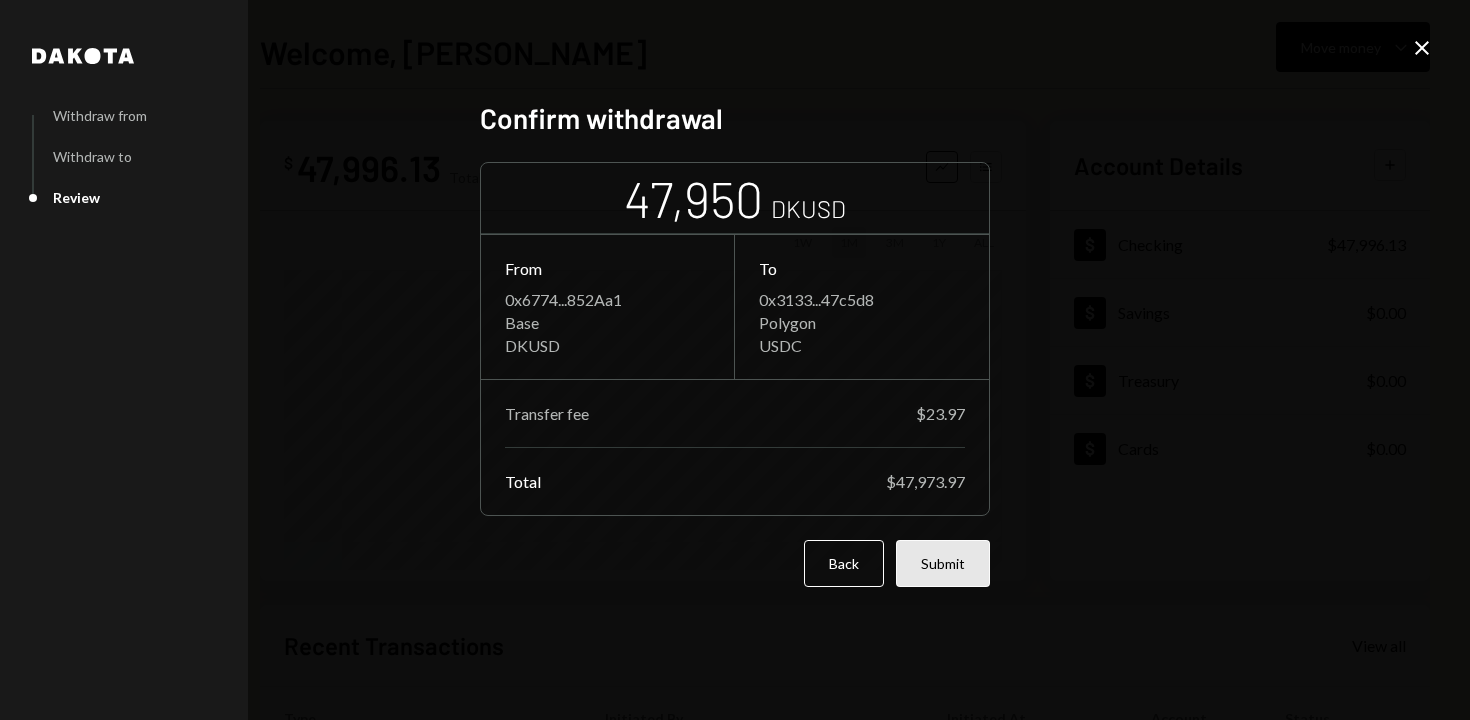 click on "Submit" at bounding box center (943, 563) 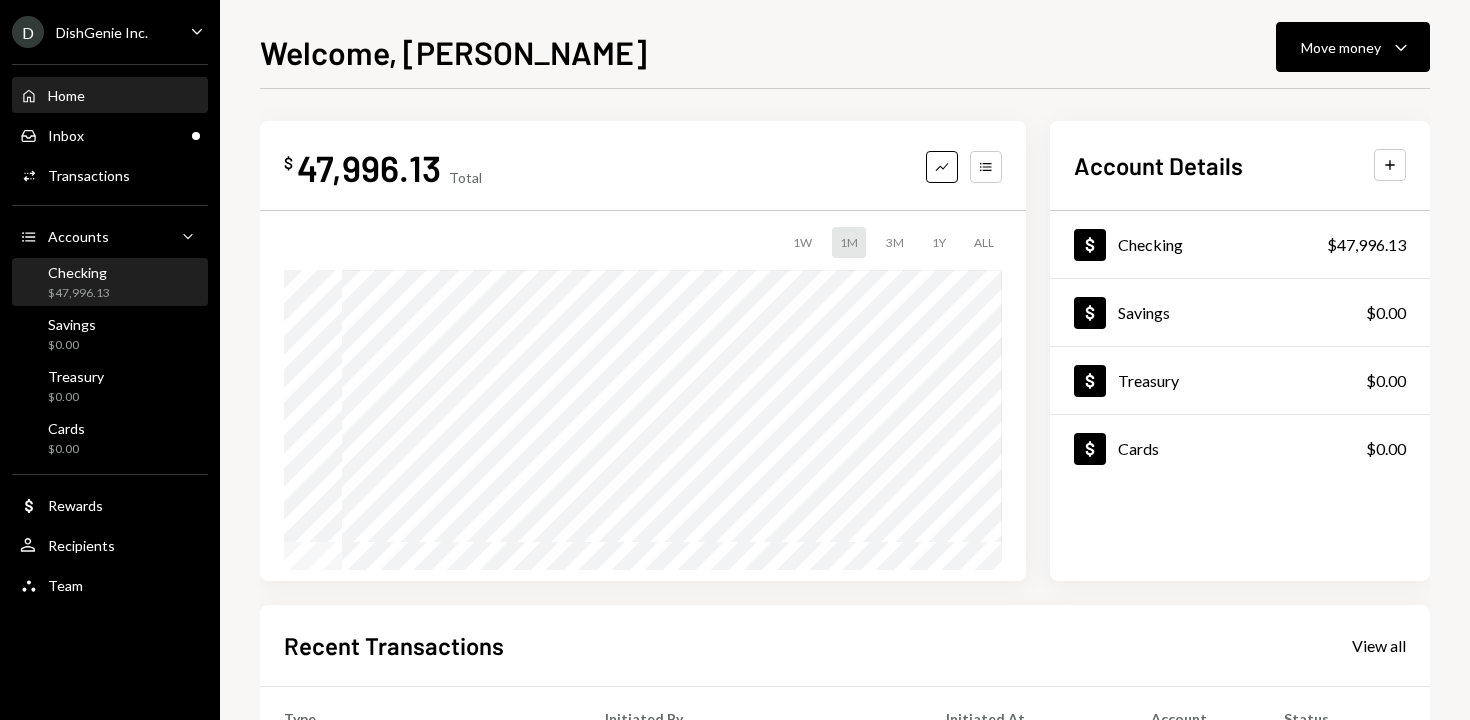 click on "Checking $47,996.13" at bounding box center [110, 283] 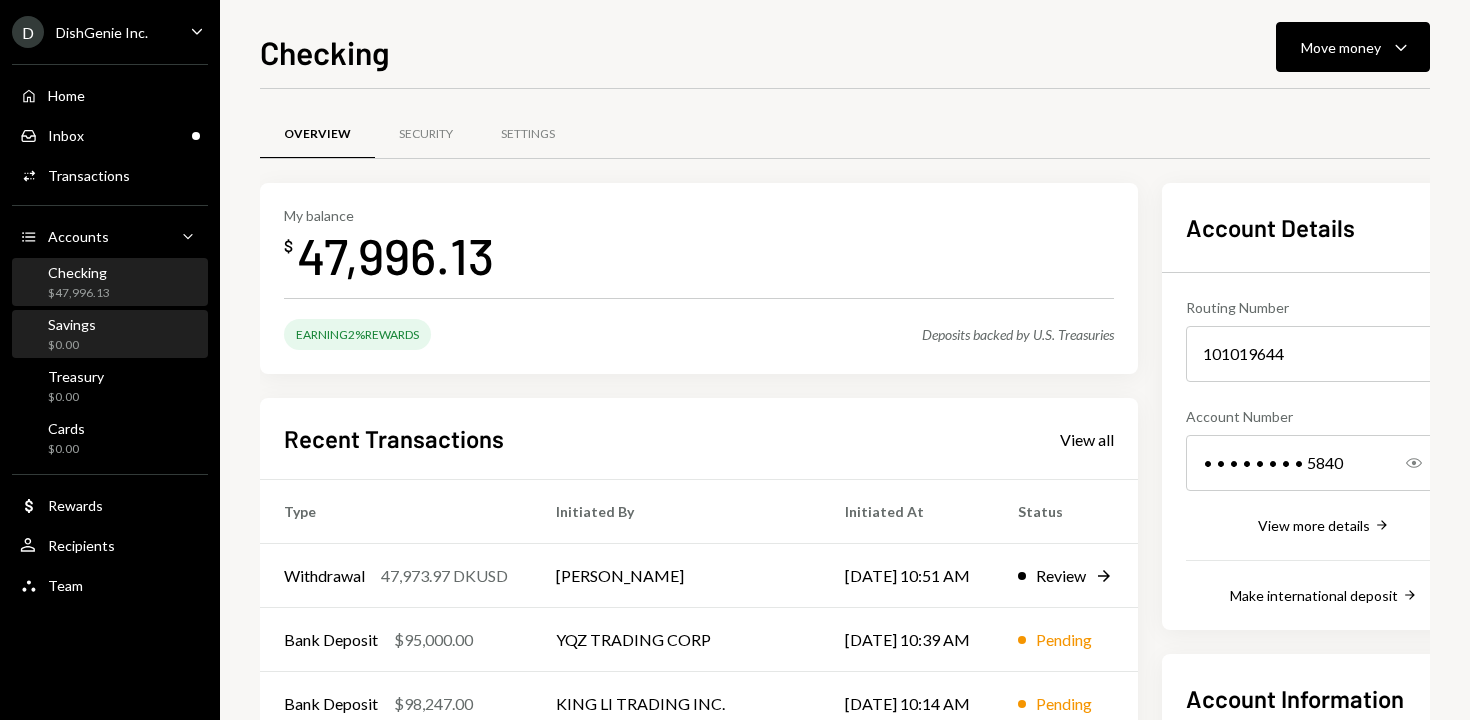 click on "Savings $0.00" at bounding box center [110, 335] 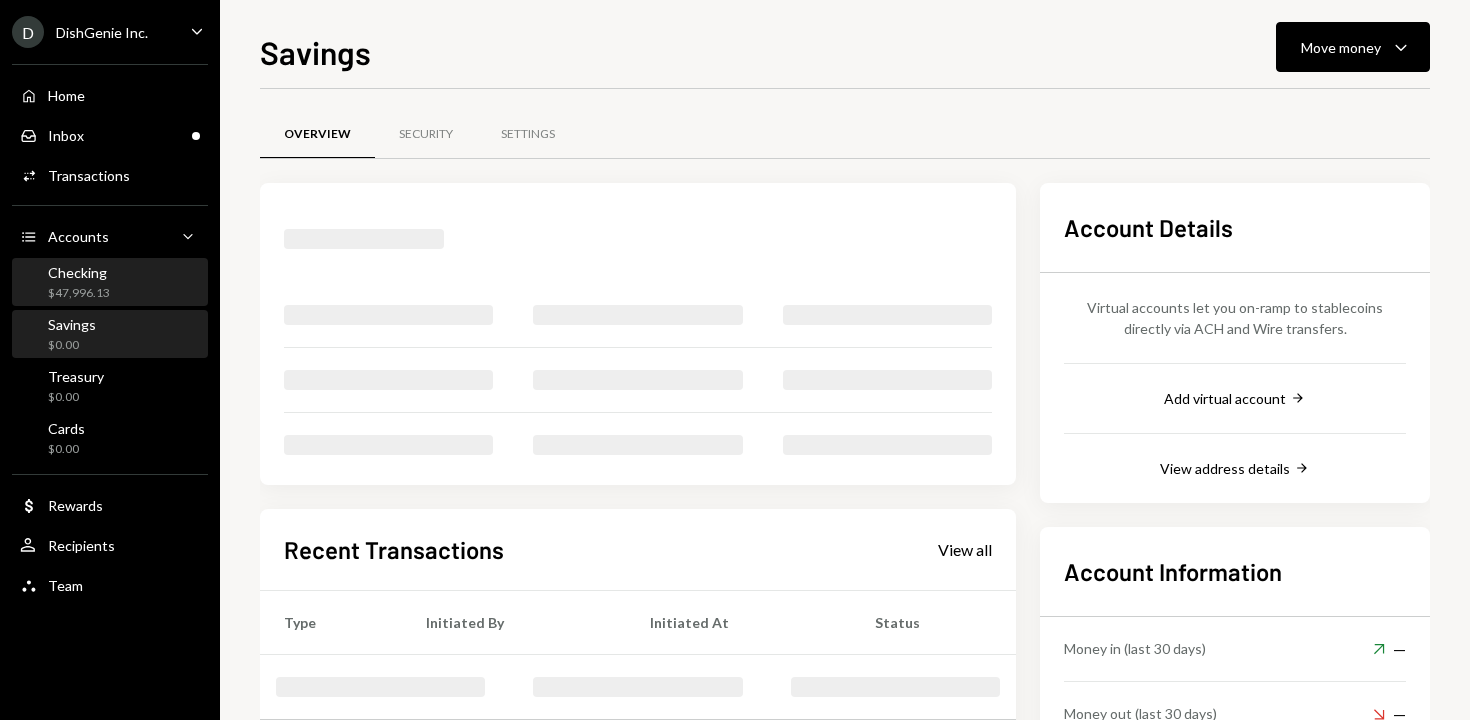 click on "Checking $47,996.13" at bounding box center (110, 283) 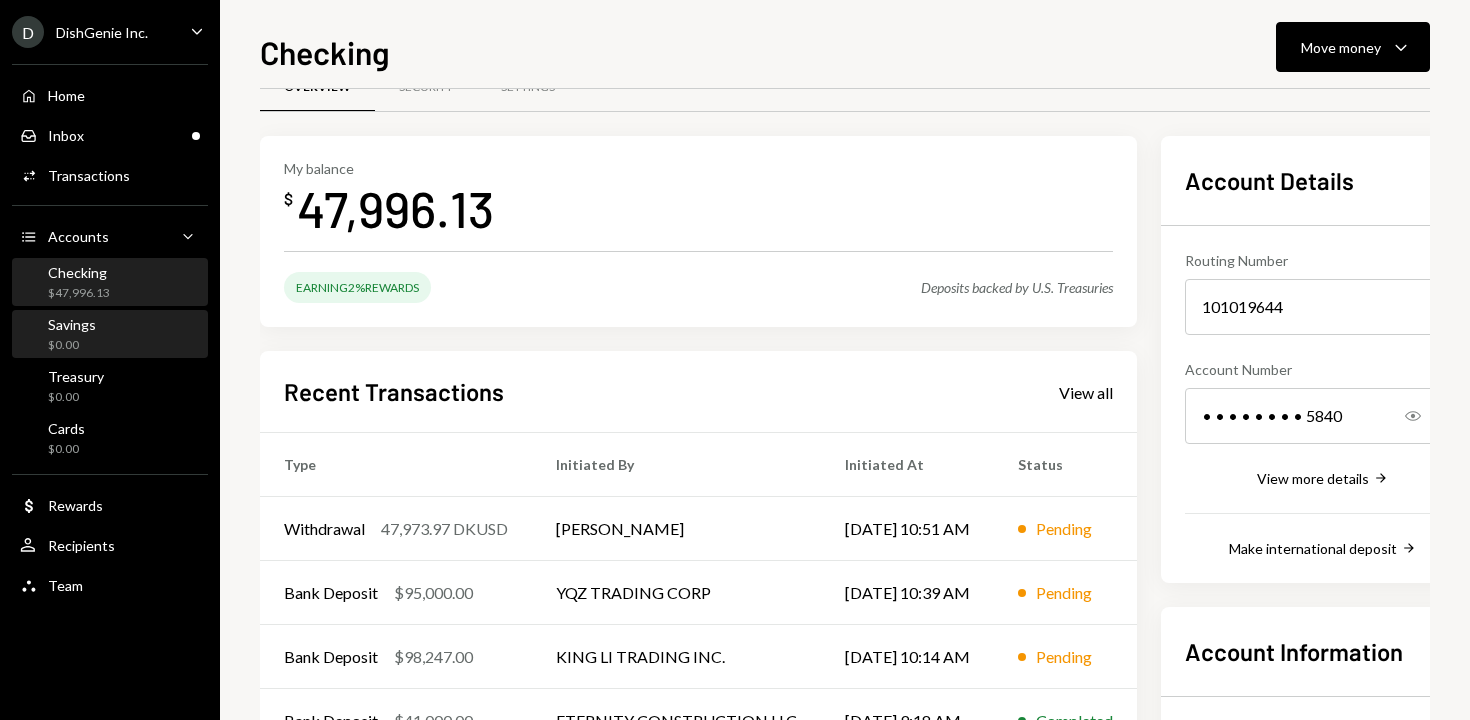 scroll, scrollTop: 49, scrollLeft: 0, axis: vertical 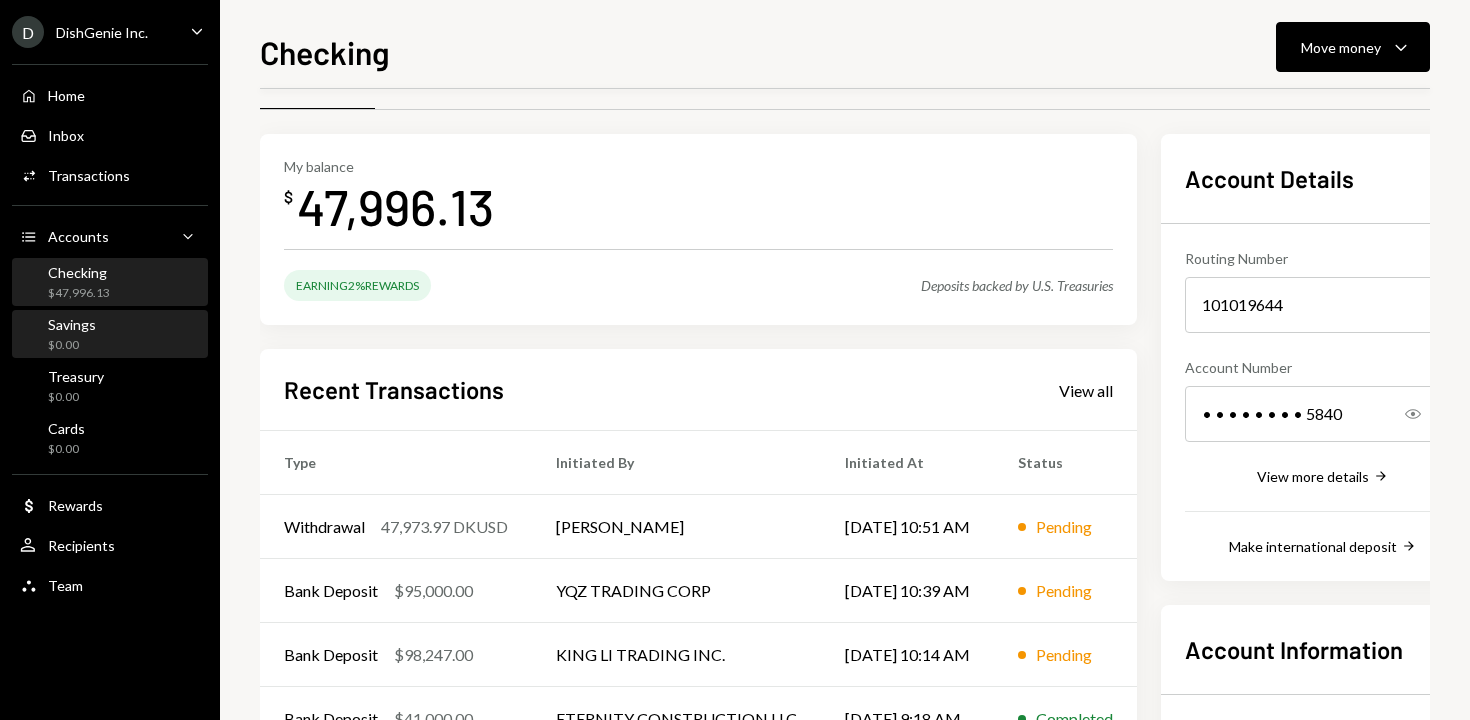 click on "Savings $0.00" at bounding box center [110, 335] 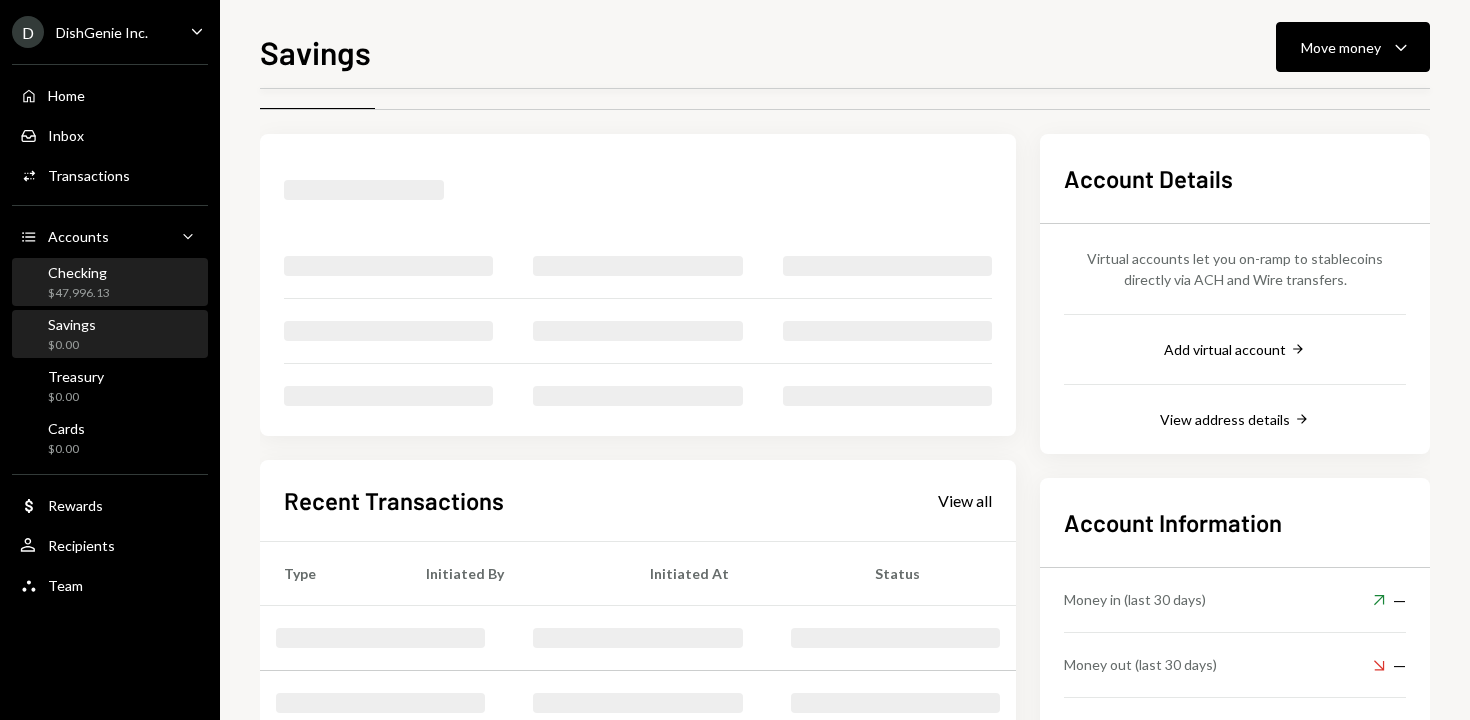 click on "Checking $47,996.13" at bounding box center [110, 283] 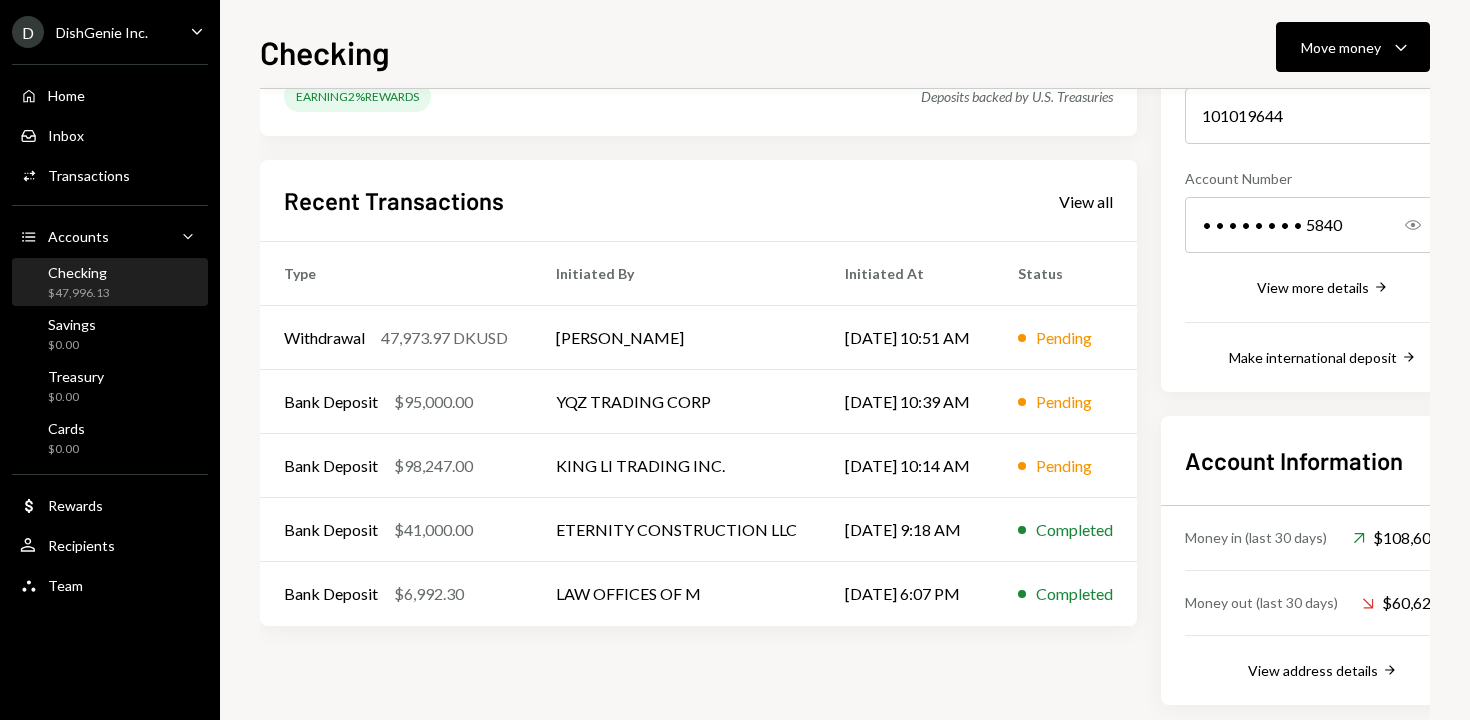 scroll, scrollTop: 263, scrollLeft: 0, axis: vertical 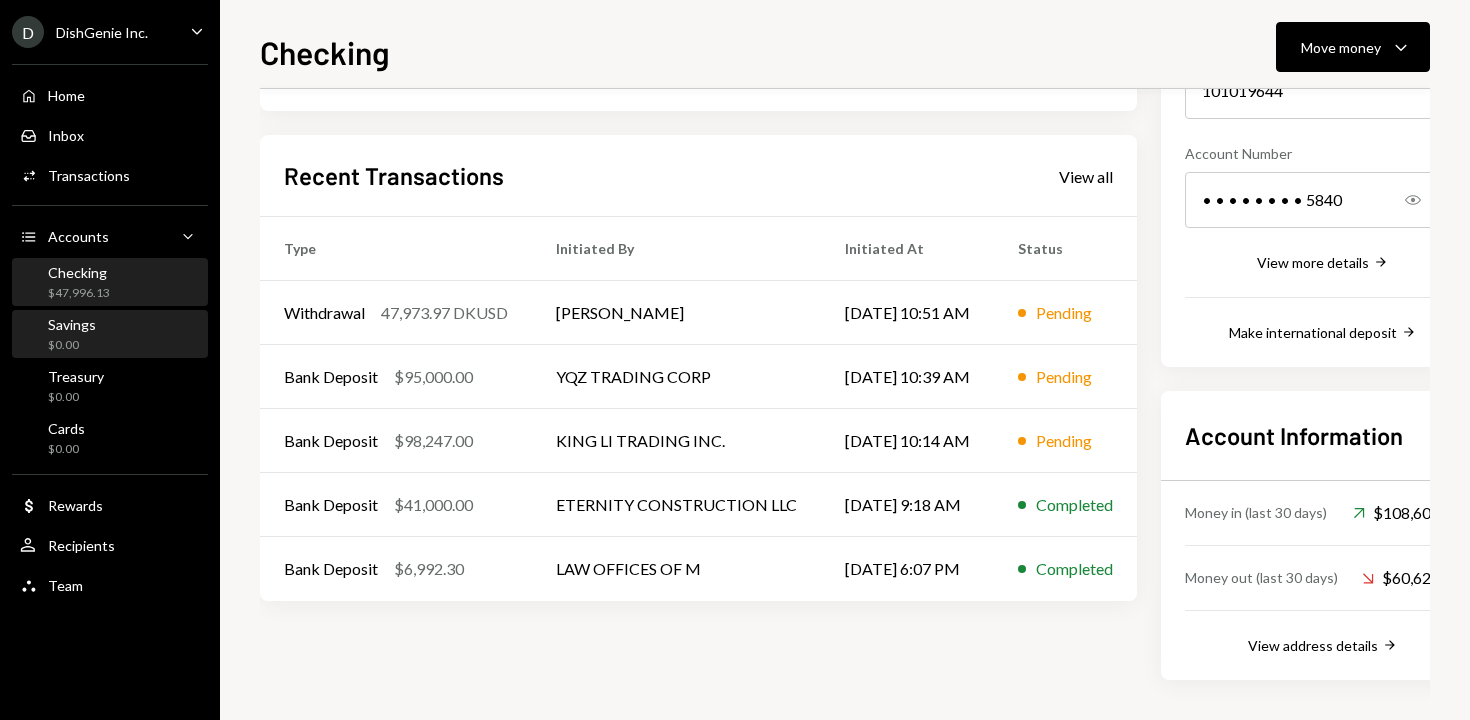 click on "Savings $0.00" at bounding box center (110, 335) 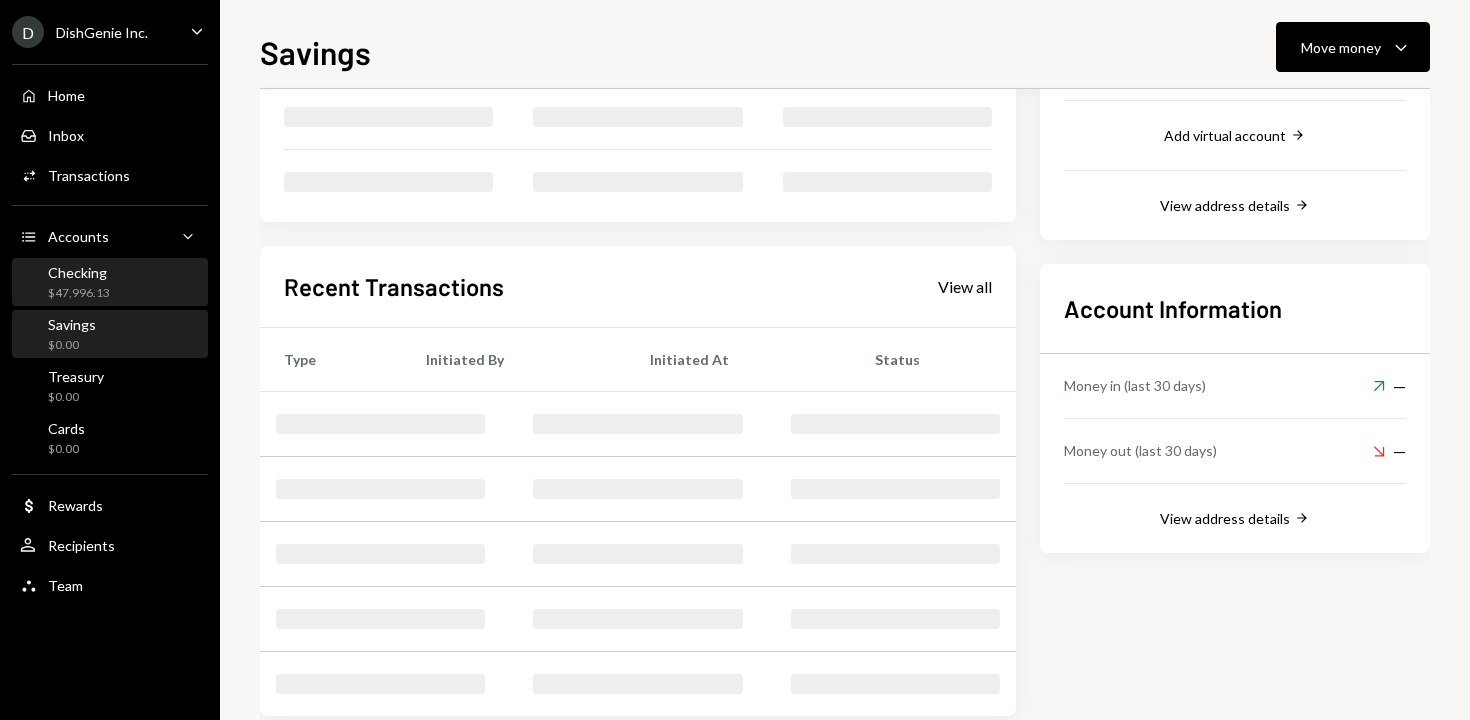 click on "Checking $47,996.13" at bounding box center [110, 283] 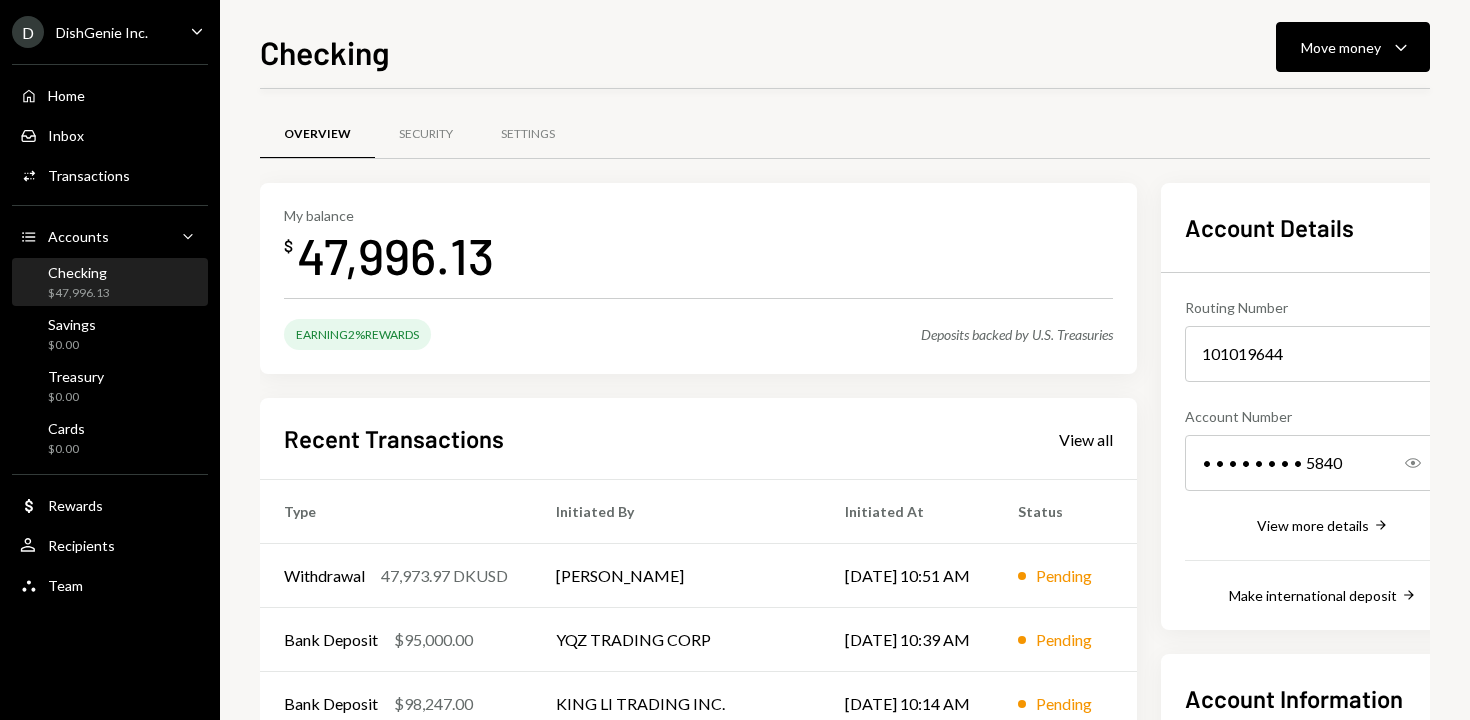 scroll, scrollTop: 0, scrollLeft: 0, axis: both 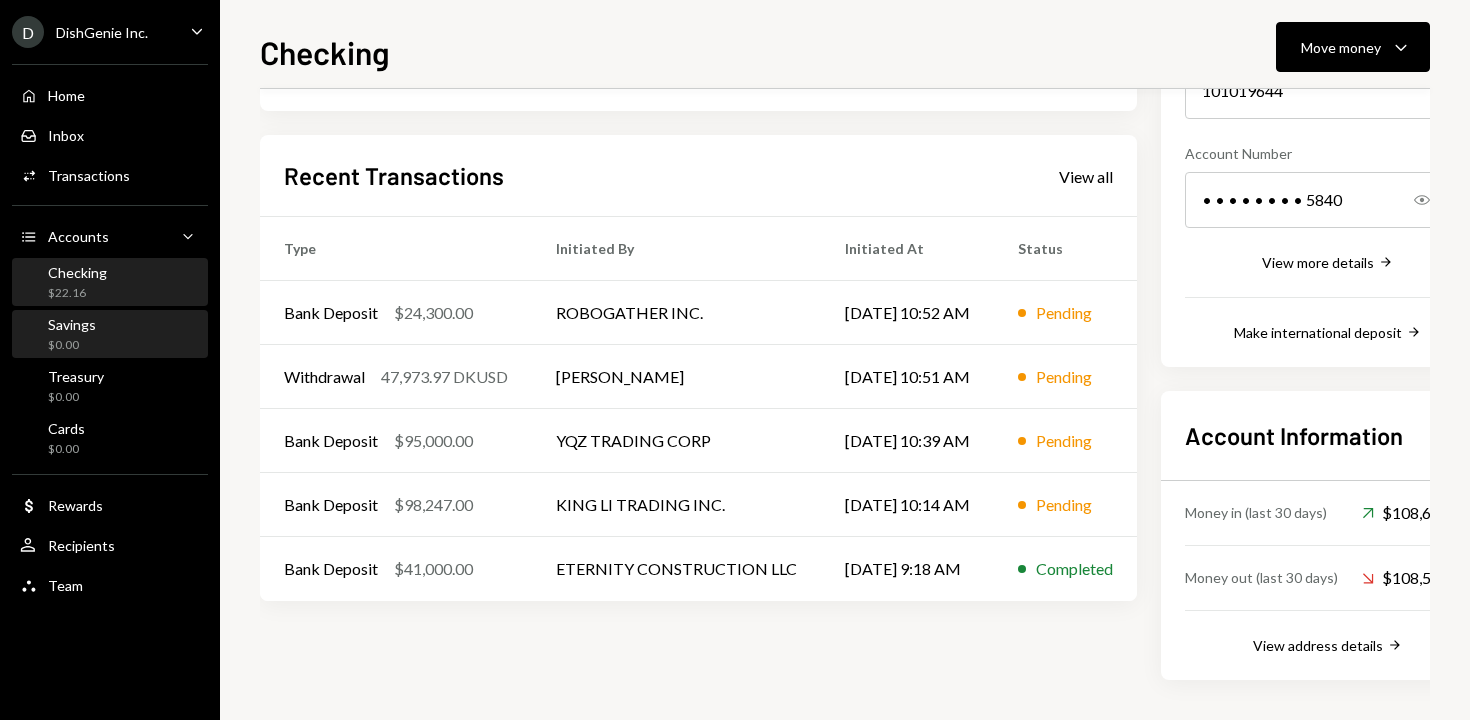 click on "$0.00" at bounding box center (72, 345) 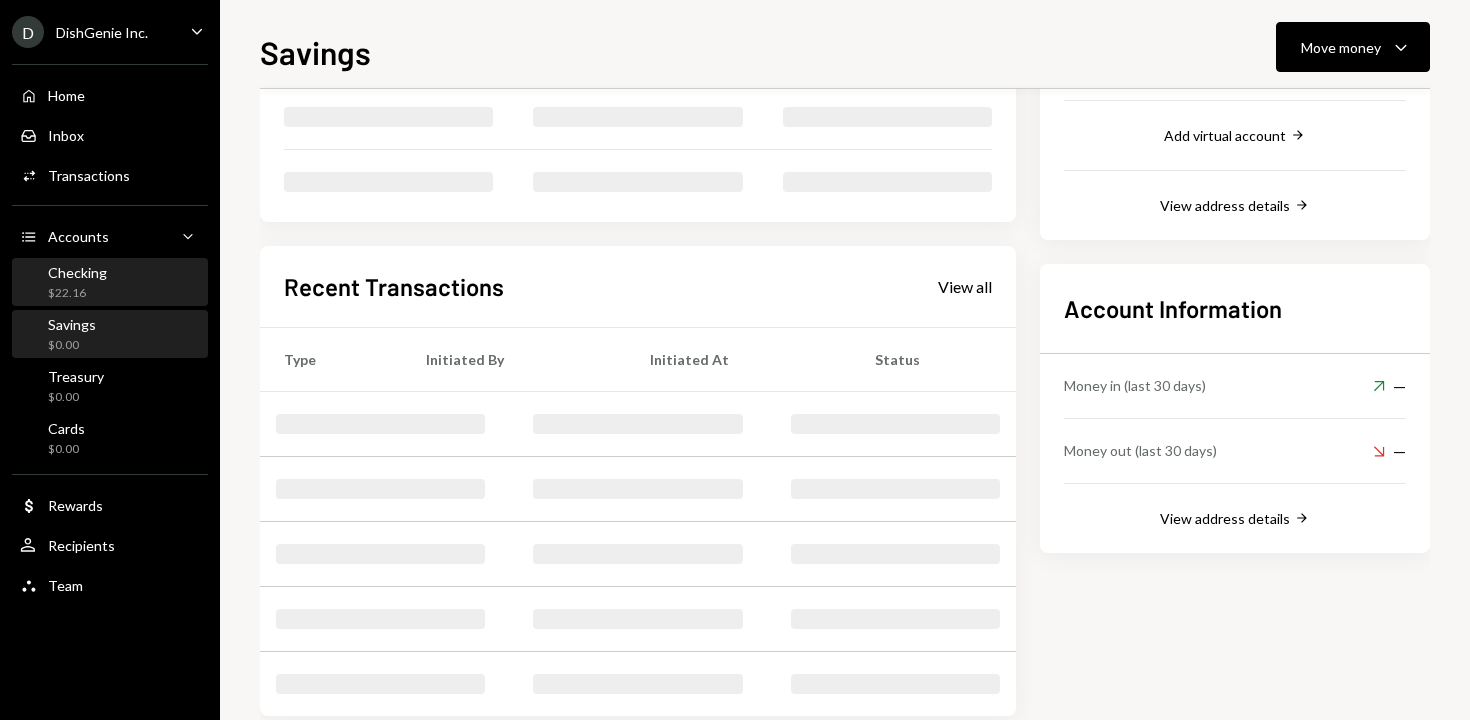 drag, startPoint x: 137, startPoint y: 289, endPoint x: 100, endPoint y: 288, distance: 37.01351 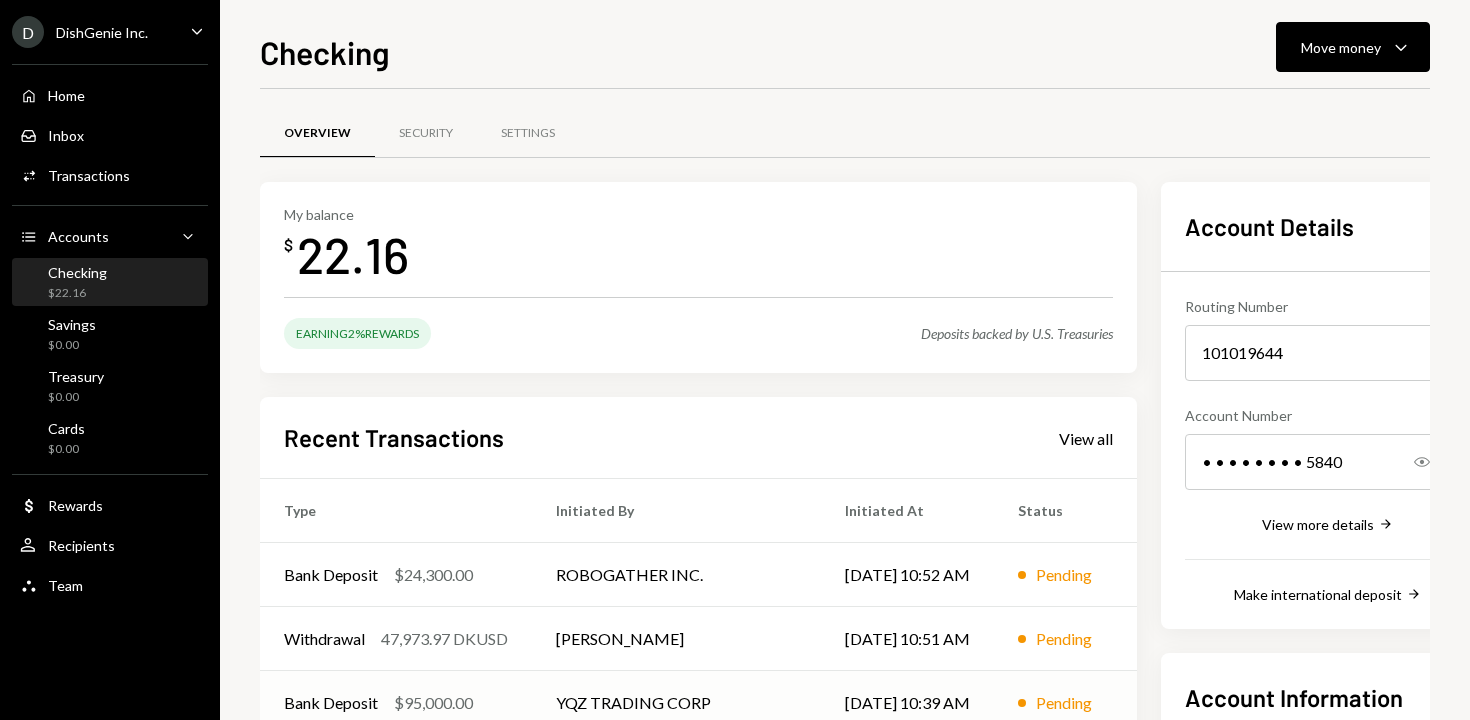 scroll, scrollTop: 0, scrollLeft: 0, axis: both 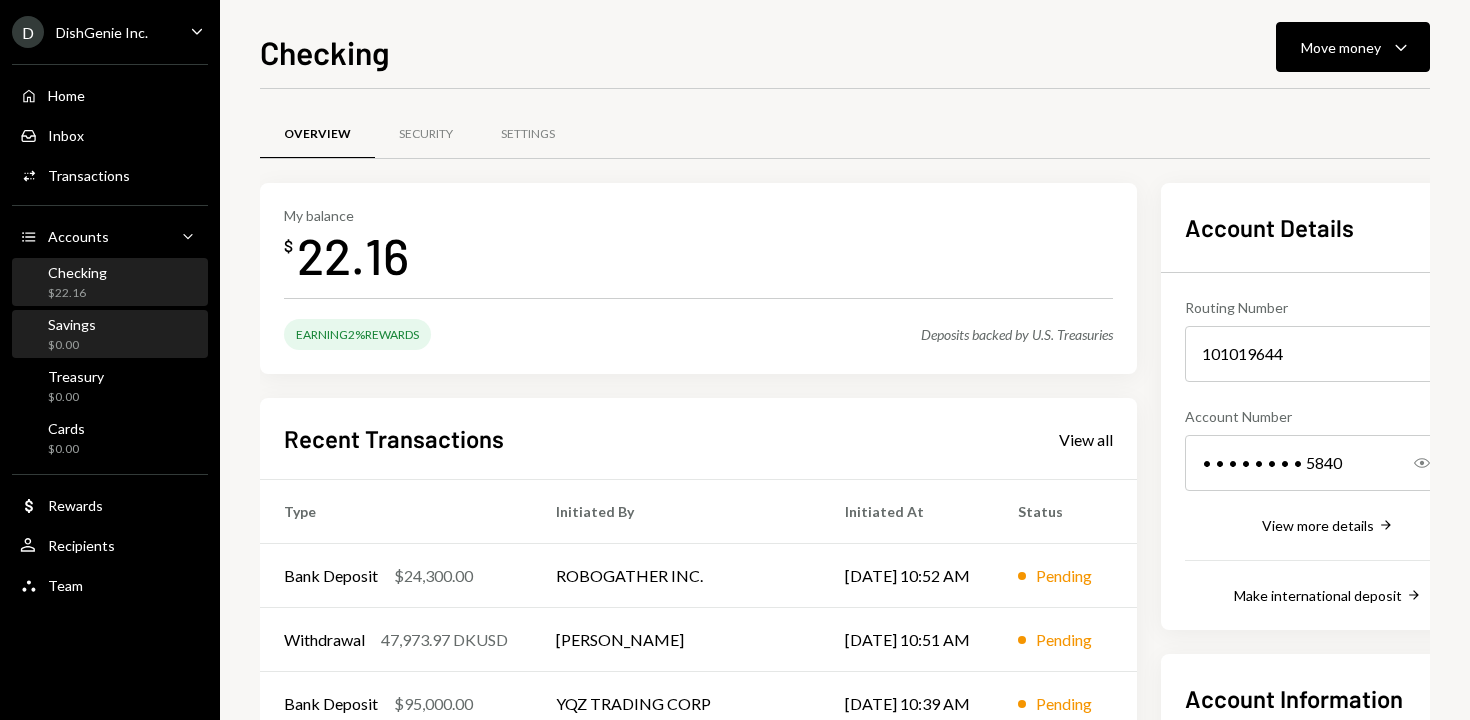 click on "Savings $0.00" at bounding box center [110, 335] 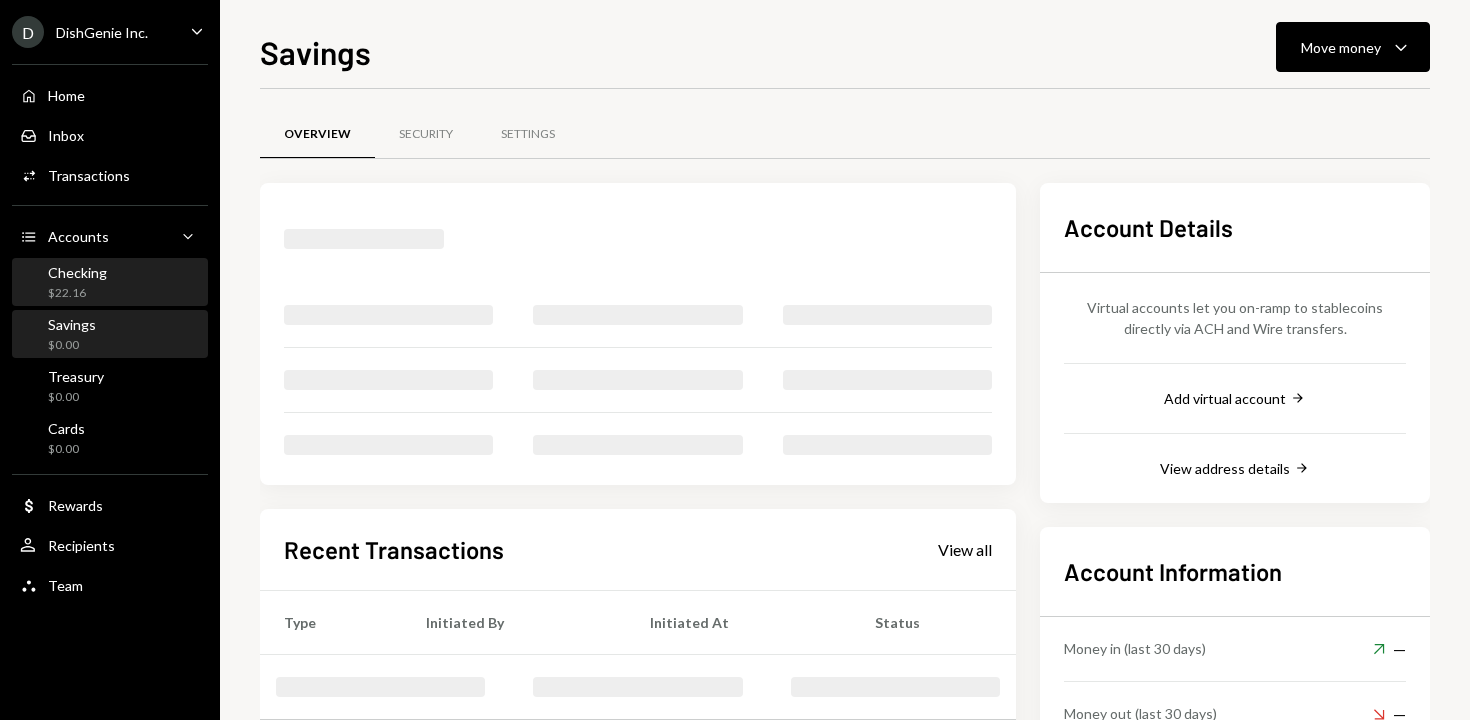 click on "Checking $22.16" at bounding box center [110, 283] 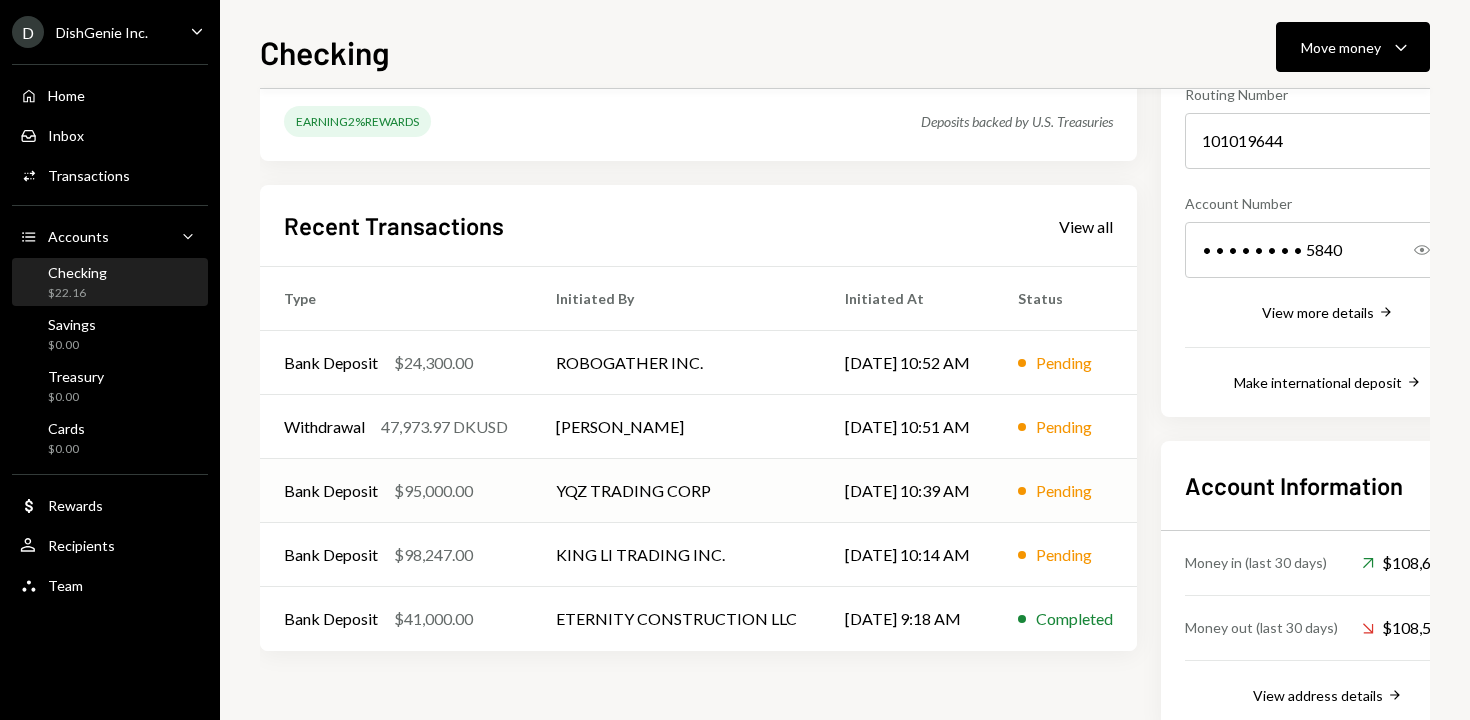 scroll, scrollTop: 214, scrollLeft: 0, axis: vertical 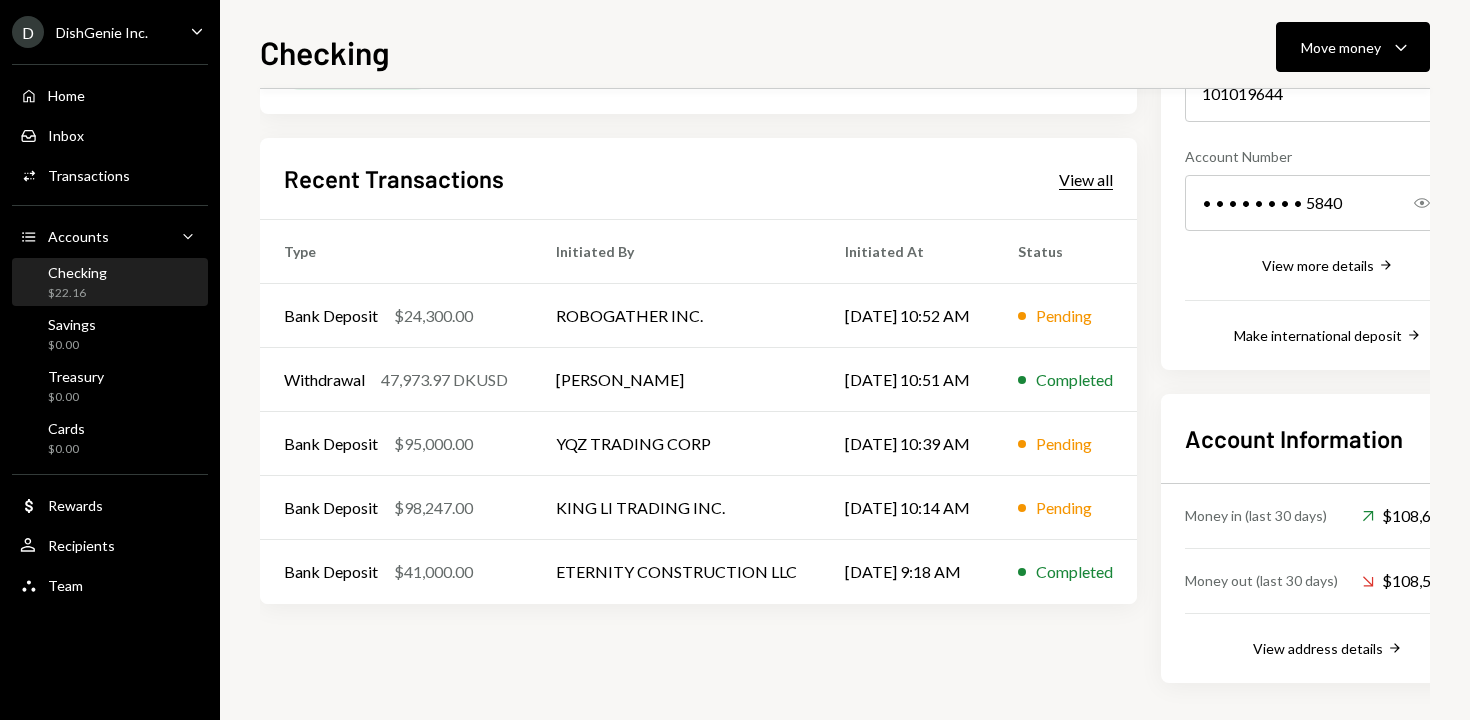 click on "View all" at bounding box center (1086, 180) 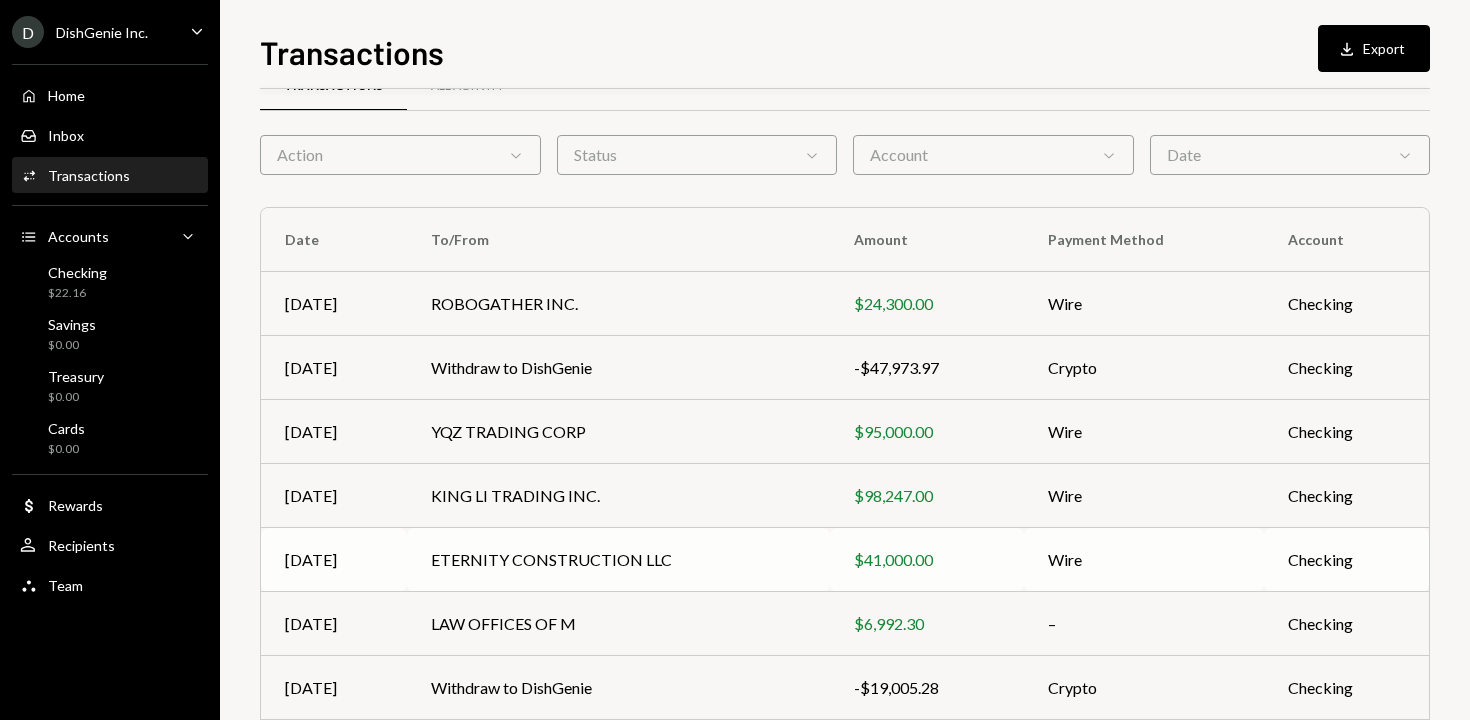 scroll, scrollTop: 49, scrollLeft: 0, axis: vertical 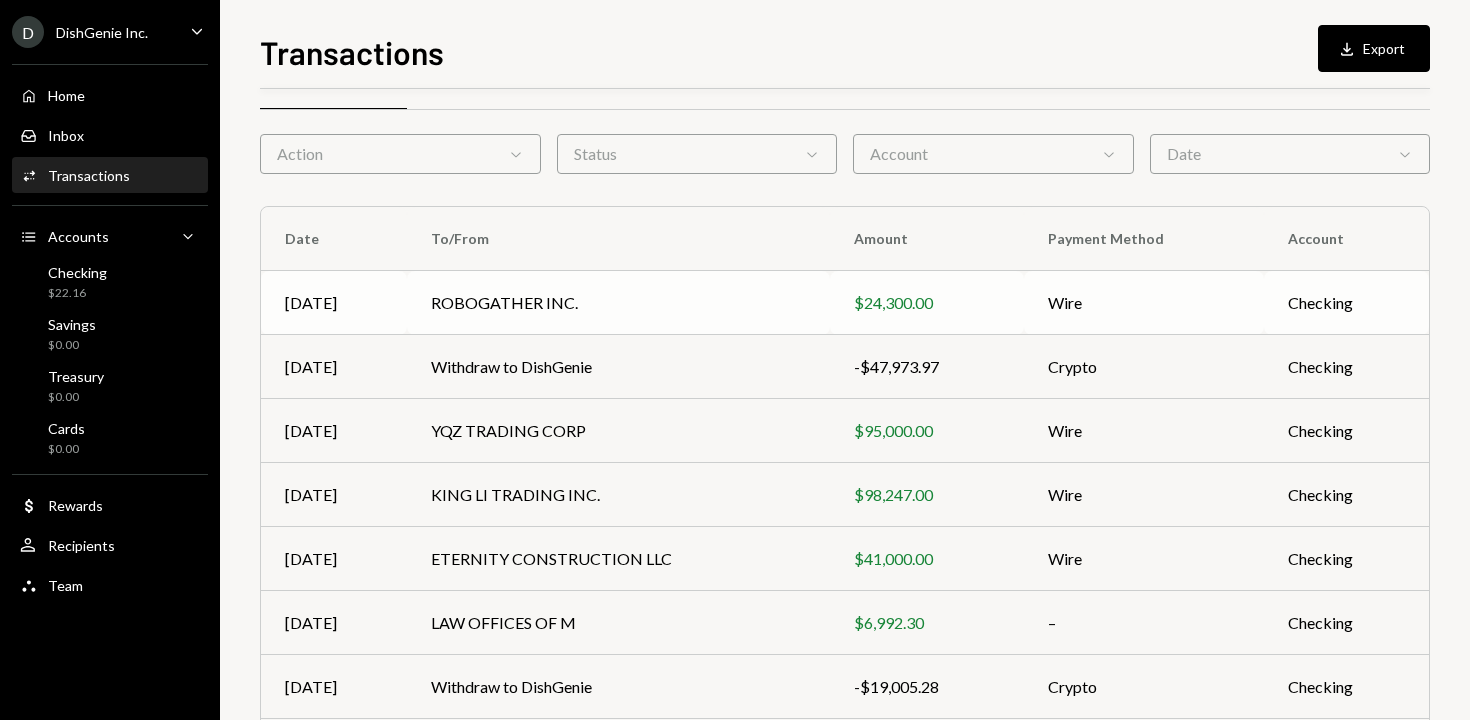 click on "Jul 02" at bounding box center [334, 303] 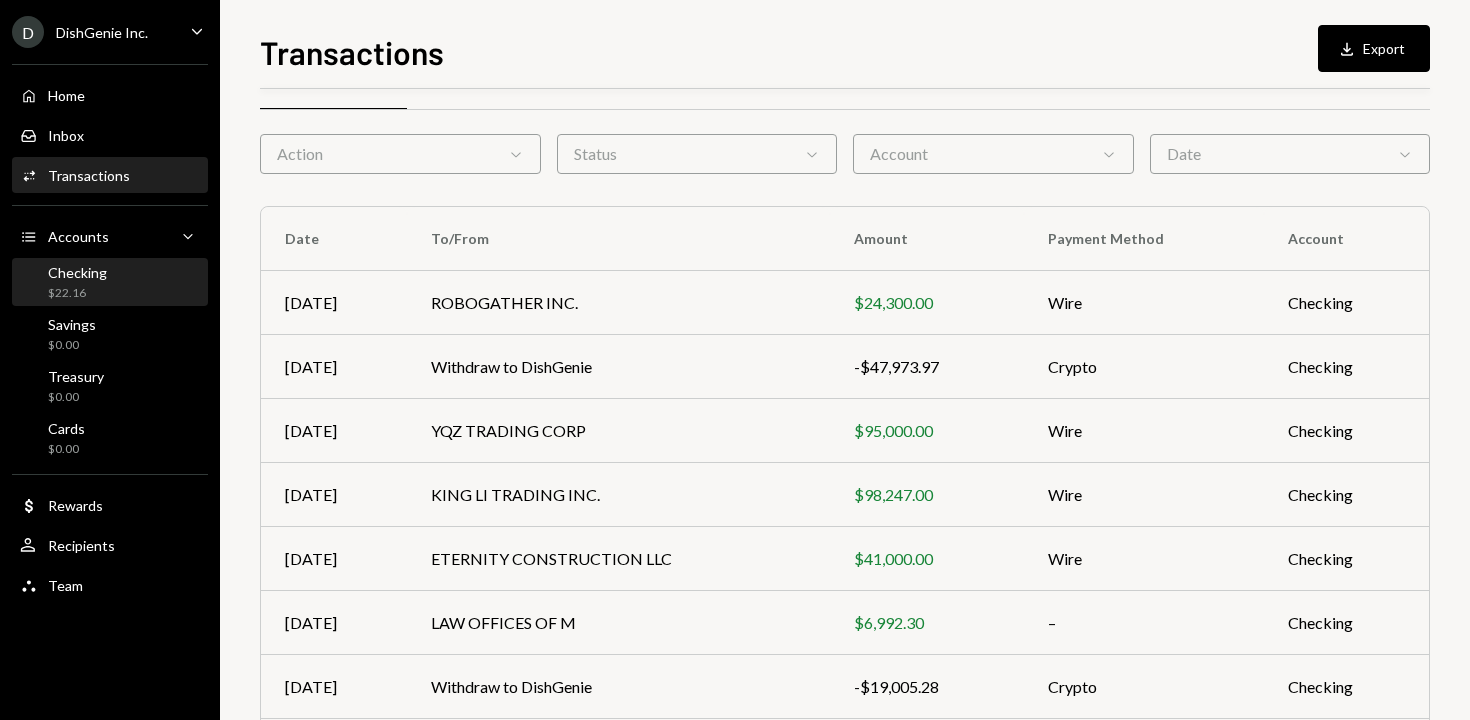 click on "Checking $22.16" at bounding box center [110, 283] 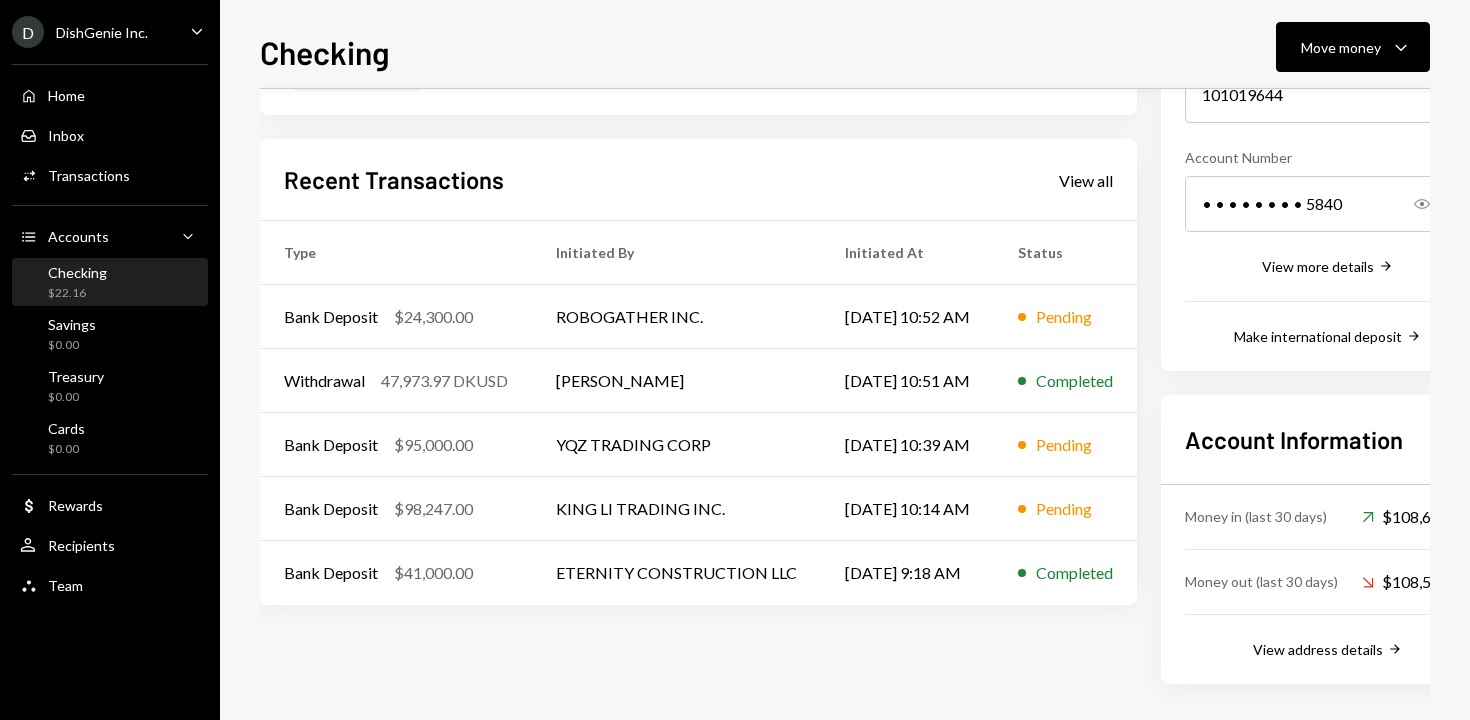 scroll, scrollTop: 261, scrollLeft: 0, axis: vertical 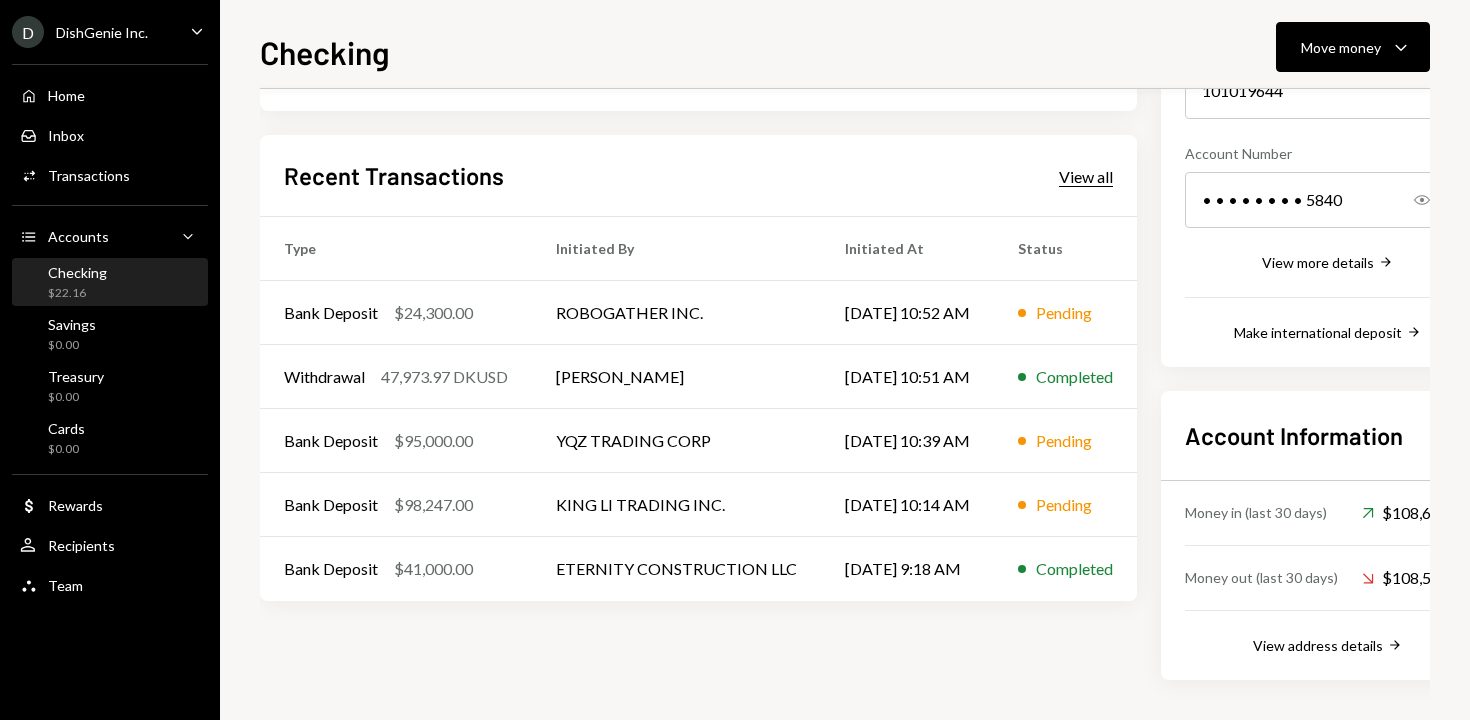 click on "View all" at bounding box center [1086, 177] 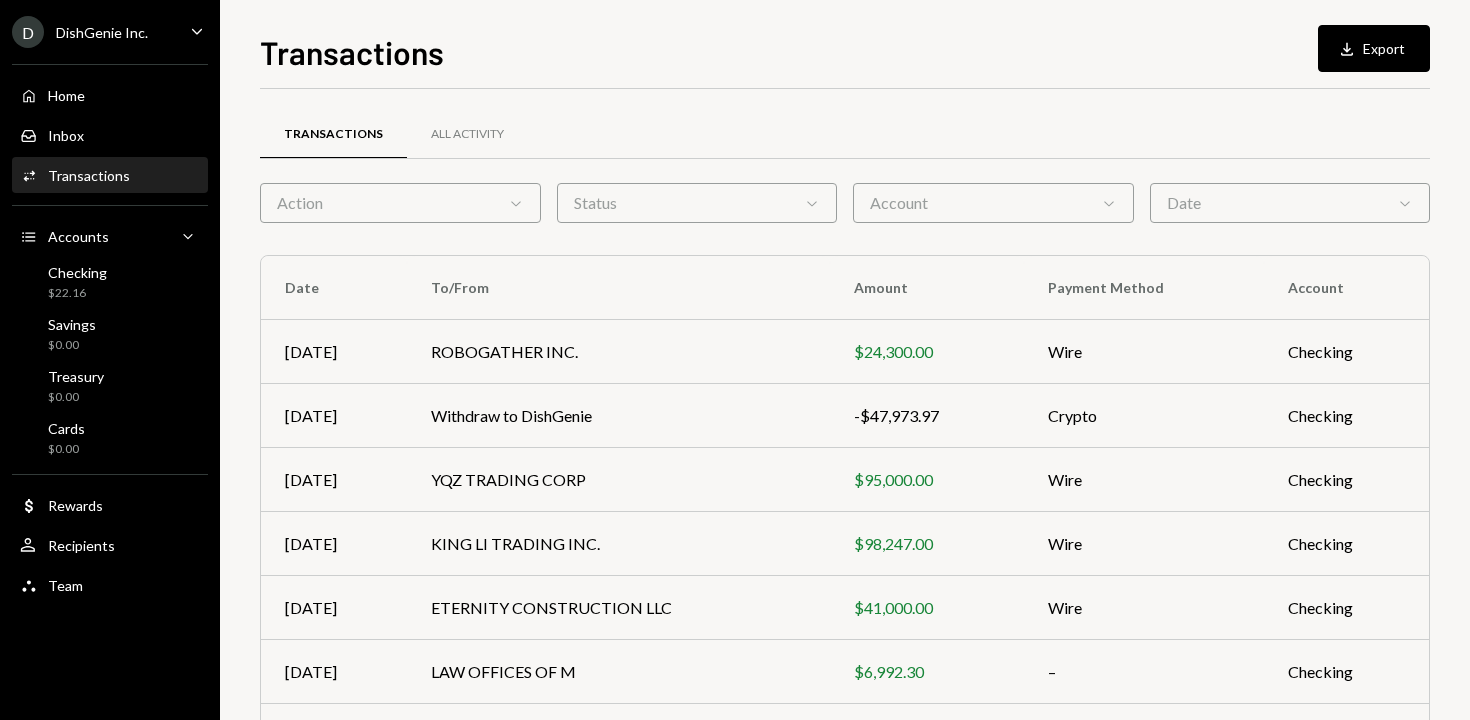 click on "Action Chevron Down" at bounding box center (400, 203) 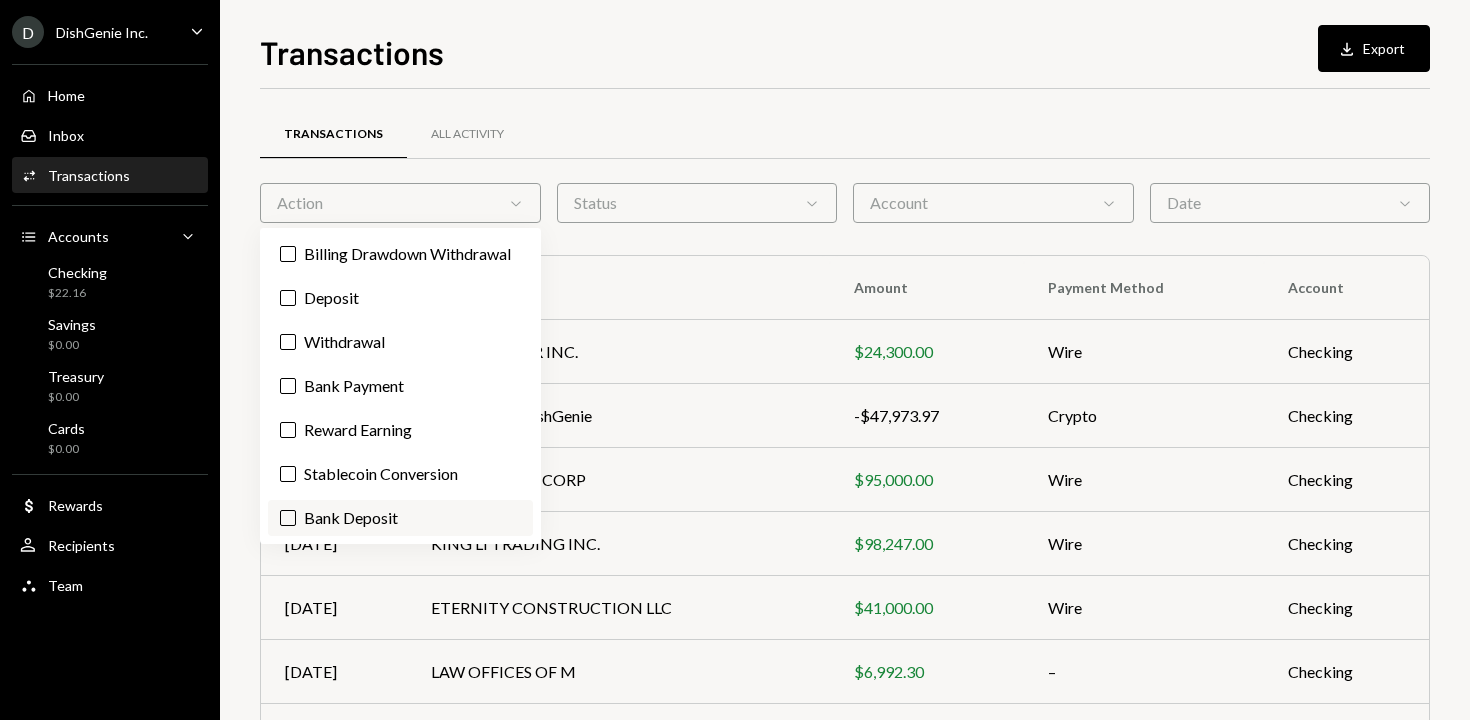 click on "Bank Deposit" at bounding box center (400, 518) 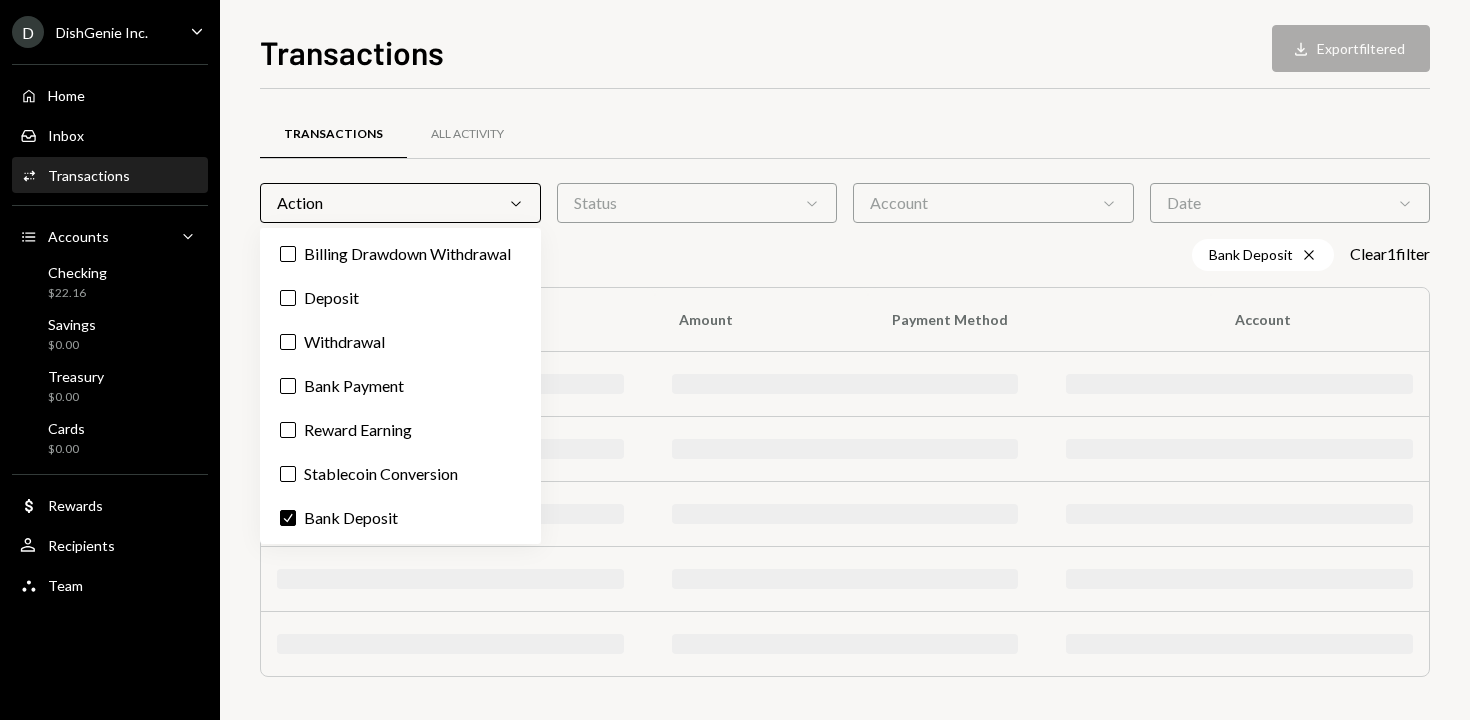 click on "Transactions Download Export  filtered Transactions All Activity Action Chevron Down Status Chevron Down Account Chevron Down Date Chevron Down Bank Deposit Cross Clear  1  filter Date To/From Amount Payment Method Account" at bounding box center (845, 360) 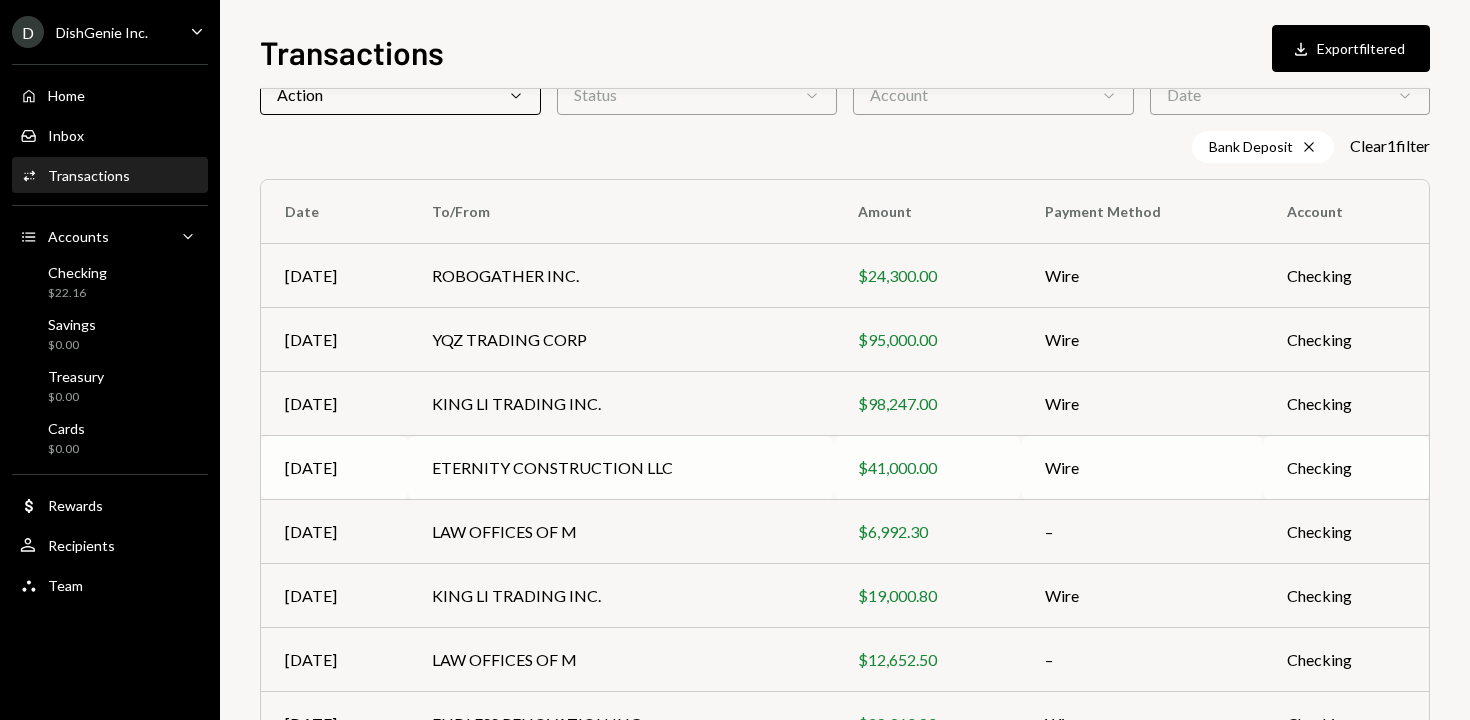 scroll, scrollTop: 119, scrollLeft: 0, axis: vertical 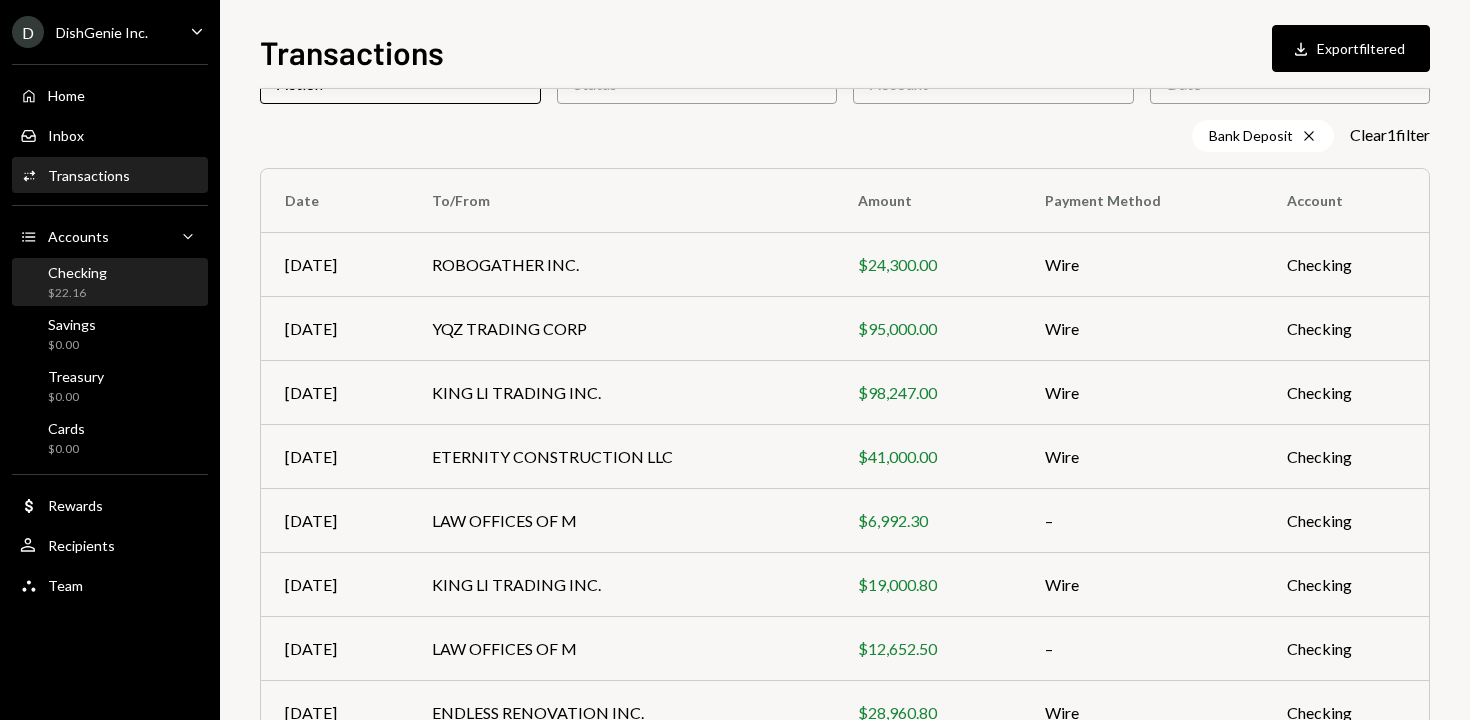 click on "Checking $22.16" at bounding box center [110, 283] 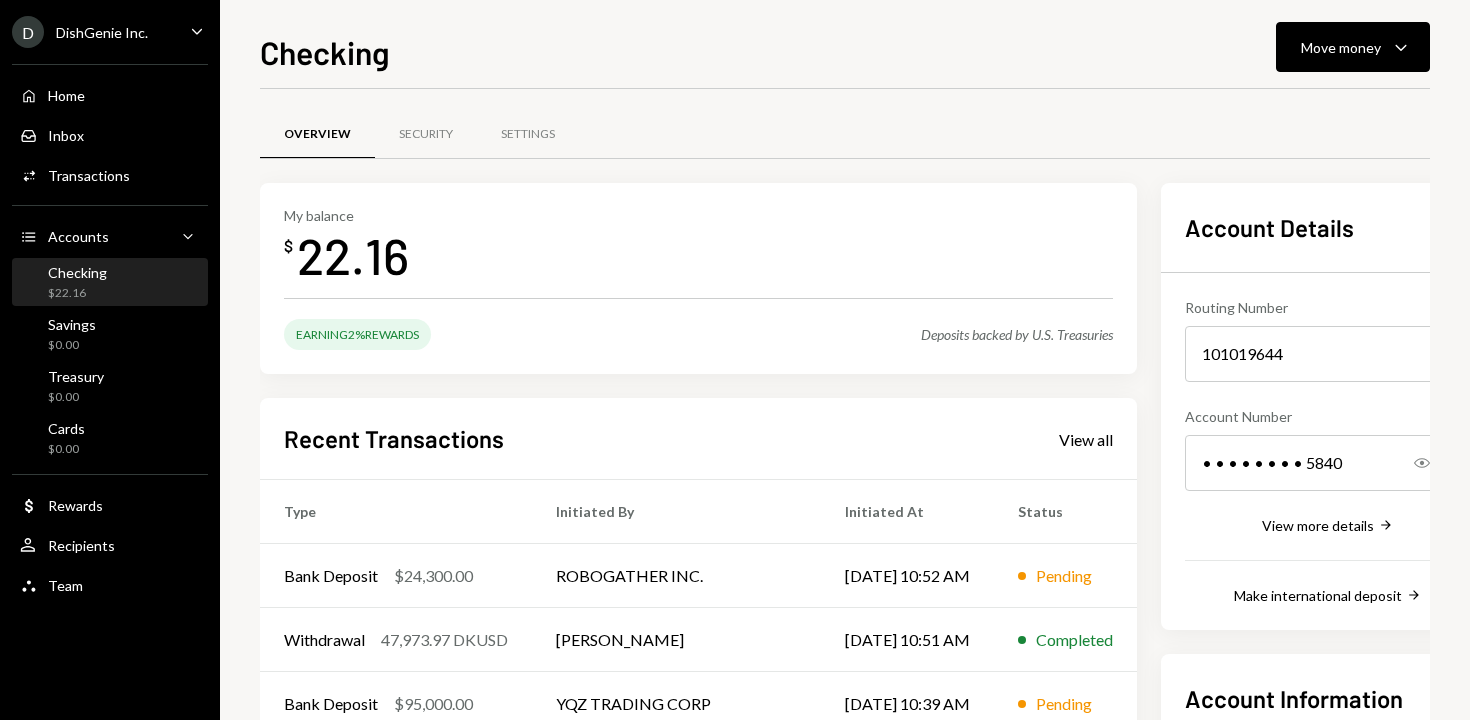 scroll, scrollTop: 0, scrollLeft: 0, axis: both 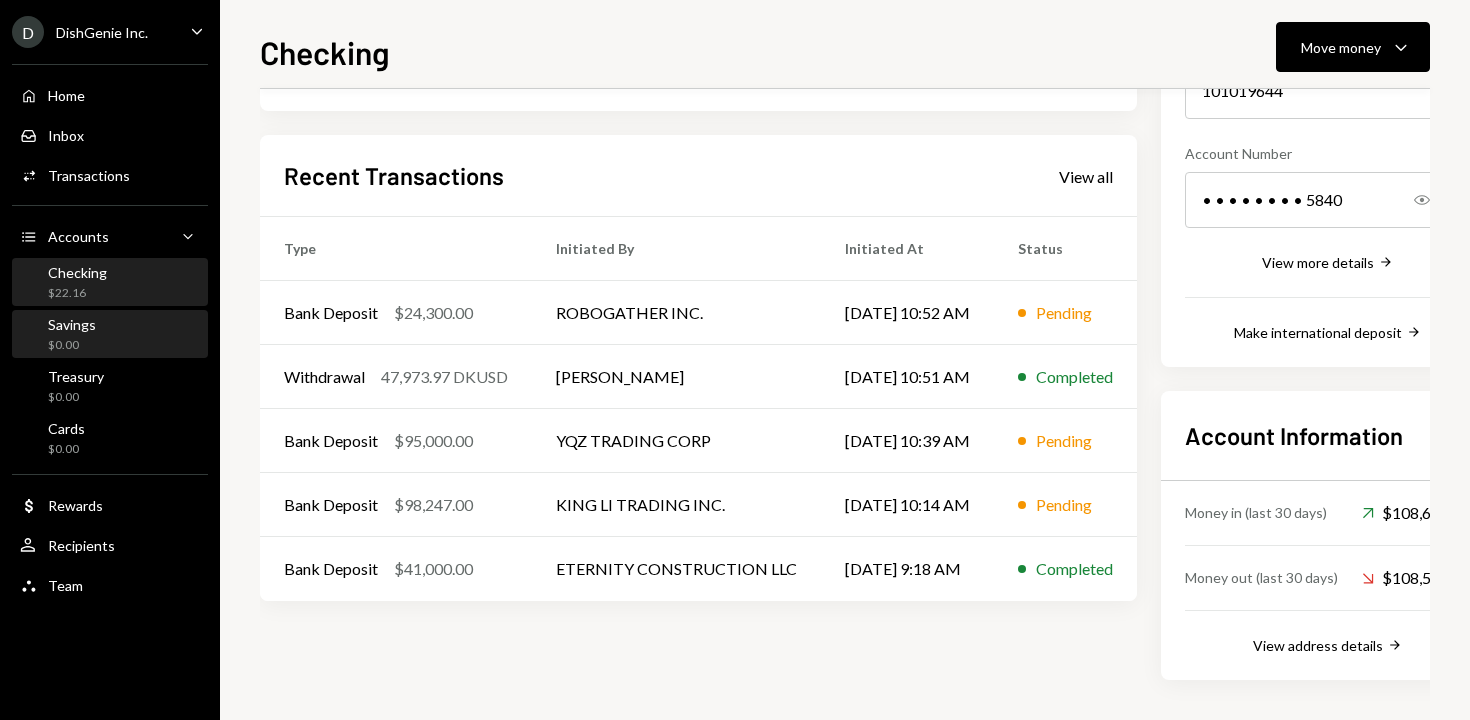 click on "Savings $0.00" at bounding box center [110, 335] 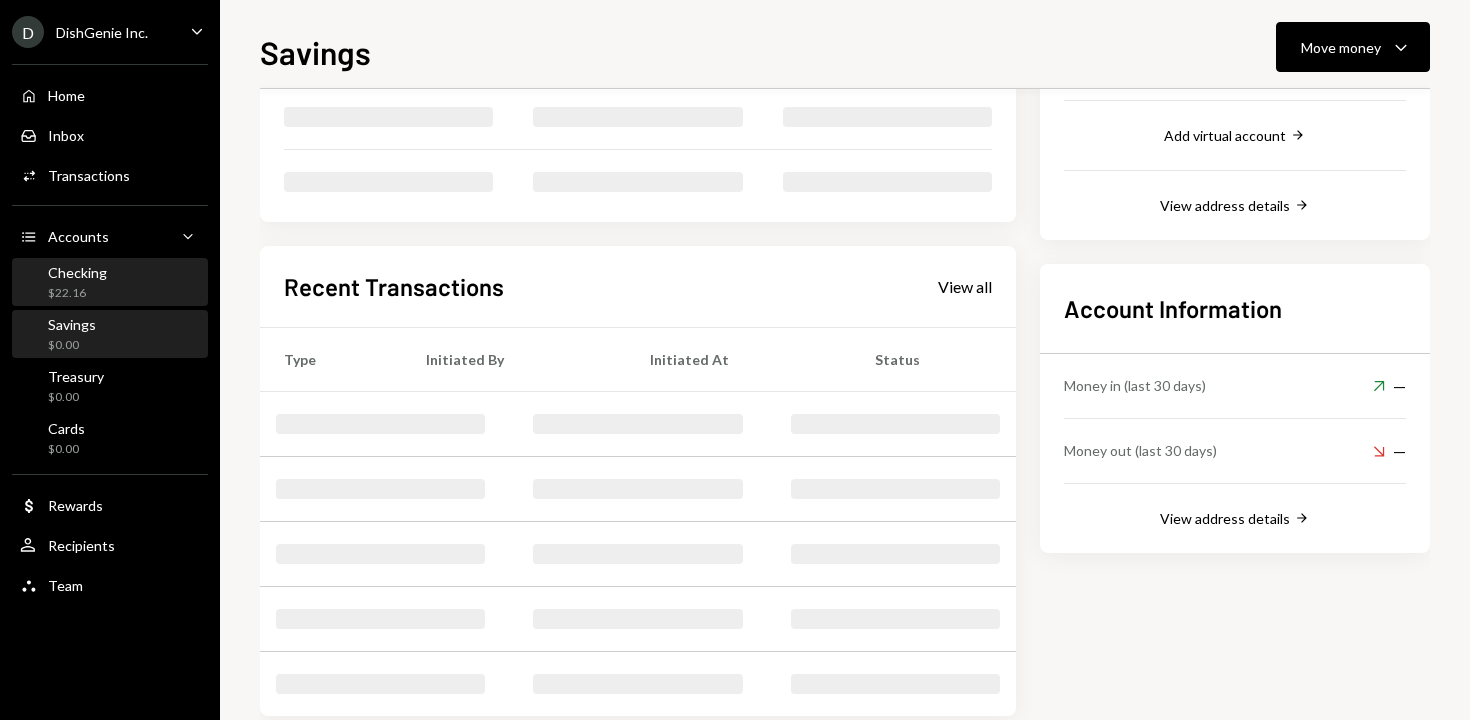 click on "Checking $22.16" at bounding box center [110, 283] 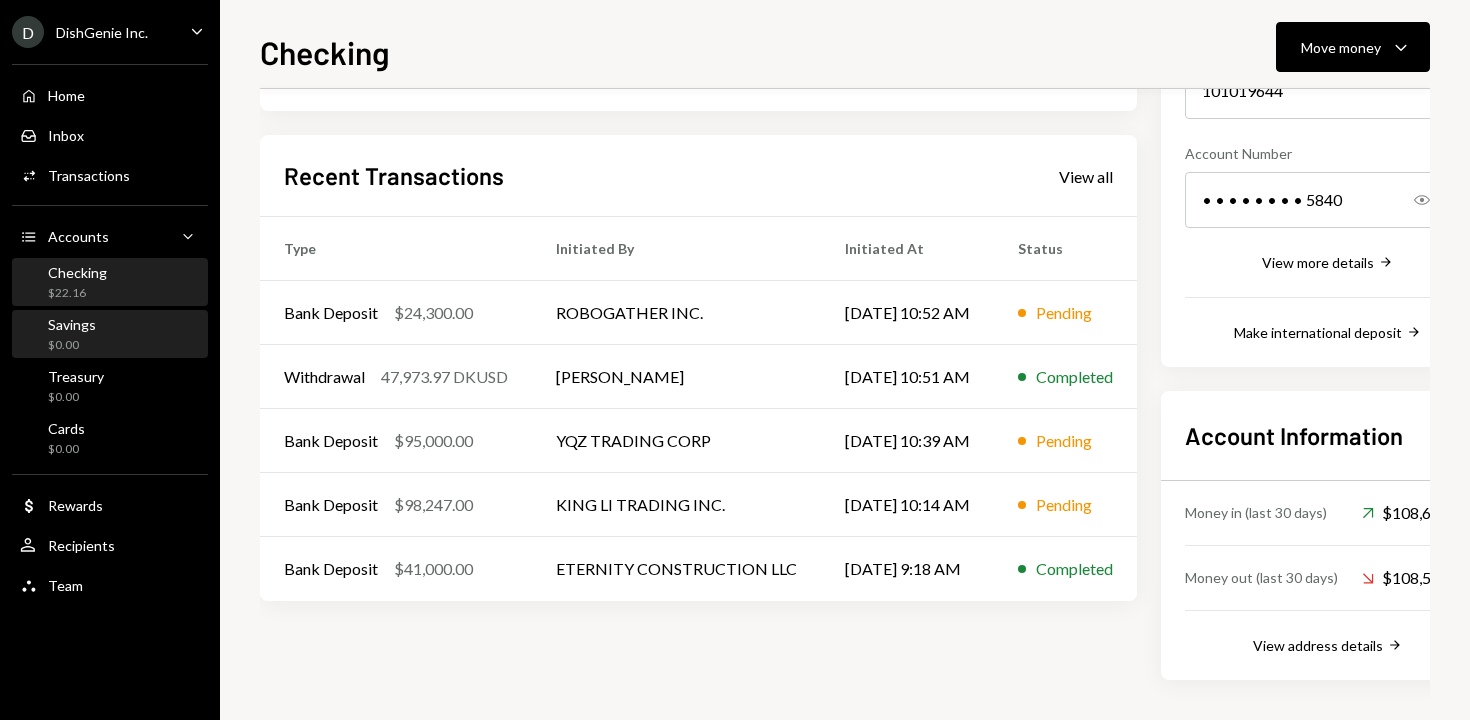 click on "Savings $0.00" at bounding box center [110, 335] 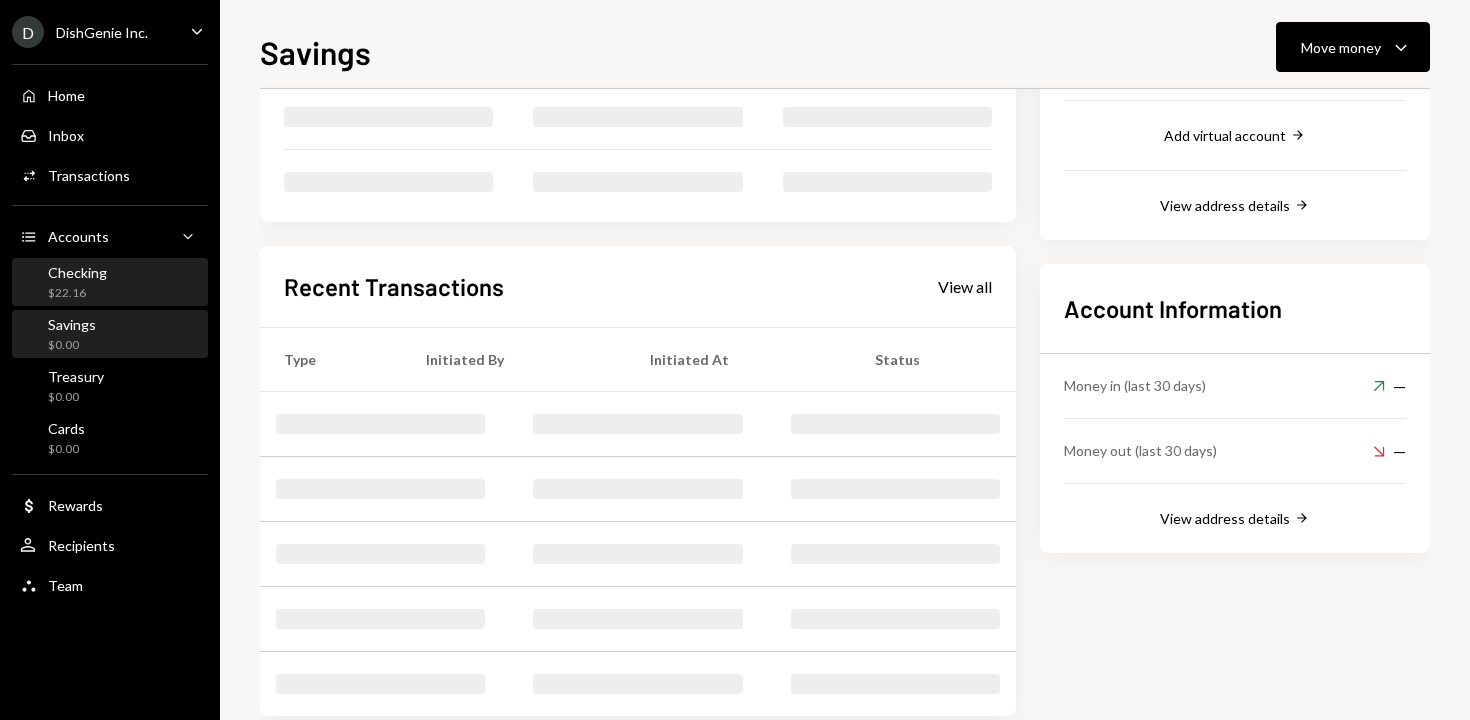 click on "Checking $22.16" at bounding box center (110, 283) 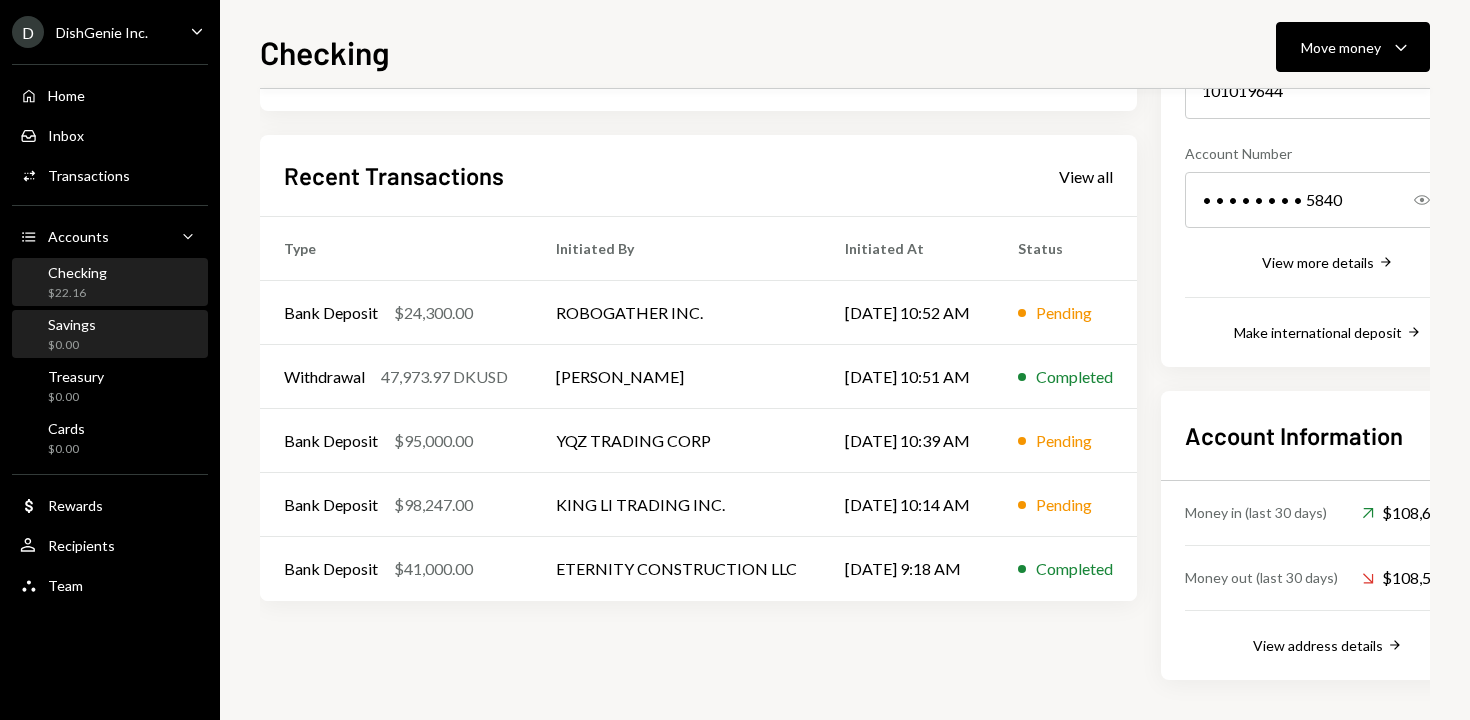 click on "$0.00" at bounding box center [72, 345] 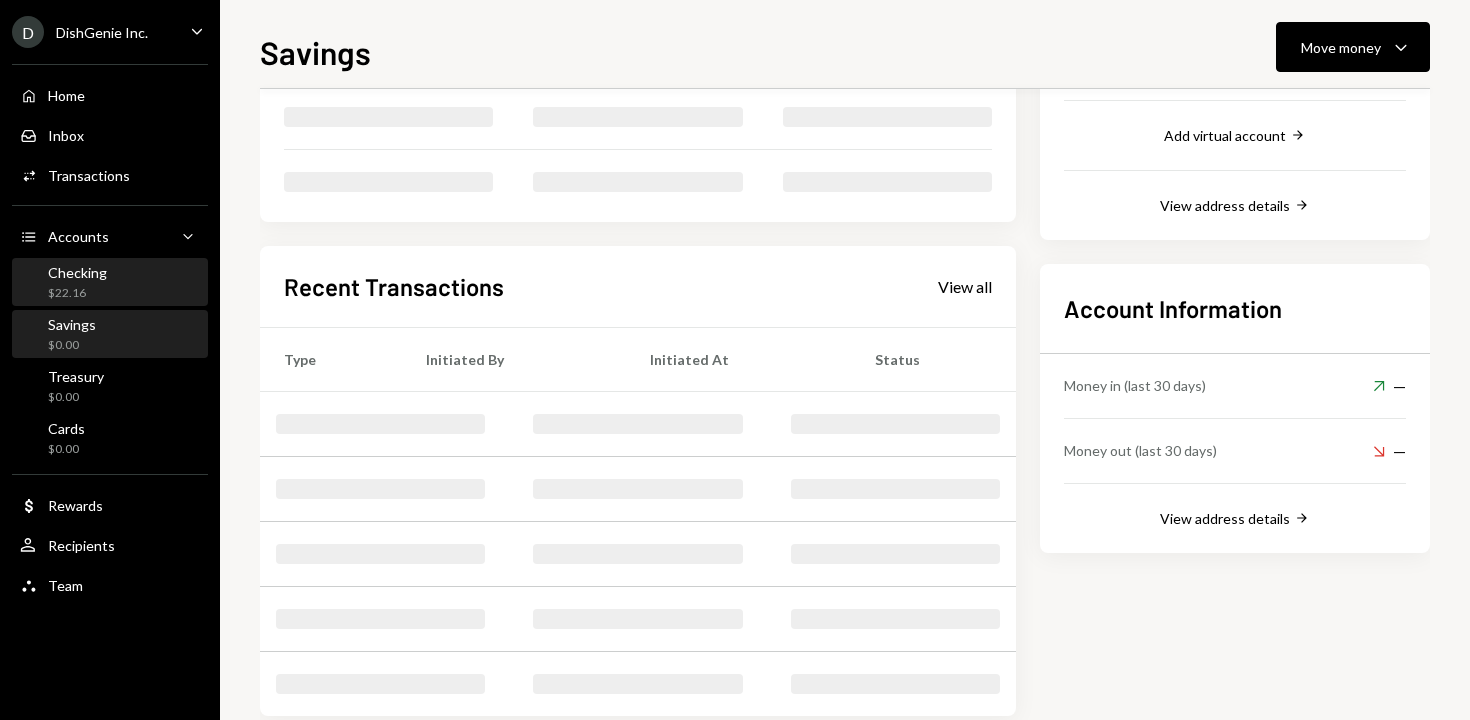 click on "Checking $22.16" at bounding box center (110, 283) 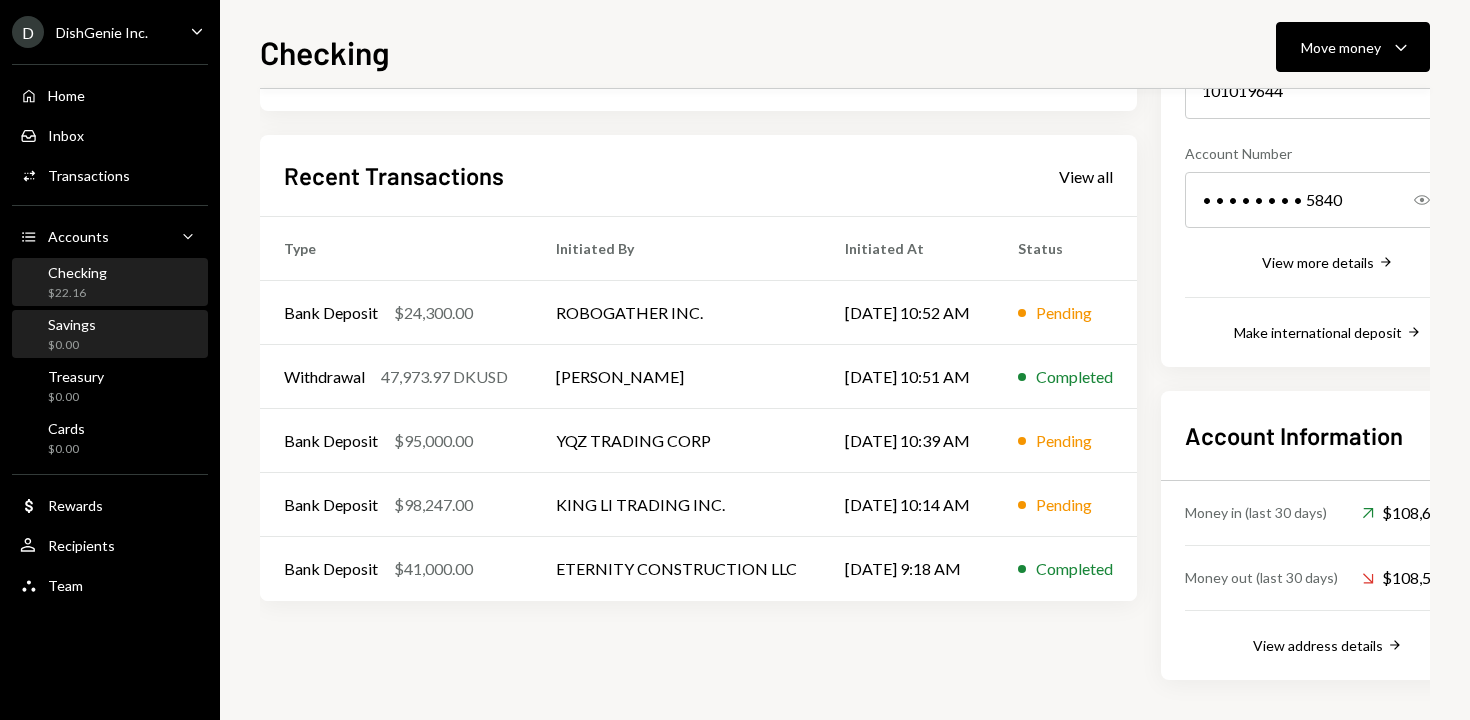 click on "Savings $0.00" at bounding box center (110, 335) 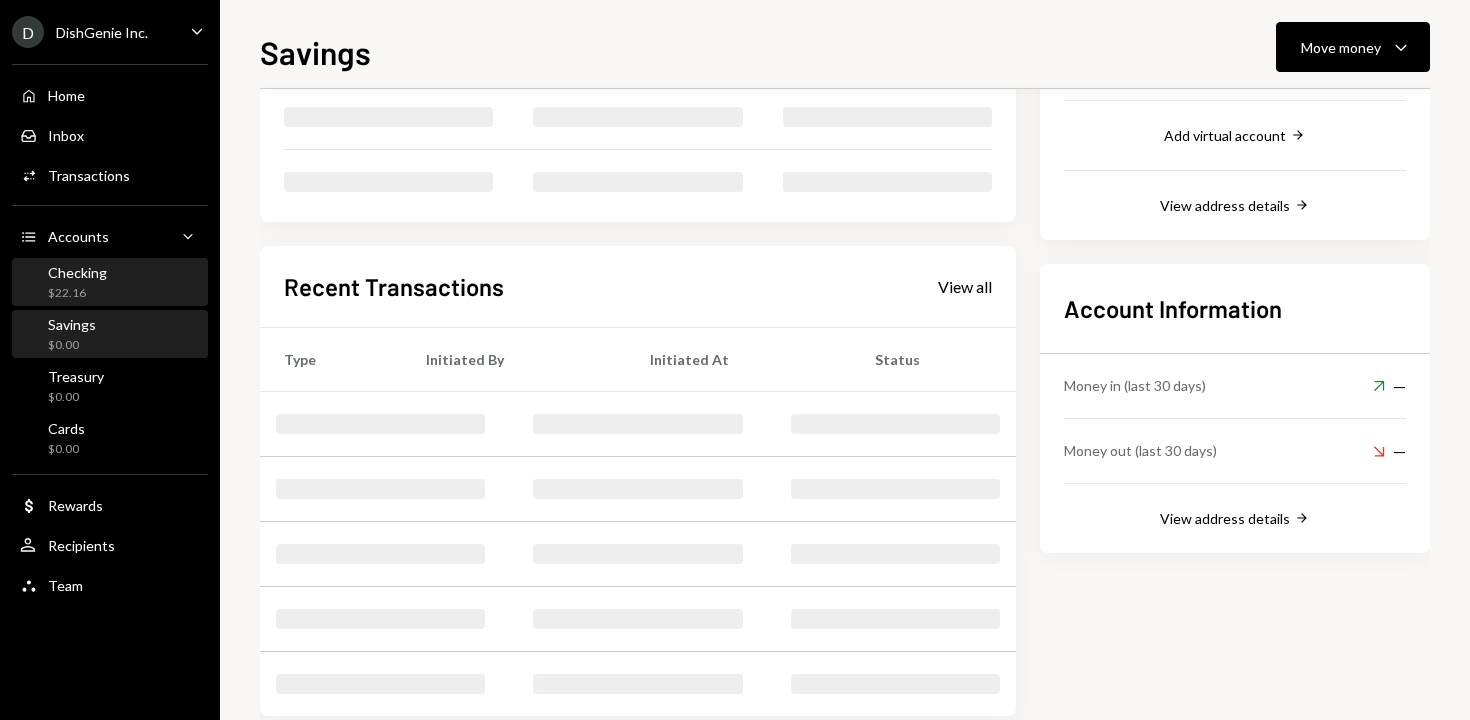 click on "Checking $22.16" at bounding box center [110, 283] 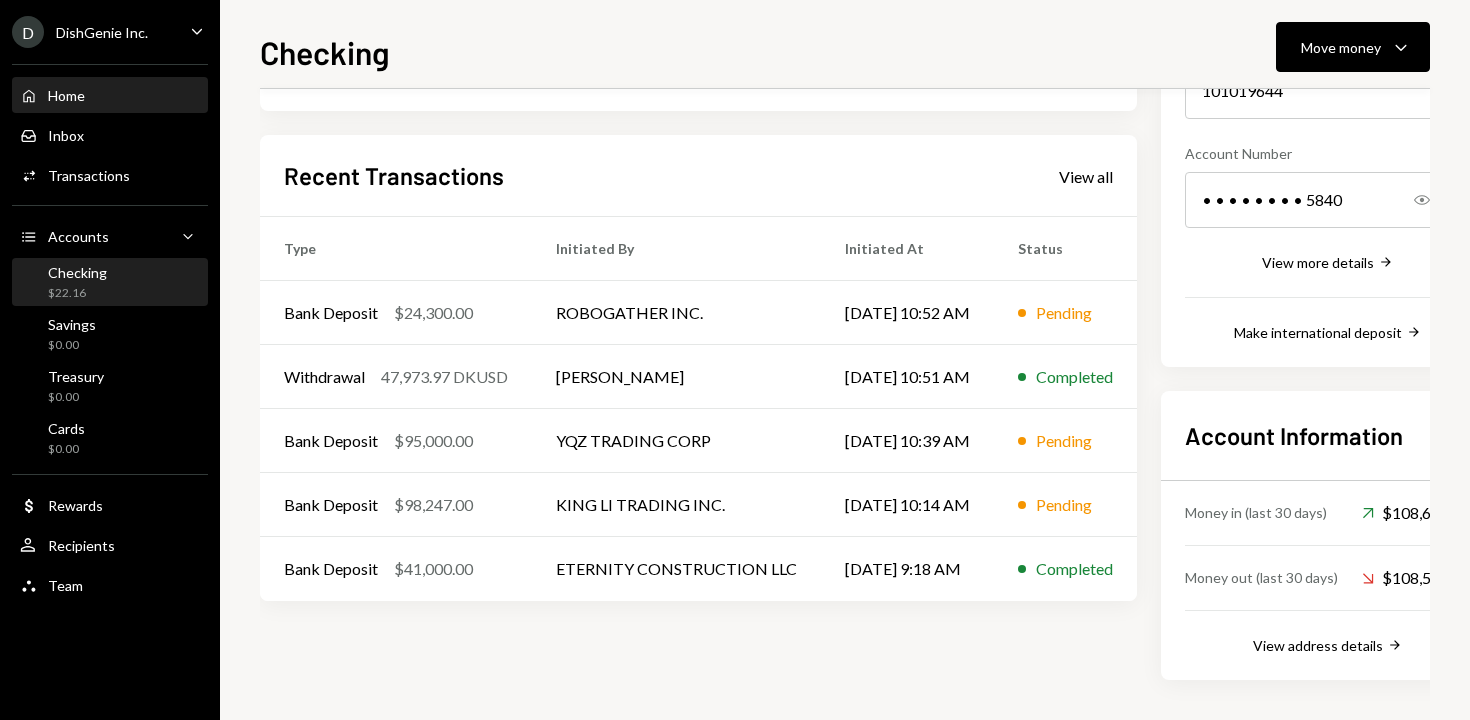 click on "Home Home" at bounding box center (110, 96) 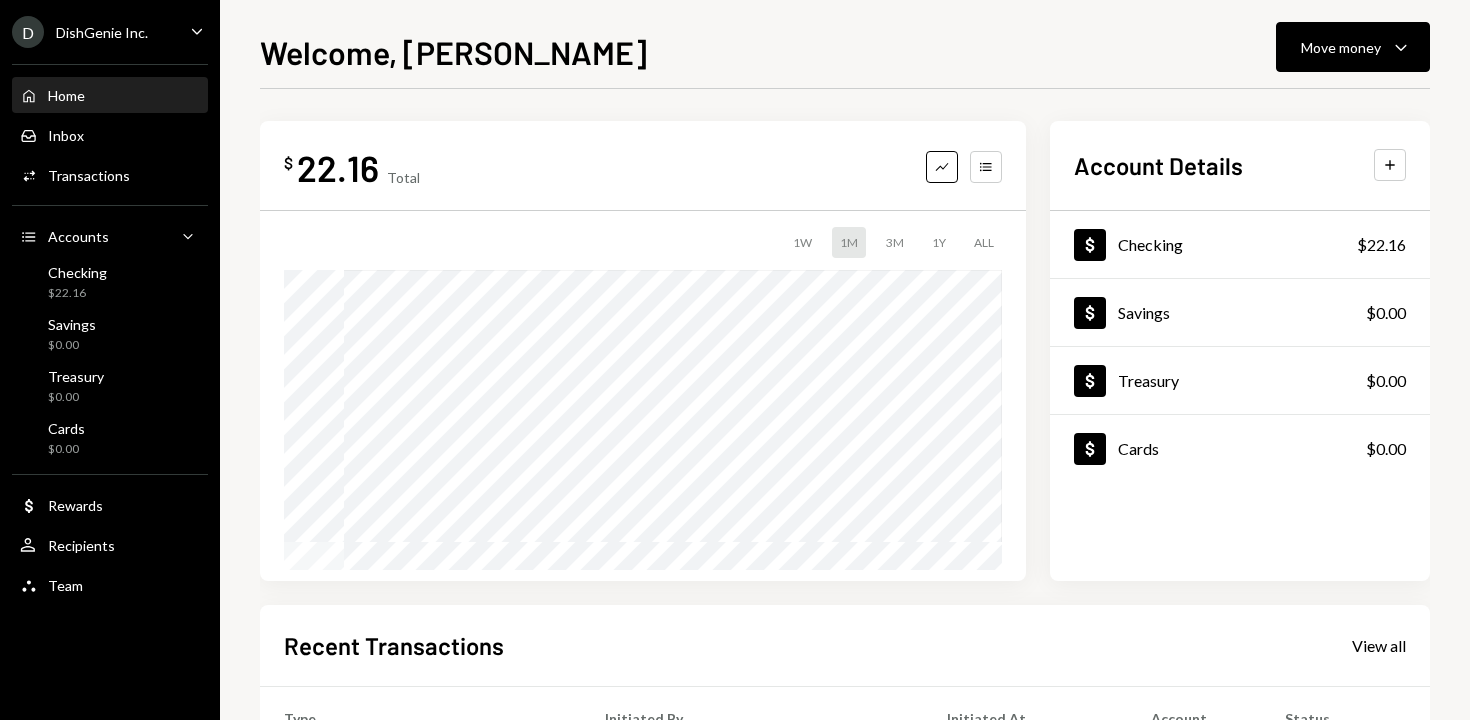 scroll, scrollTop: 0, scrollLeft: 0, axis: both 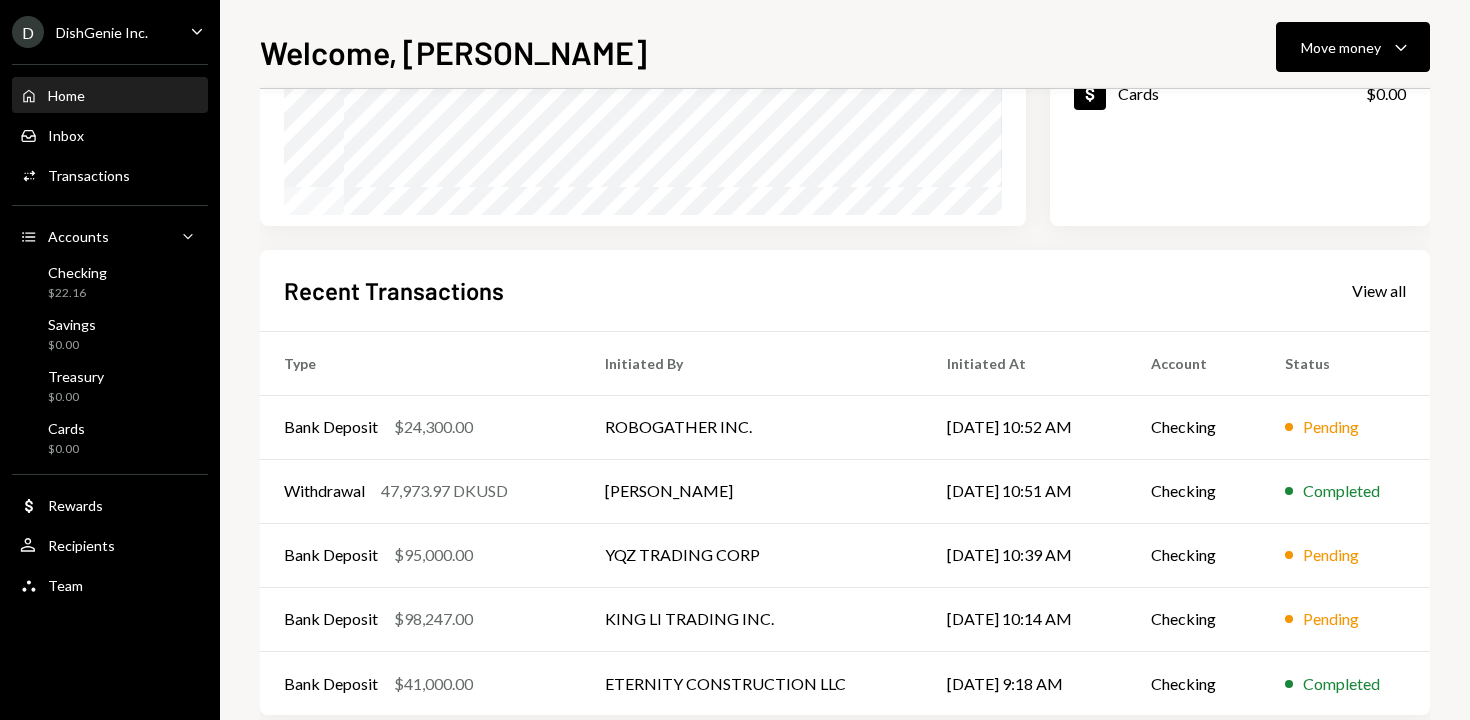 click on "Welcome, [PERSON_NAME] Move money Caret Down $ 22.16 Total Graph Accounts 1W 1M 3M 1Y ALL Account Details Plus Dollar Checking $22.16 Dollar Savings $0.00 Dollar Treasury $0.00 Dollar Cards $0.00 Recent Transactions View all Type Initiated By Initiated At Account Status Bank Deposit $24,300.00 ROBOGATHER INC. [DATE] 10:52 AM Checking Pending Withdrawal 47,973.97  DKUSD [PERSON_NAME] [DATE] 10:51 AM Checking Completed Bank Deposit $95,000.00 YQZ TRADING CORP [DATE] 10:39 AM Checking Pending Bank Deposit $98,247.00 KING LI TRADING INC. [DATE] 10:14 AM Checking Pending Bank Deposit $41,000.00 ETERNITY CONSTRUCTION LLC [DATE] 9:18 AM Checking Completed" at bounding box center (845, 360) 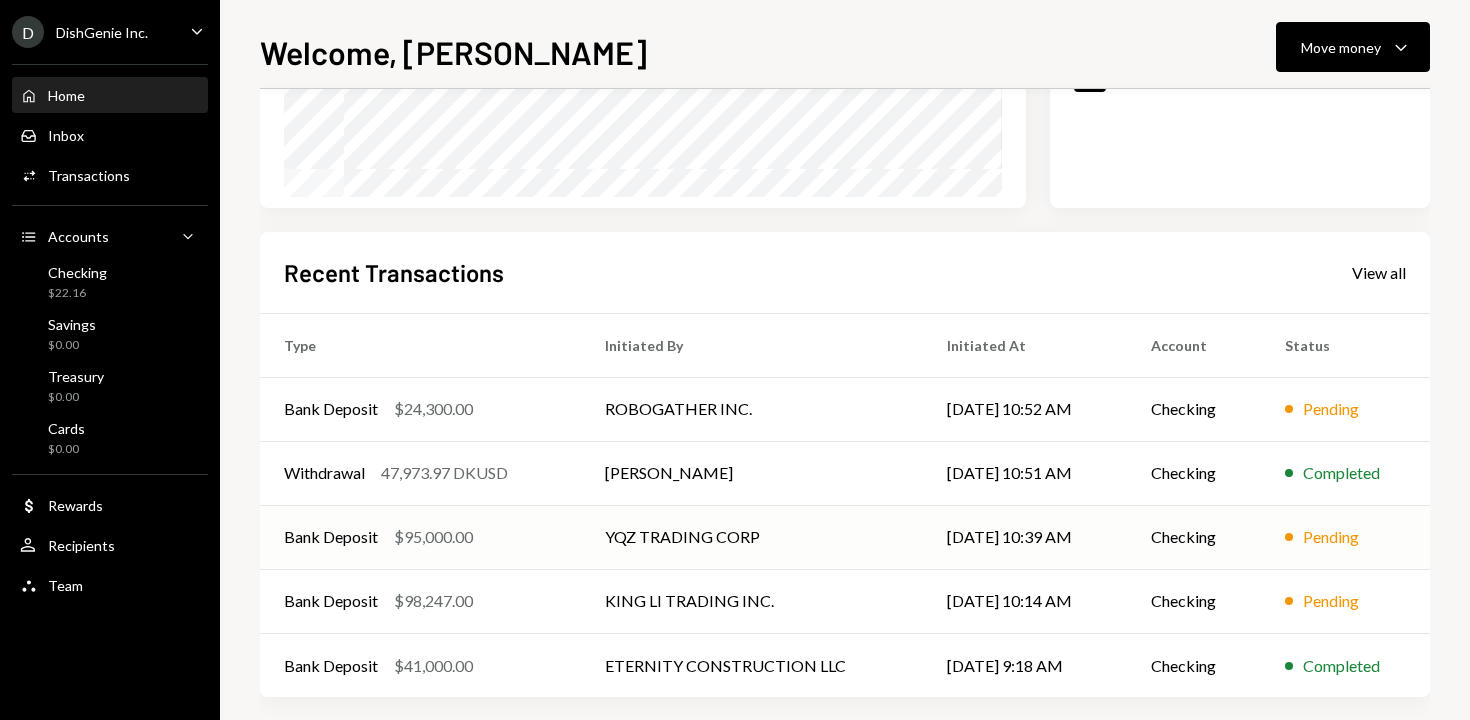 scroll, scrollTop: 390, scrollLeft: 0, axis: vertical 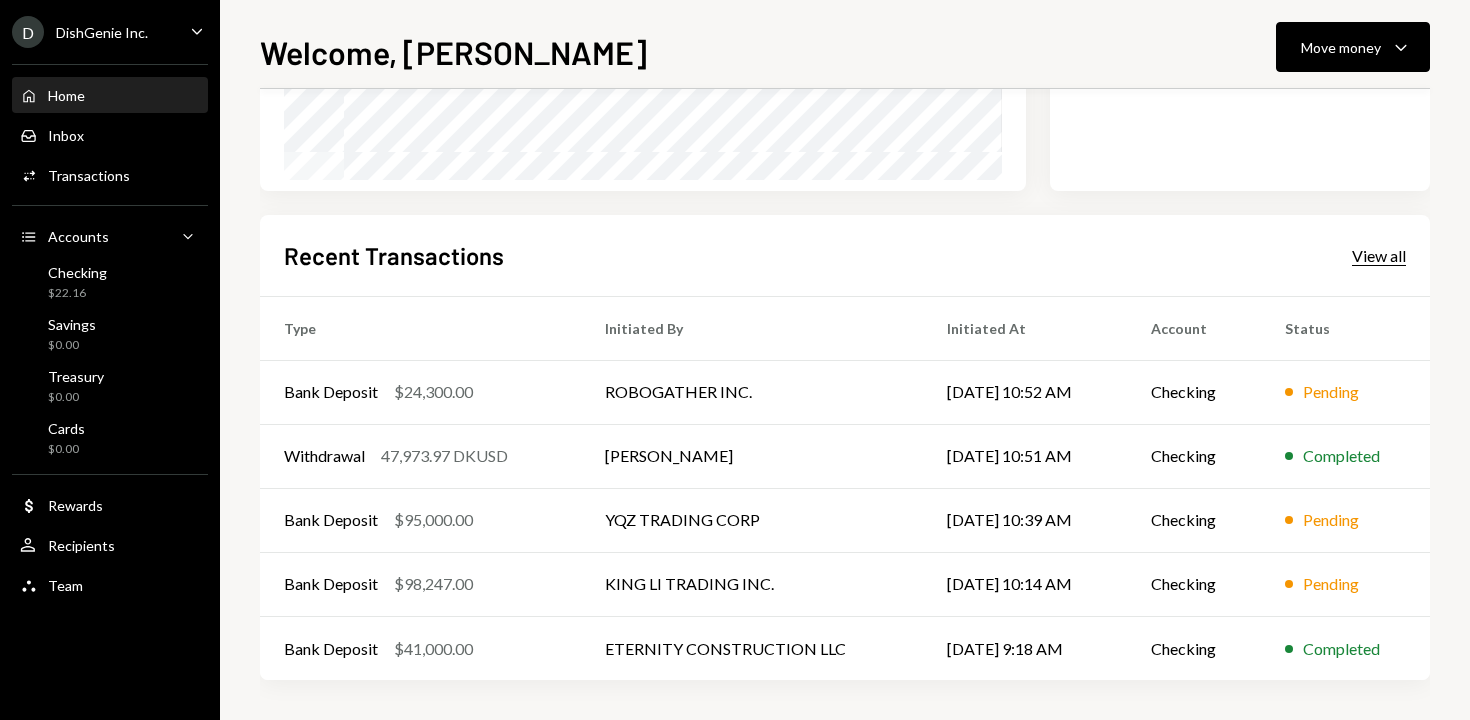 click on "View all" at bounding box center (1379, 256) 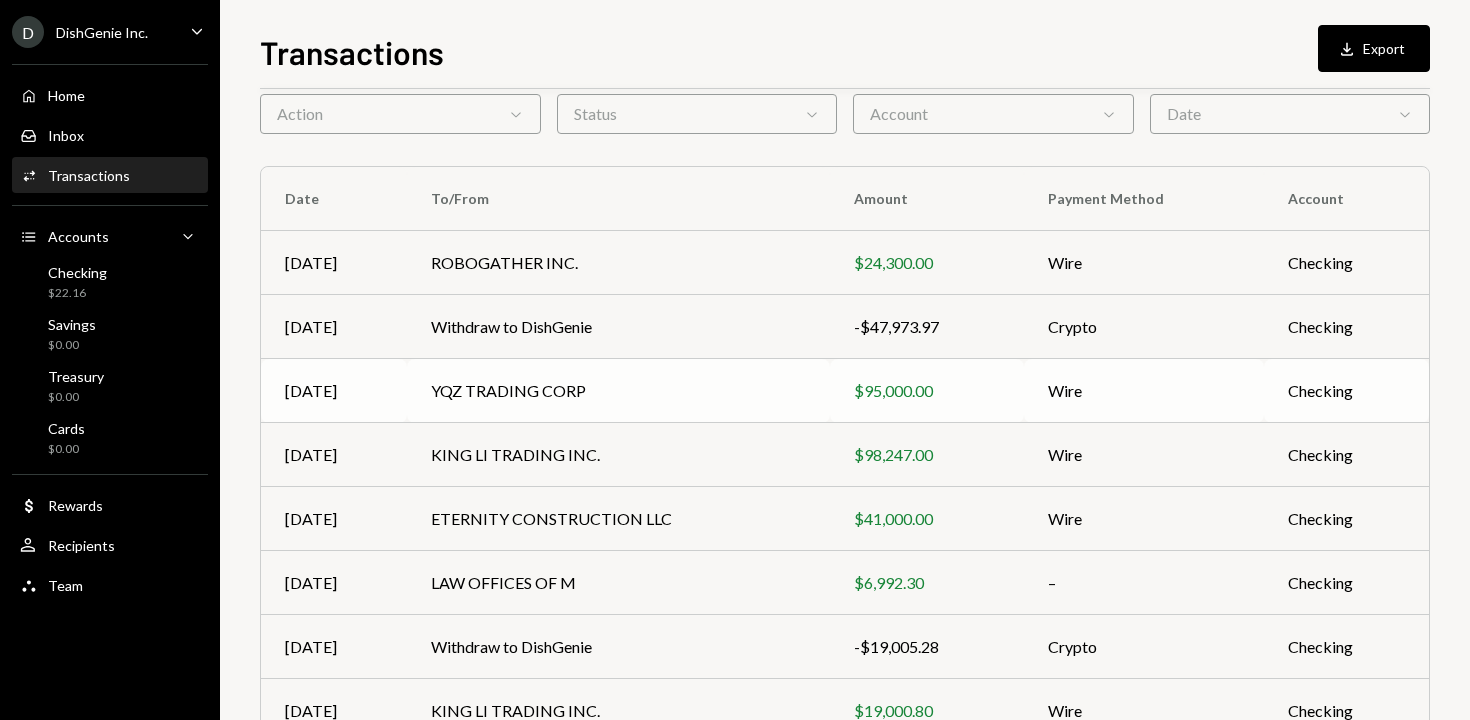 scroll, scrollTop: 24, scrollLeft: 0, axis: vertical 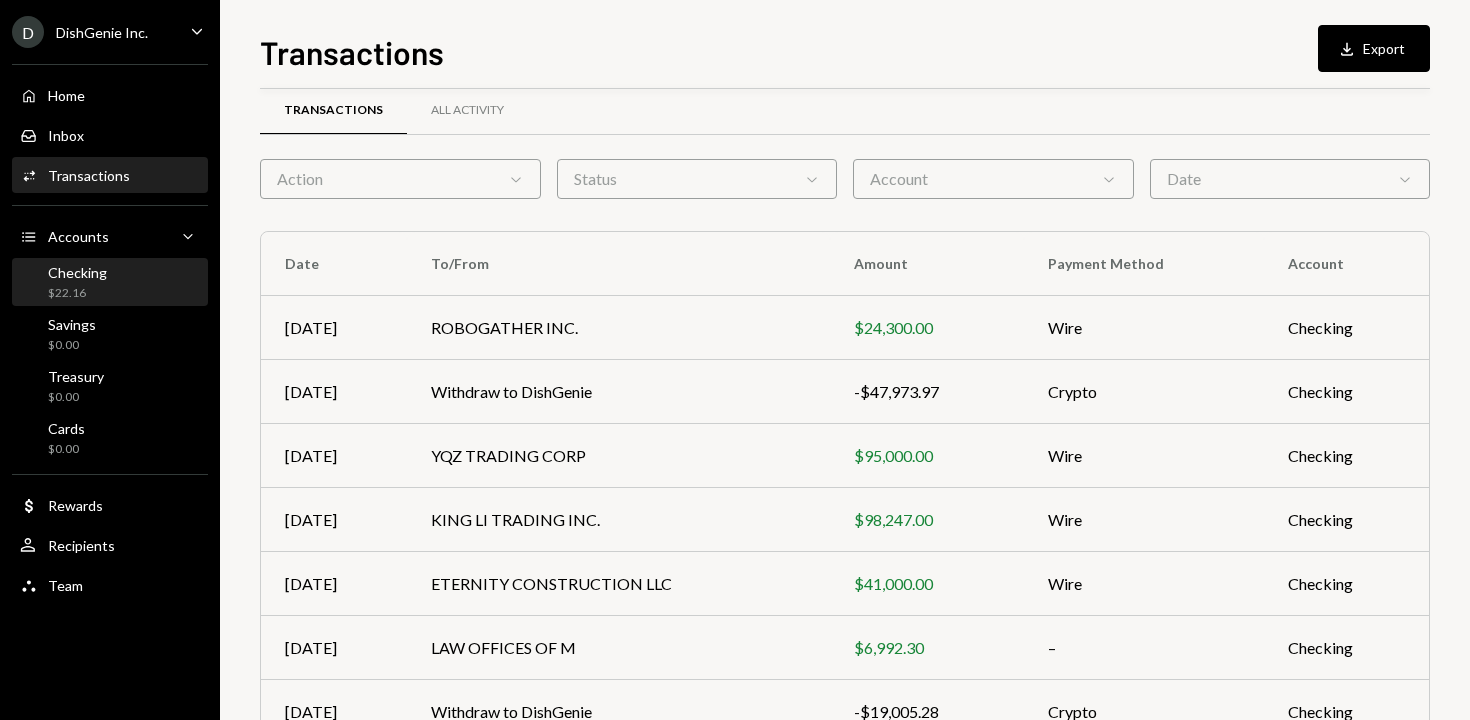 click on "Checking $22.16" at bounding box center [110, 283] 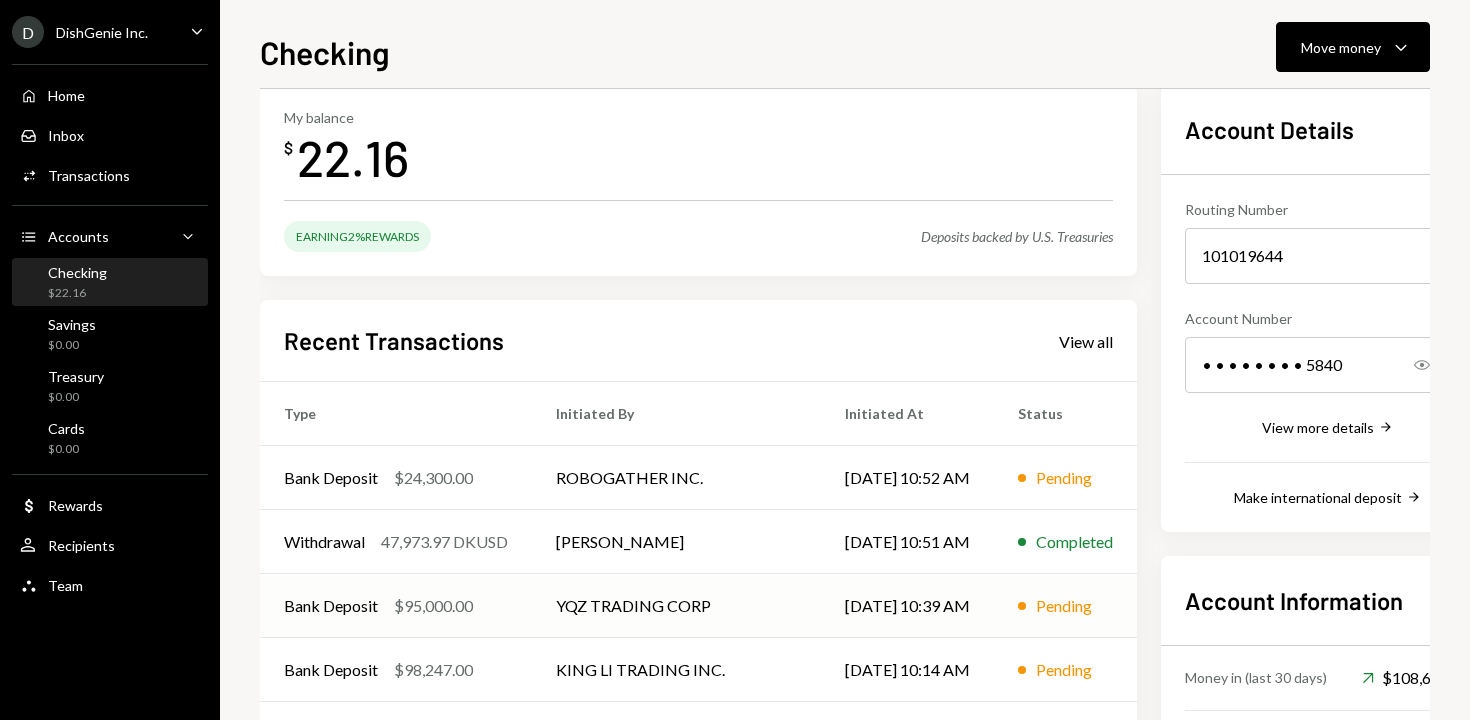 scroll, scrollTop: 255, scrollLeft: 0, axis: vertical 